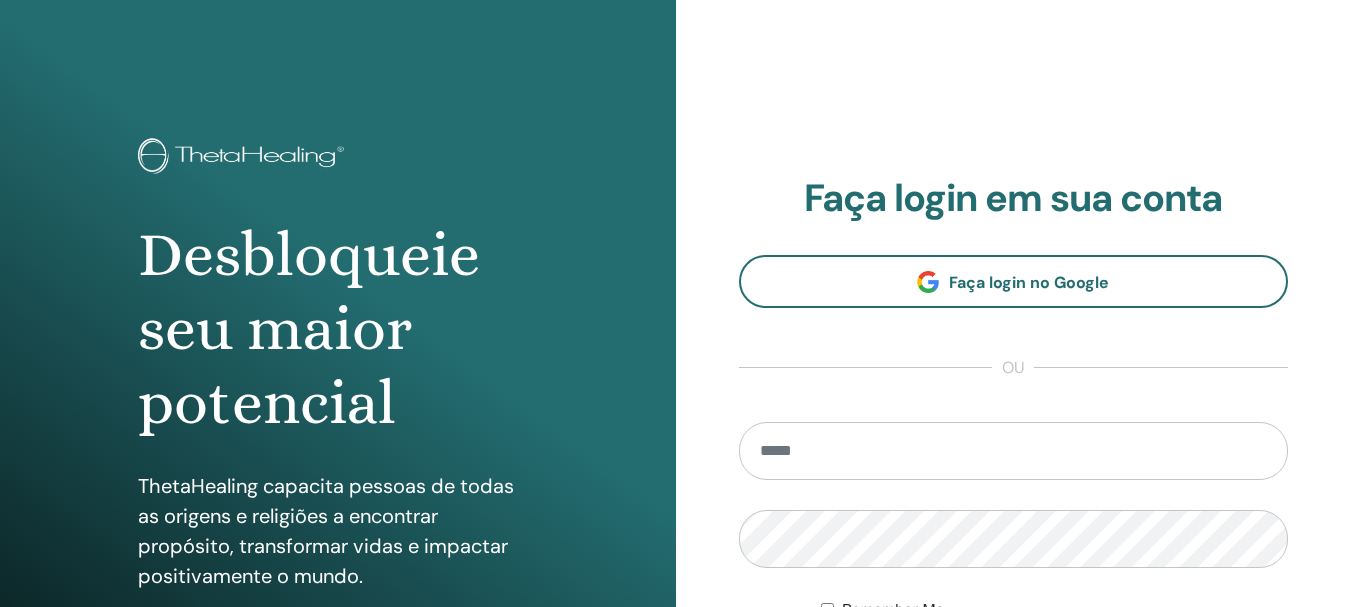 scroll, scrollTop: 0, scrollLeft: 0, axis: both 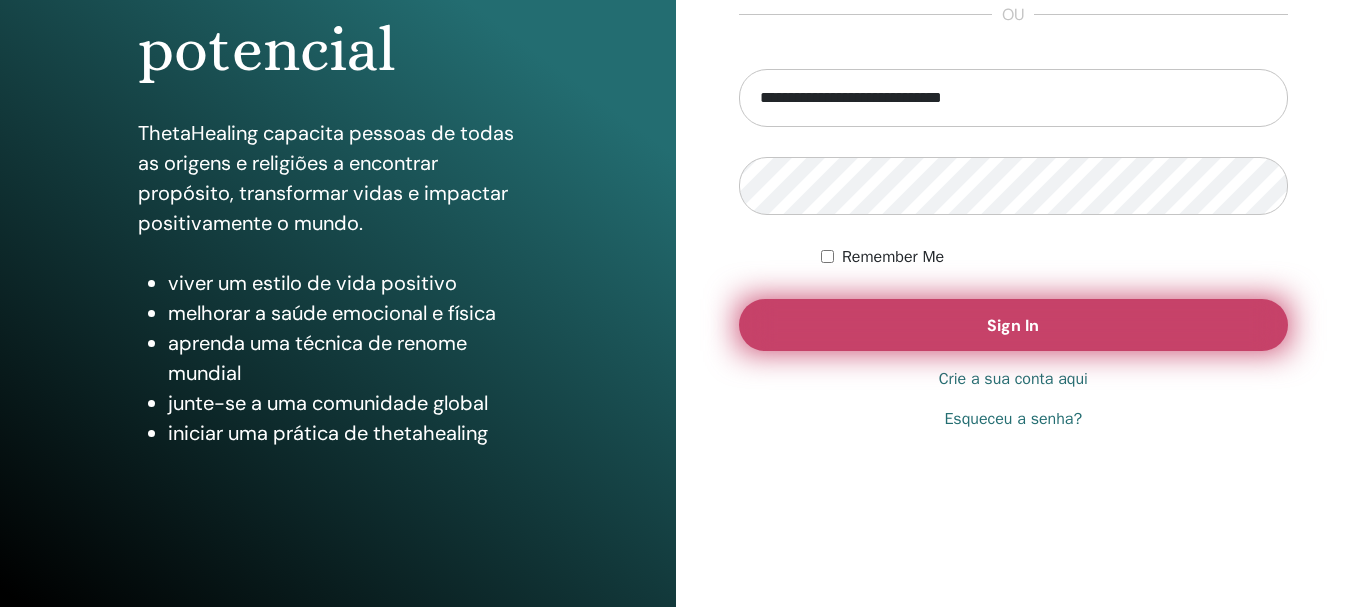 click on "Sign In" at bounding box center [1014, 325] 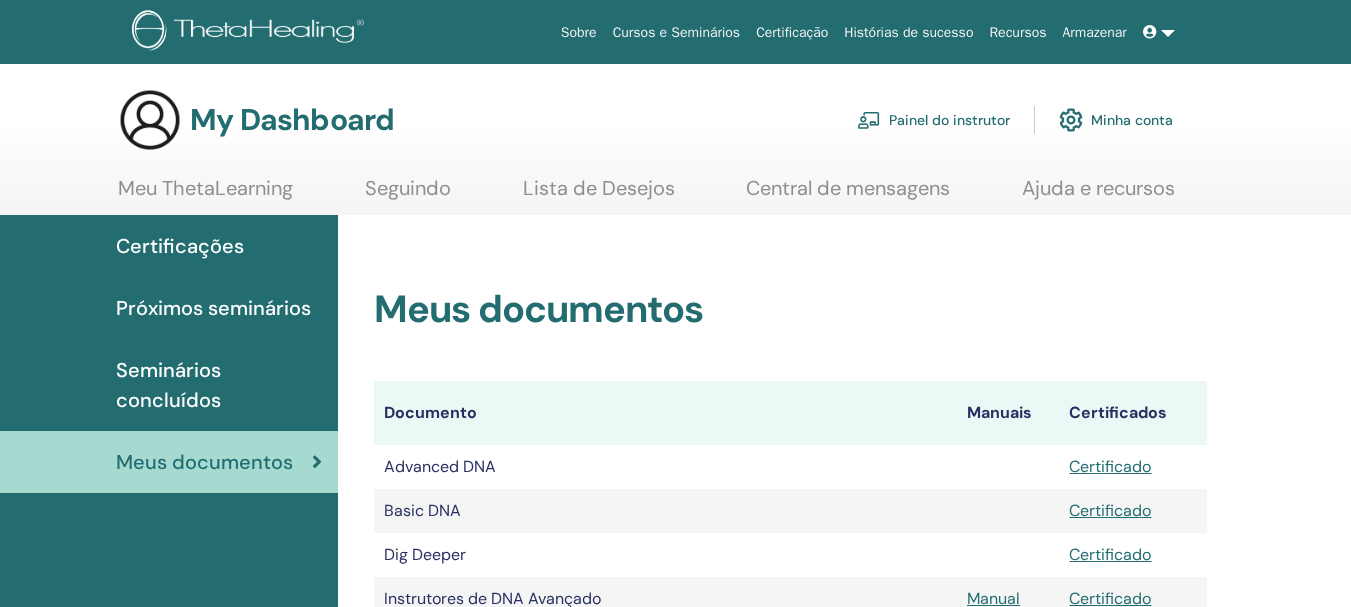 scroll, scrollTop: 0, scrollLeft: 0, axis: both 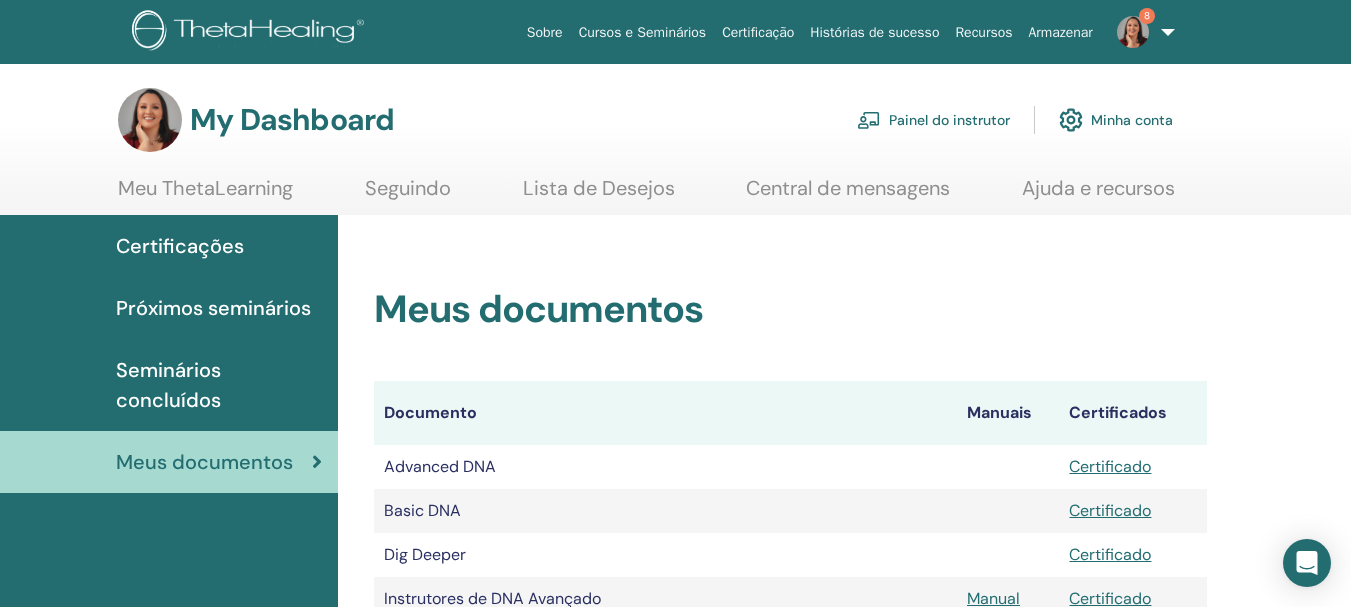 click on "Painel do instrutor" at bounding box center (933, 120) 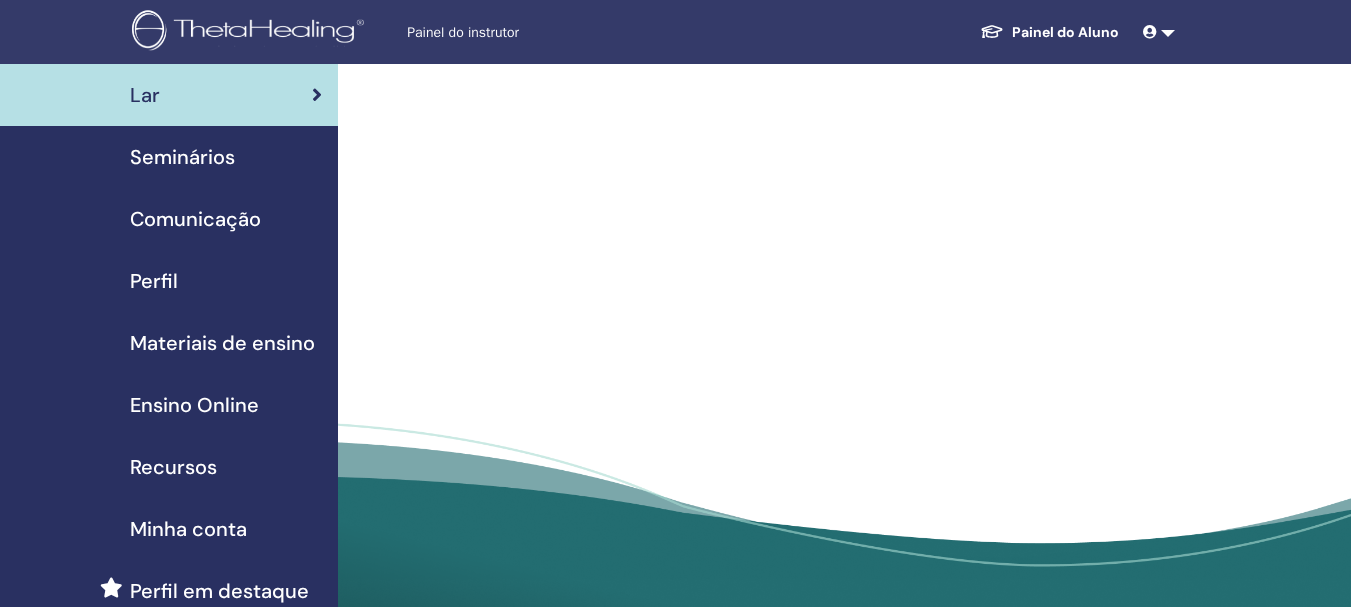 scroll, scrollTop: 0, scrollLeft: 0, axis: both 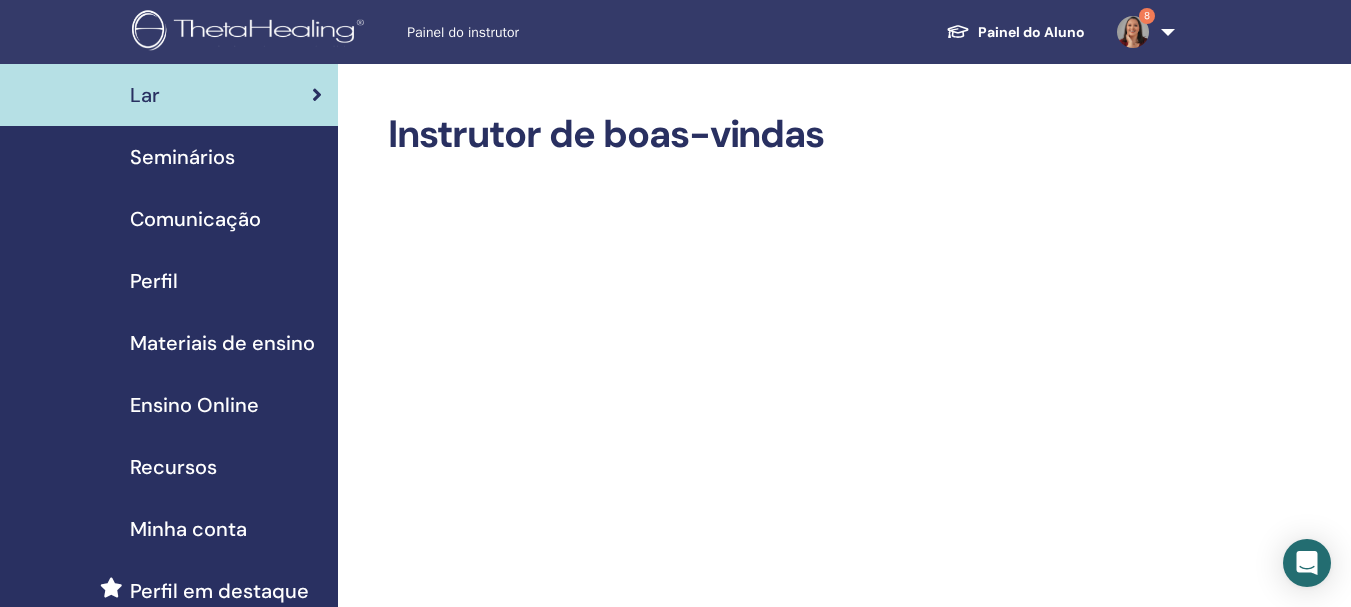 click on "Seminários" at bounding box center [169, 157] 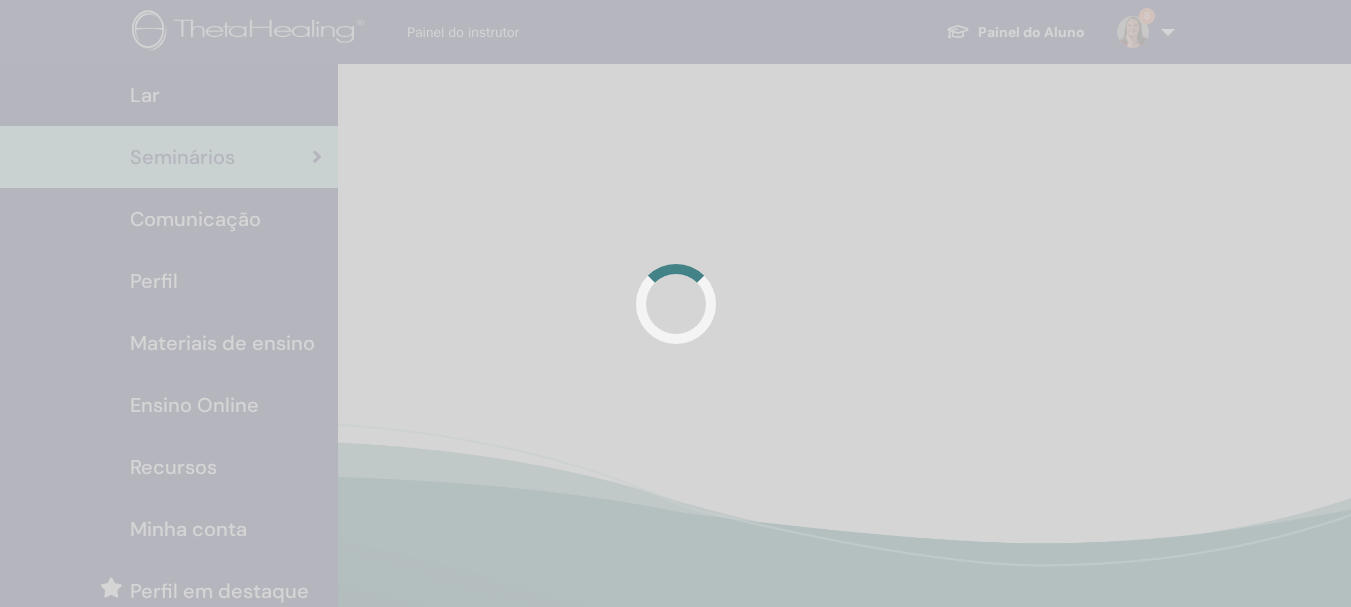 scroll, scrollTop: 0, scrollLeft: 0, axis: both 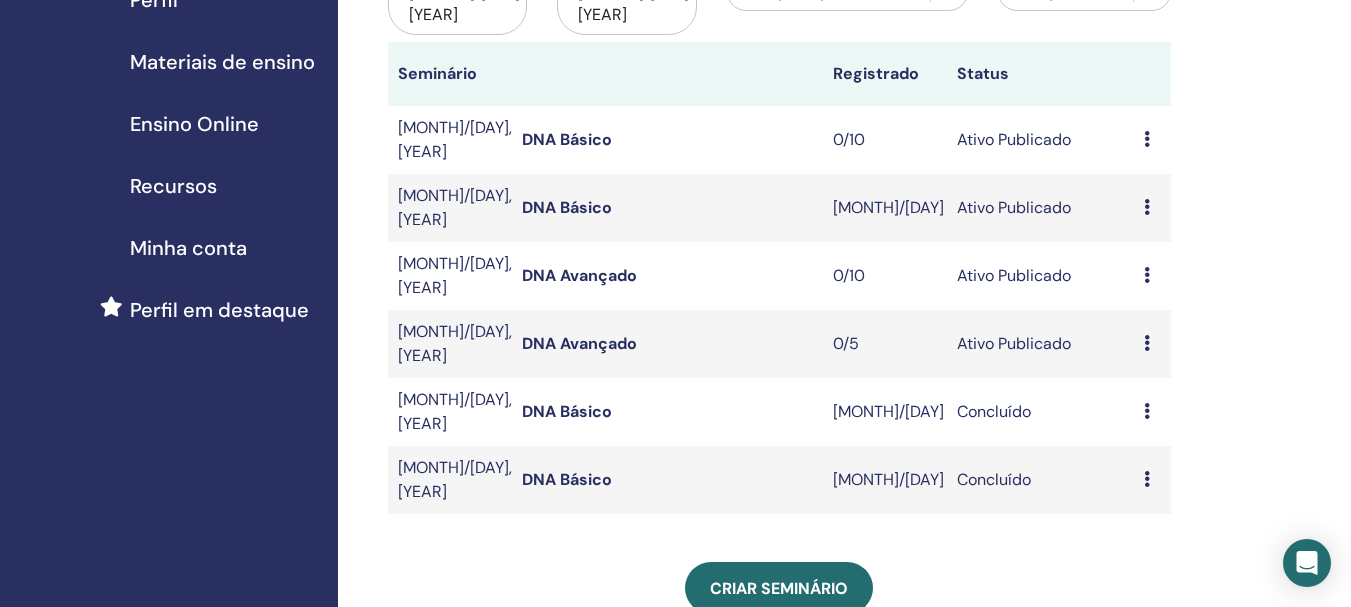 click at bounding box center [1147, 343] 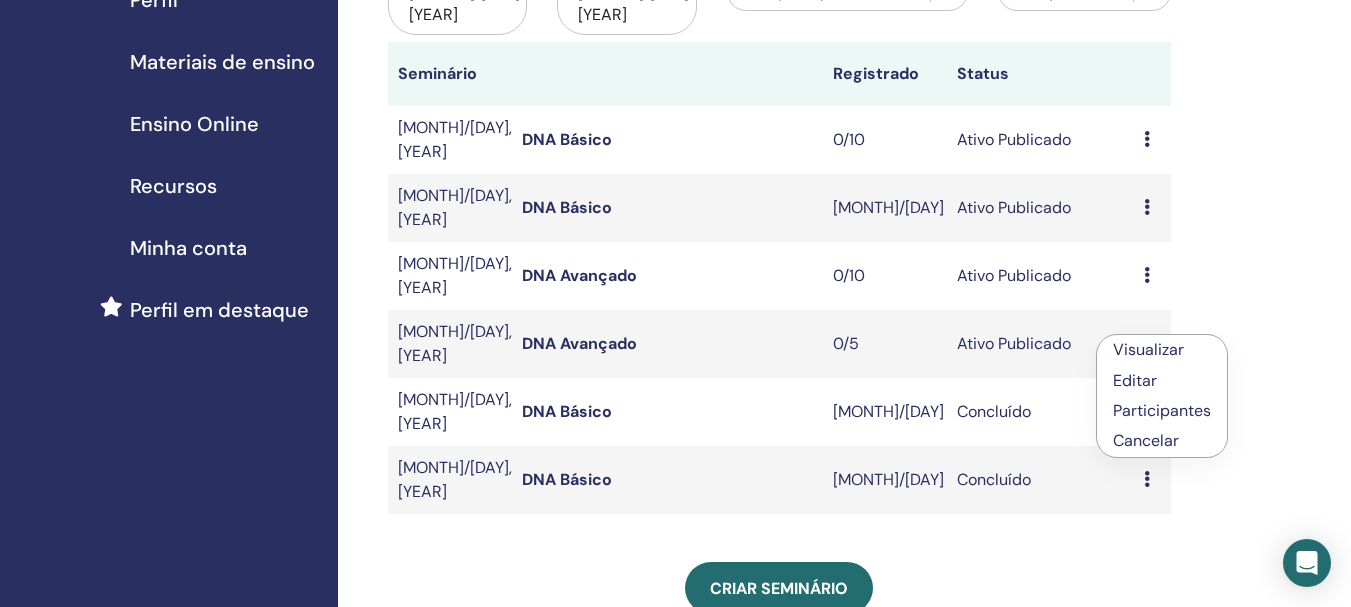 click on "Visualizar" at bounding box center (1148, 349) 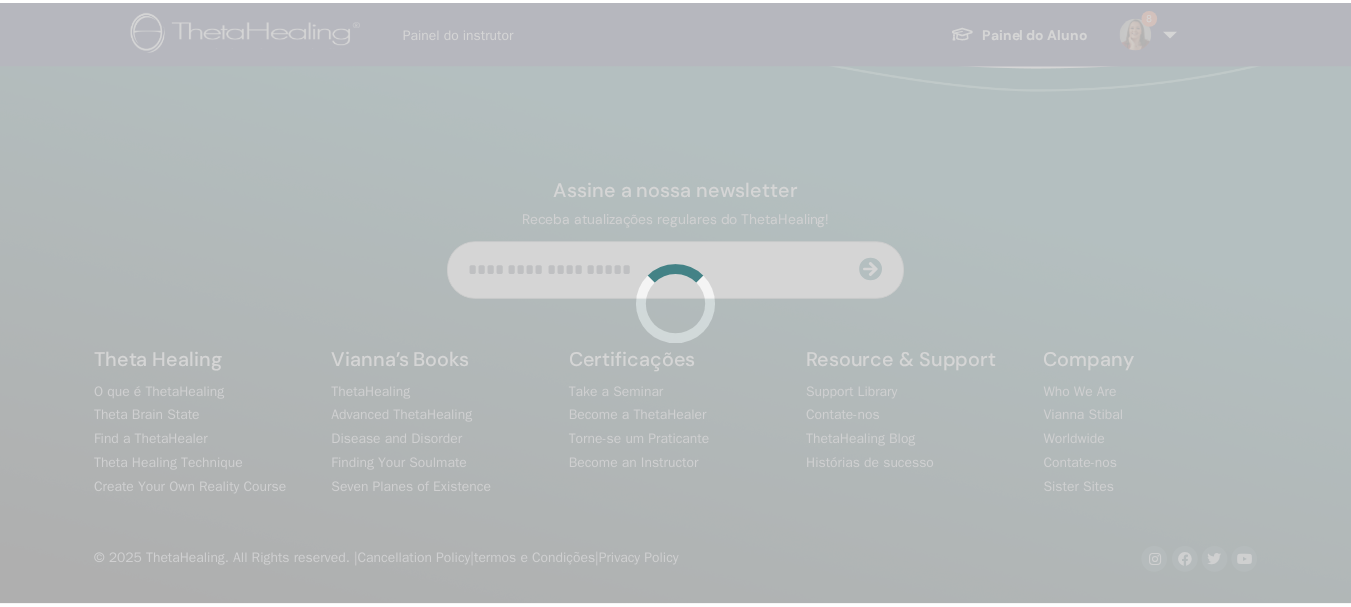 scroll, scrollTop: 0, scrollLeft: 0, axis: both 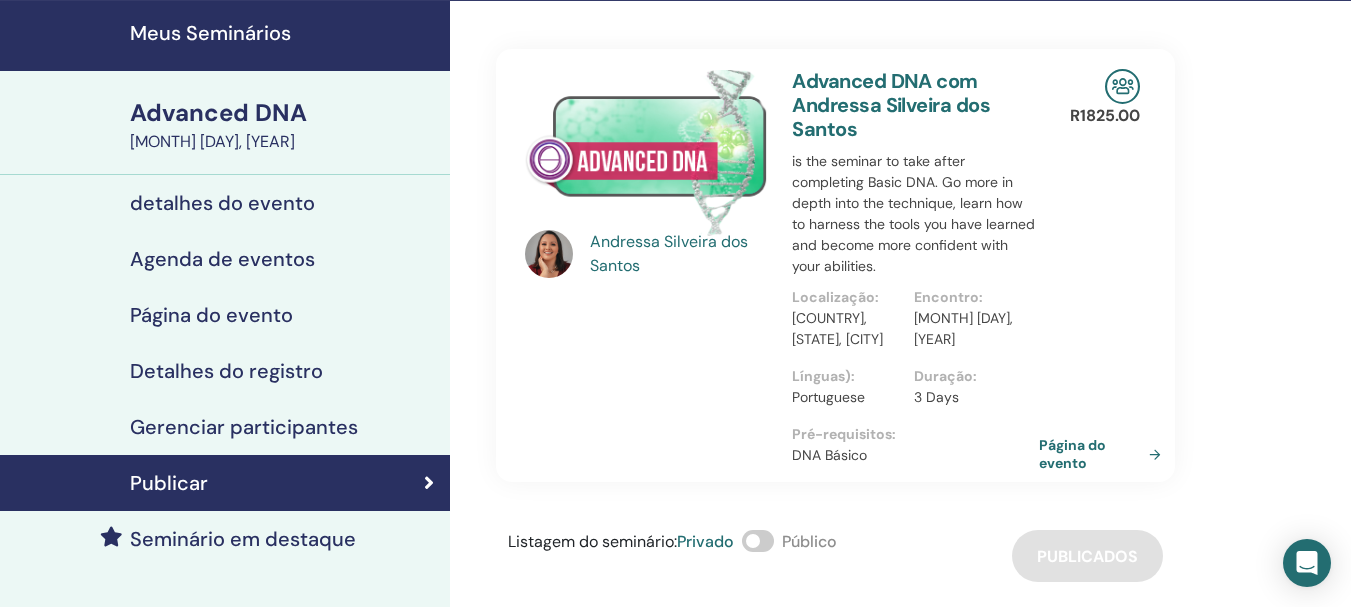 click on "Página do evento" at bounding box center [1104, 454] 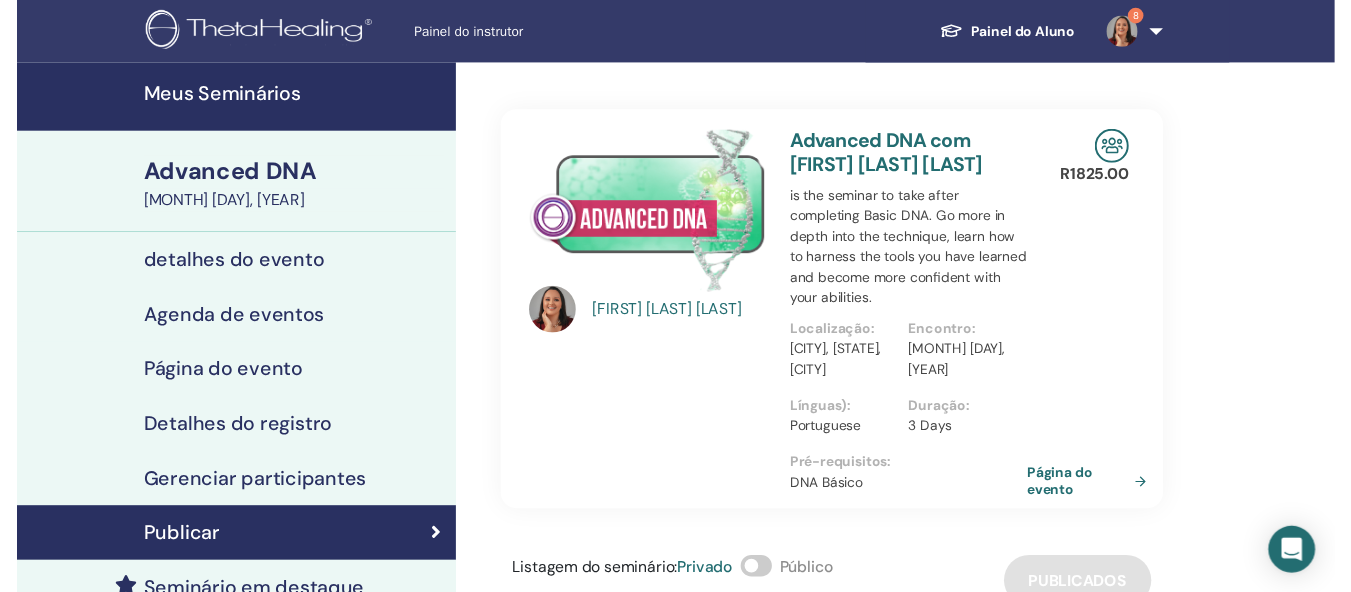 scroll, scrollTop: 63, scrollLeft: 0, axis: vertical 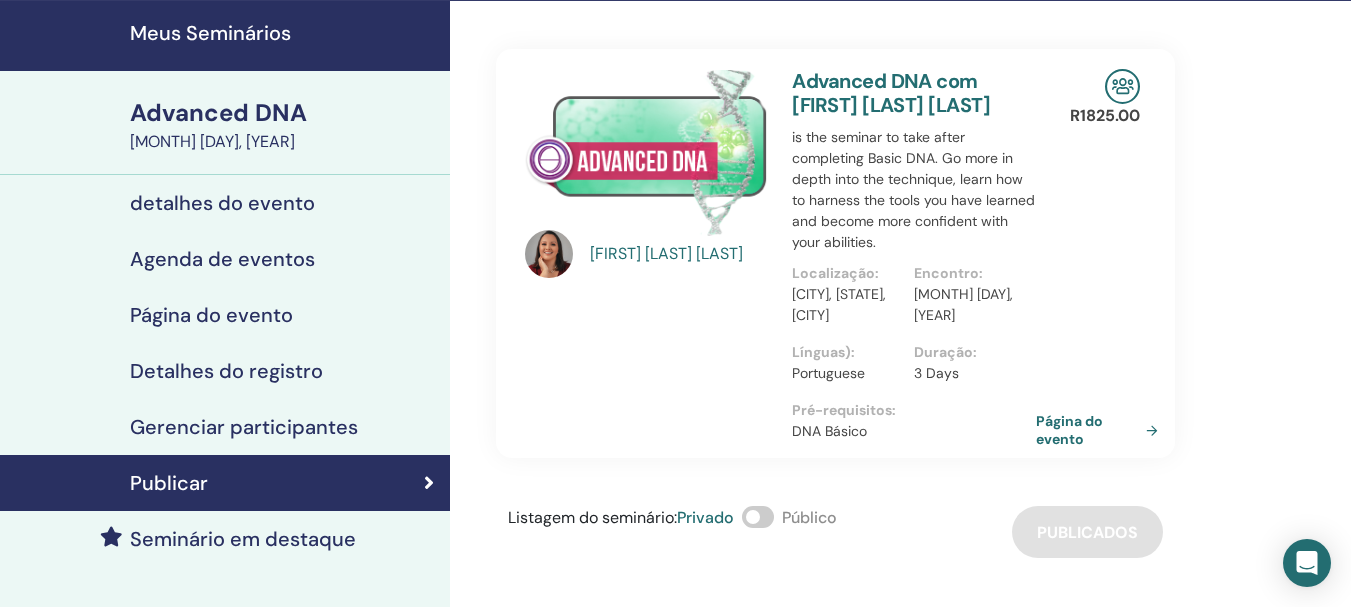 click on "Agenda de eventos" at bounding box center [222, 259] 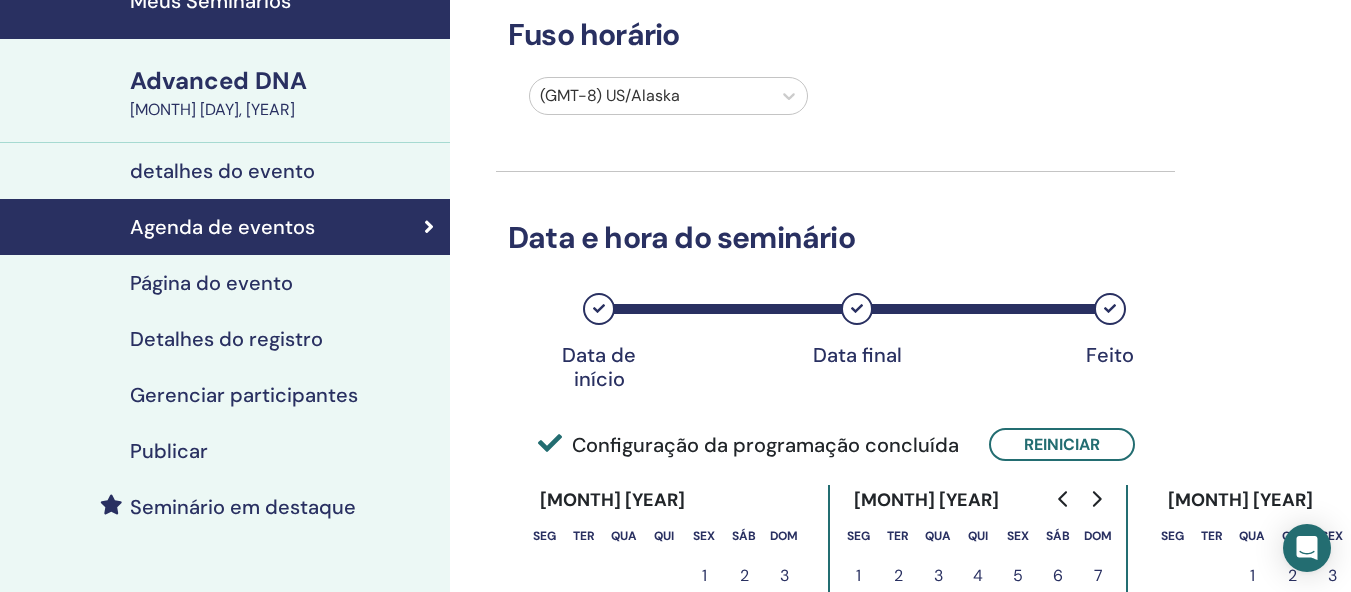 scroll, scrollTop: 473, scrollLeft: 0, axis: vertical 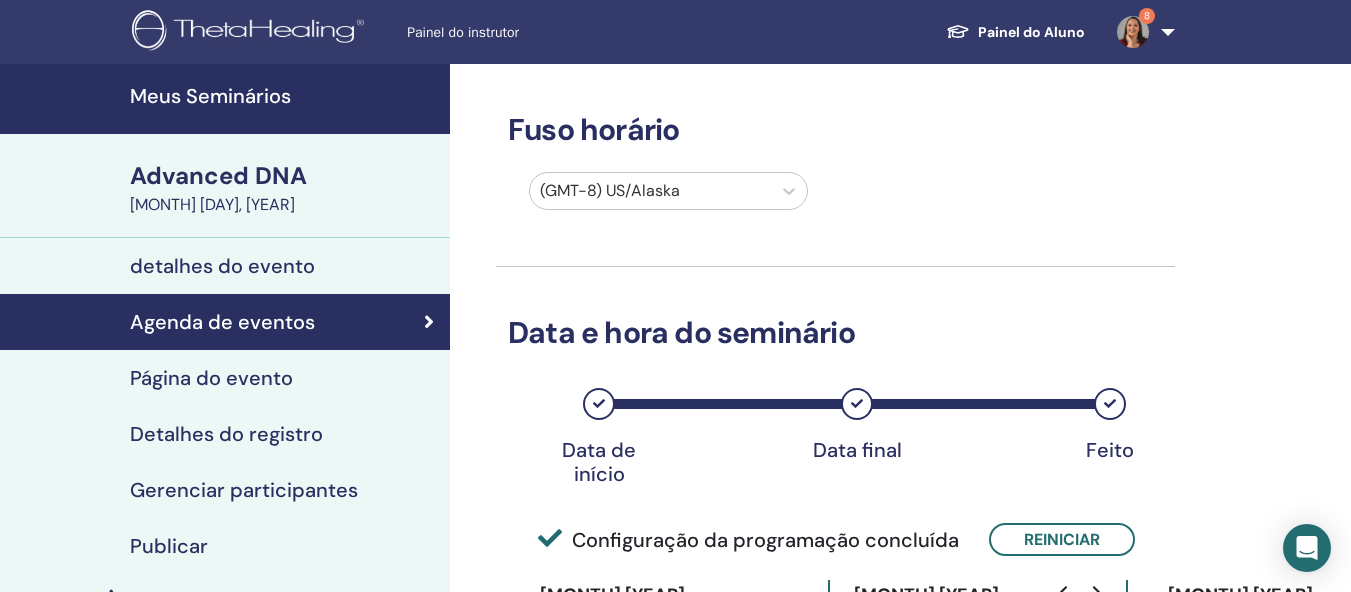 click at bounding box center [650, 191] 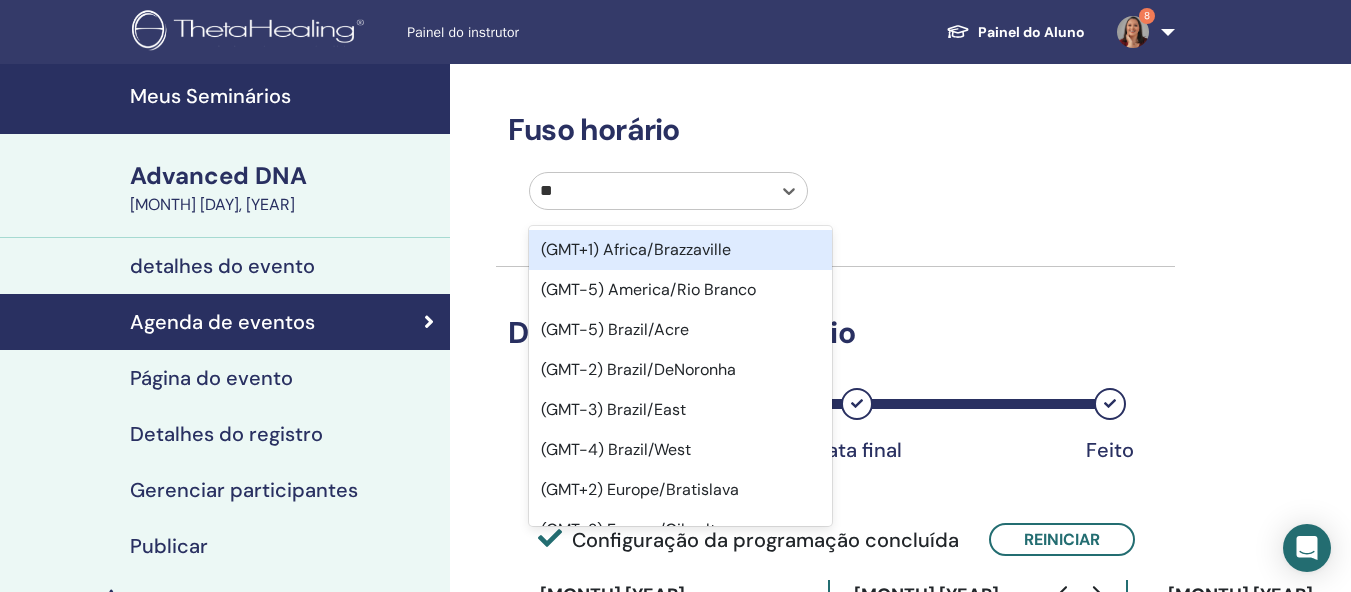 type on "*" 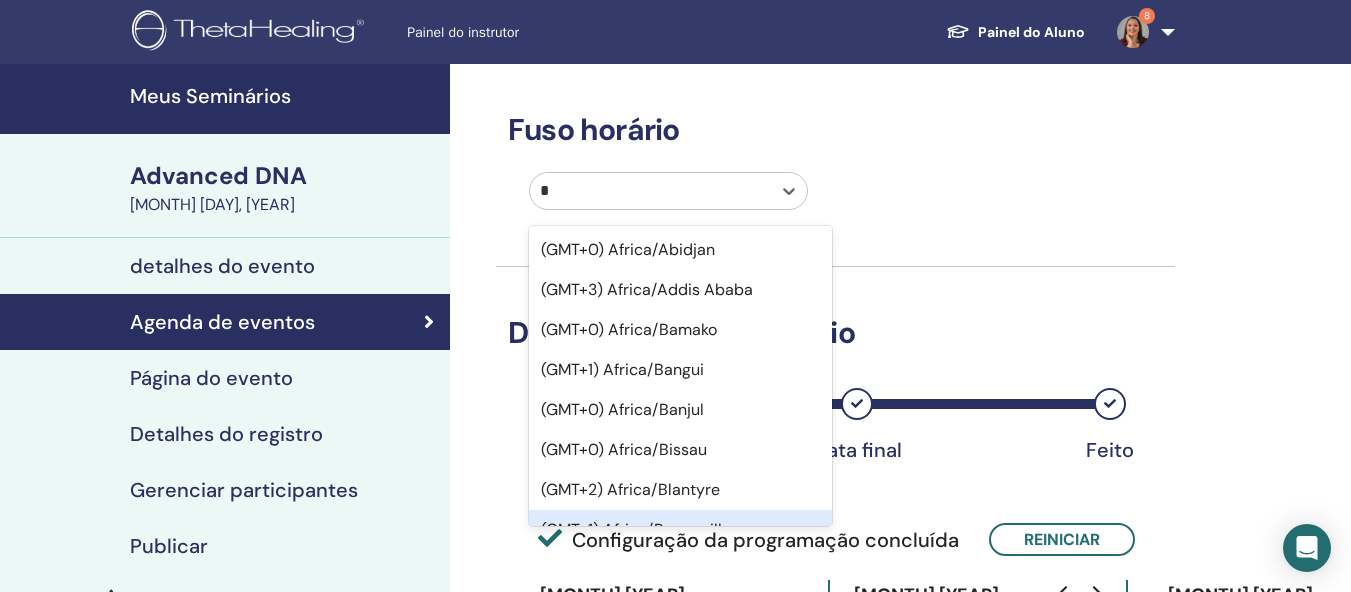 type 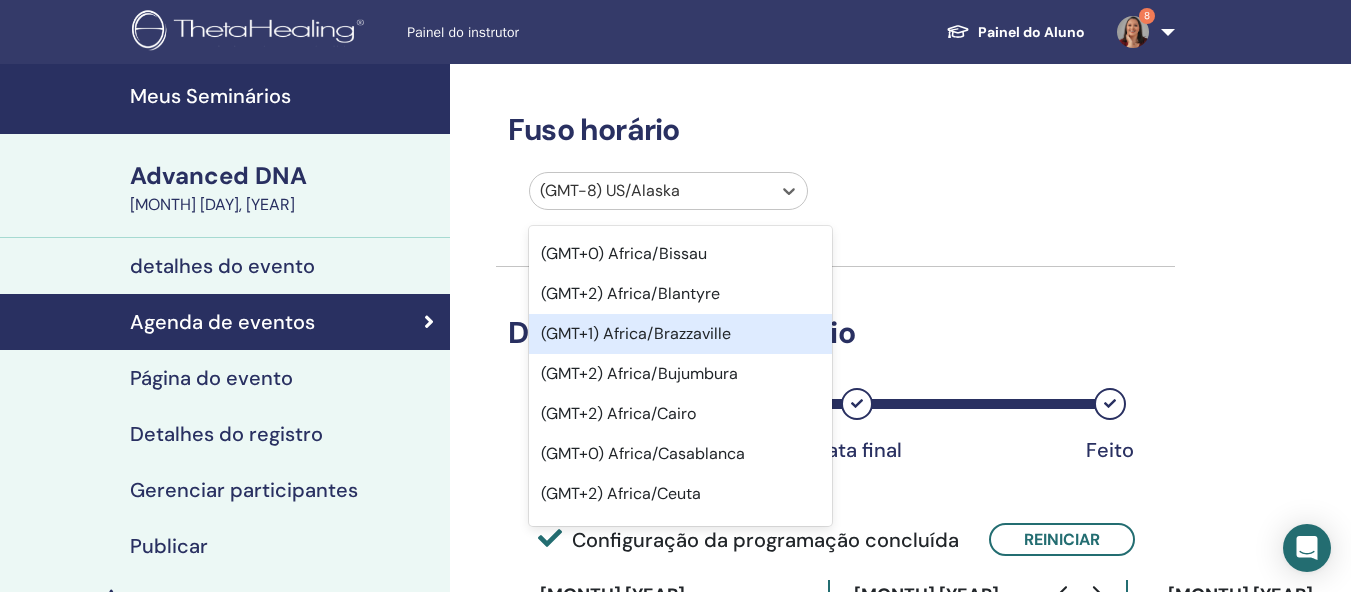 scroll, scrollTop: 2333, scrollLeft: 0, axis: vertical 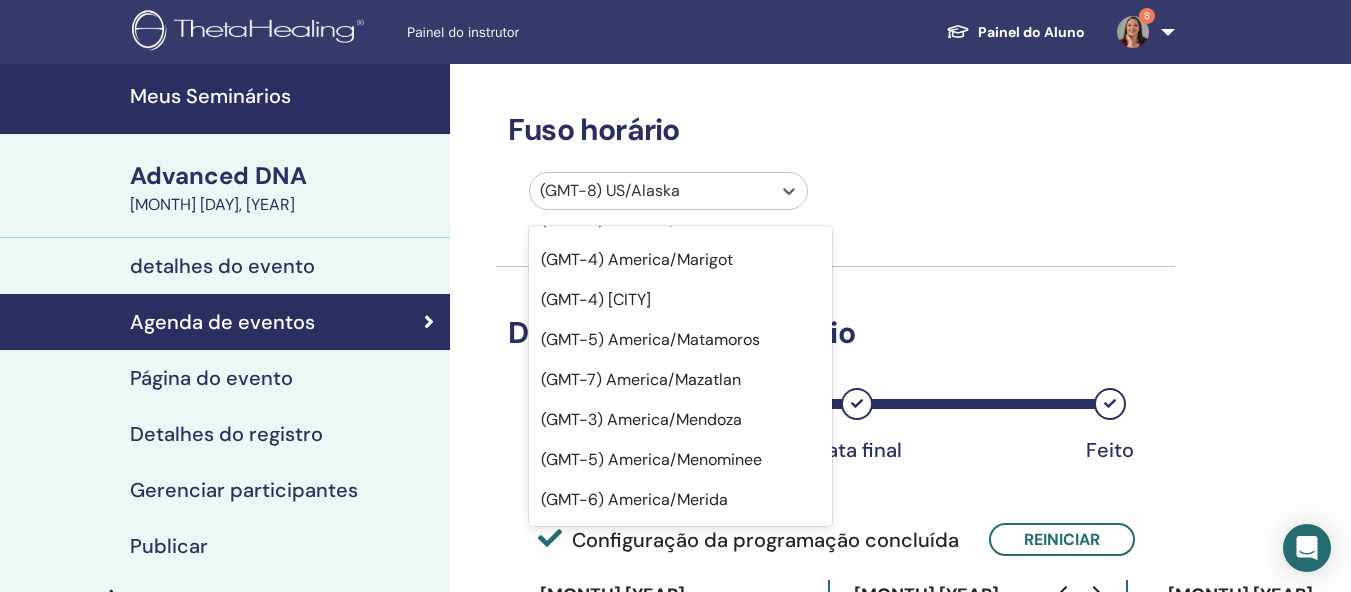 click on "(GMT-3) America/Maceio" at bounding box center (680, 140) 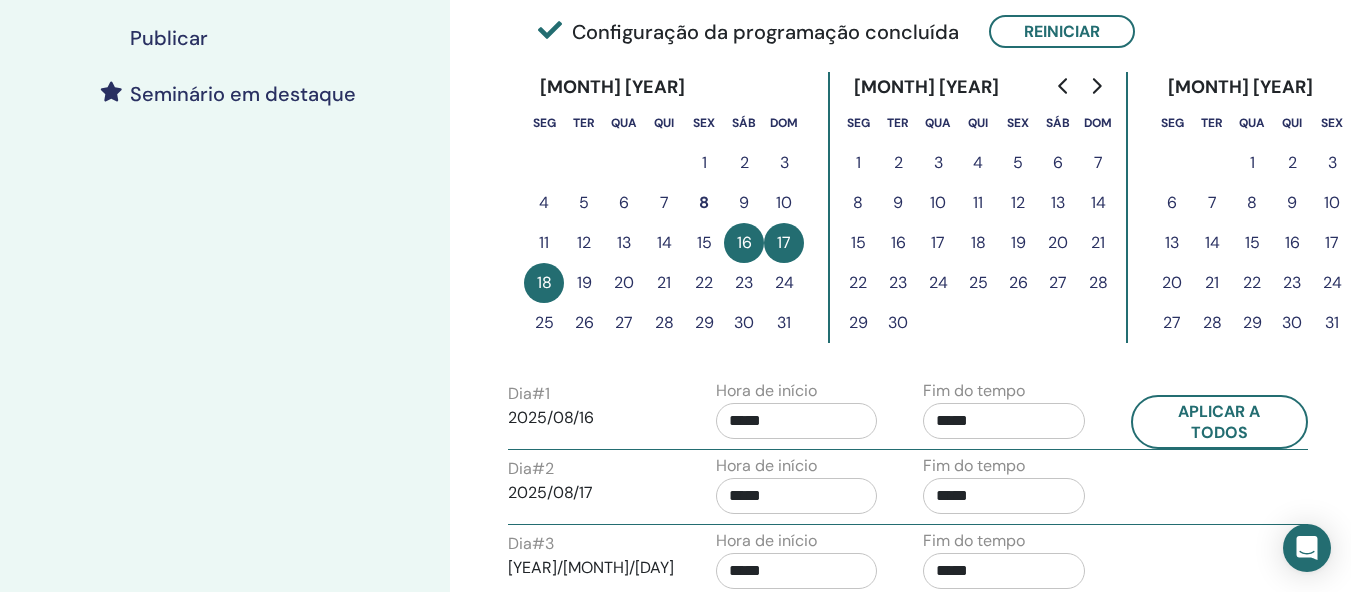 scroll, scrollTop: 512, scrollLeft: 0, axis: vertical 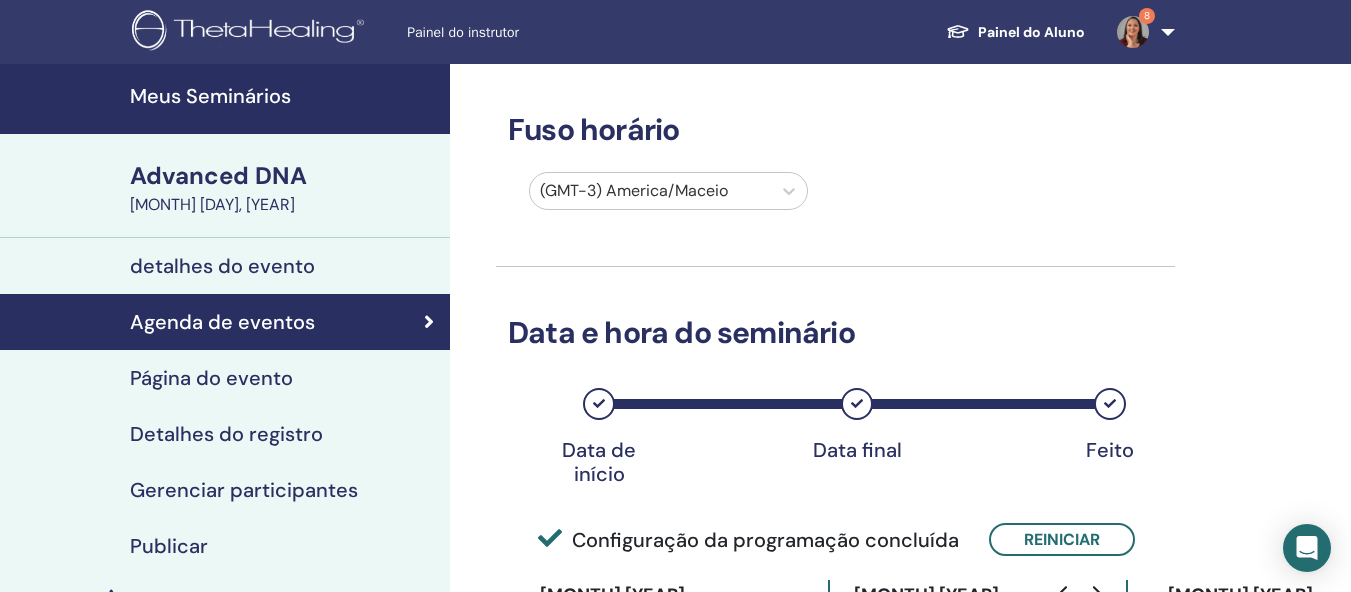 click on "Meus Seminários" at bounding box center (284, 96) 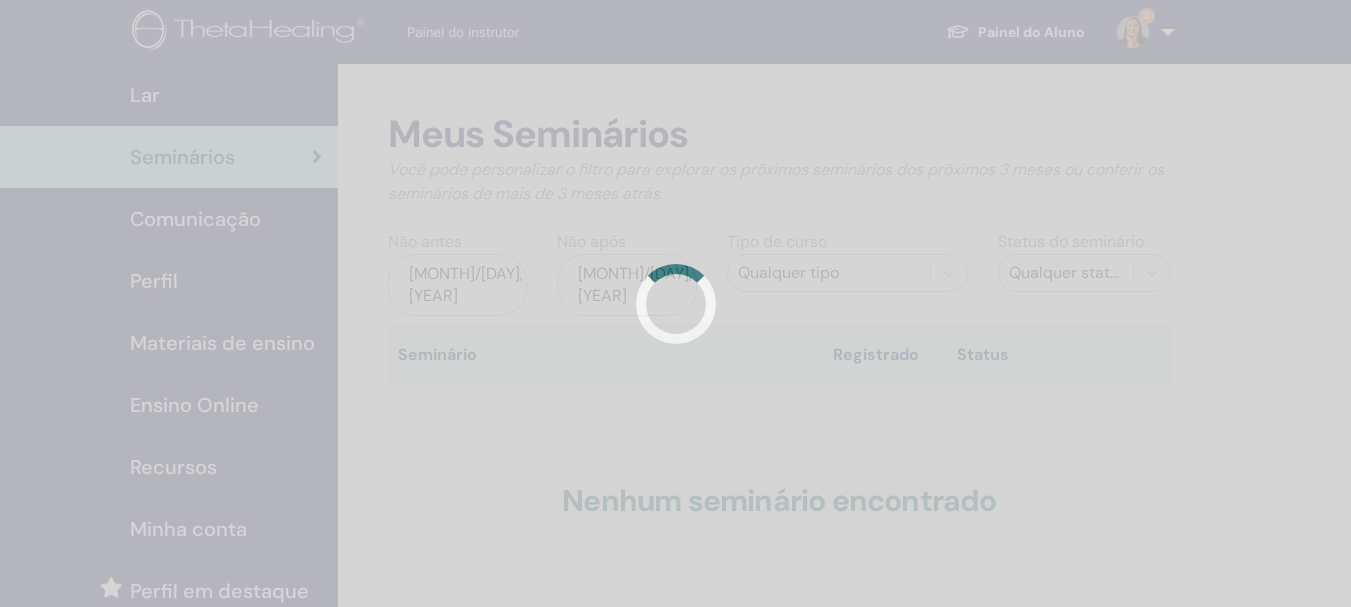 scroll, scrollTop: 0, scrollLeft: 0, axis: both 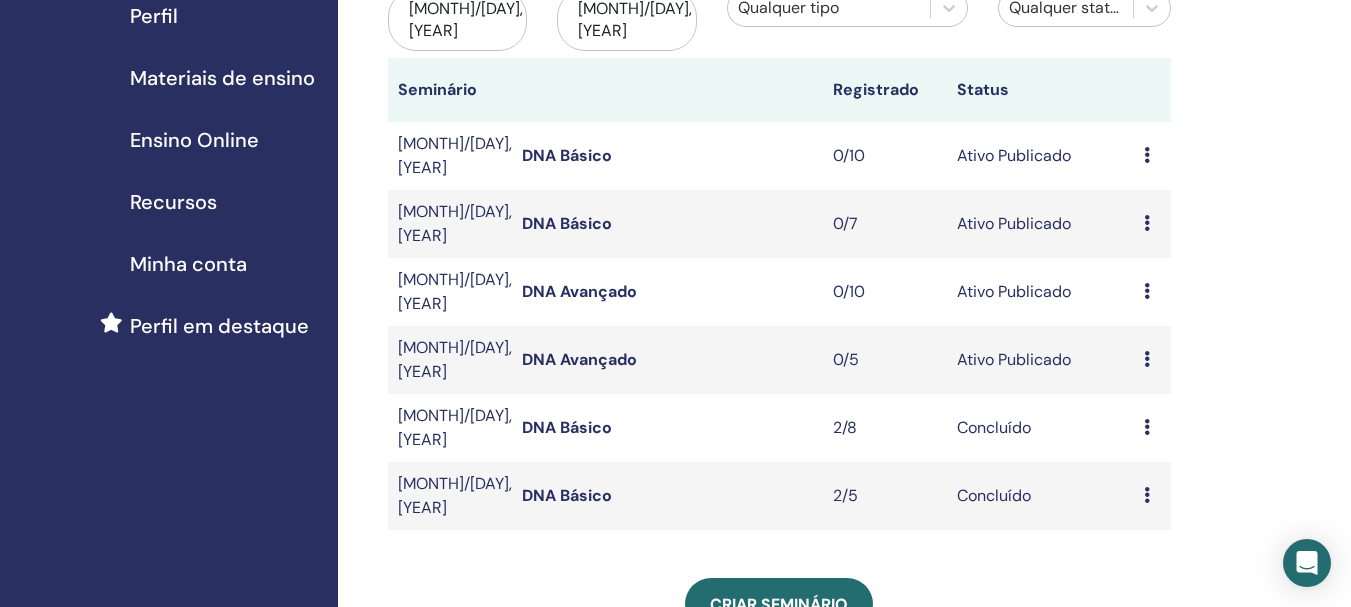 click at bounding box center (1147, 155) 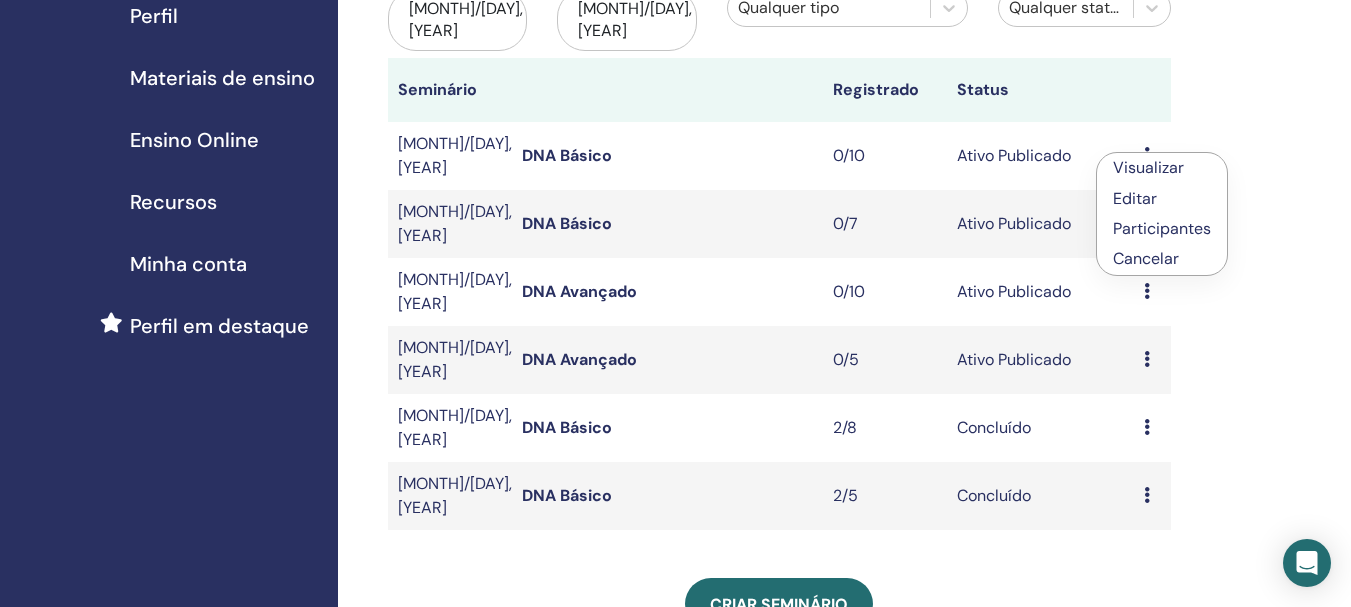 click on "Visualizar" at bounding box center (1148, 167) 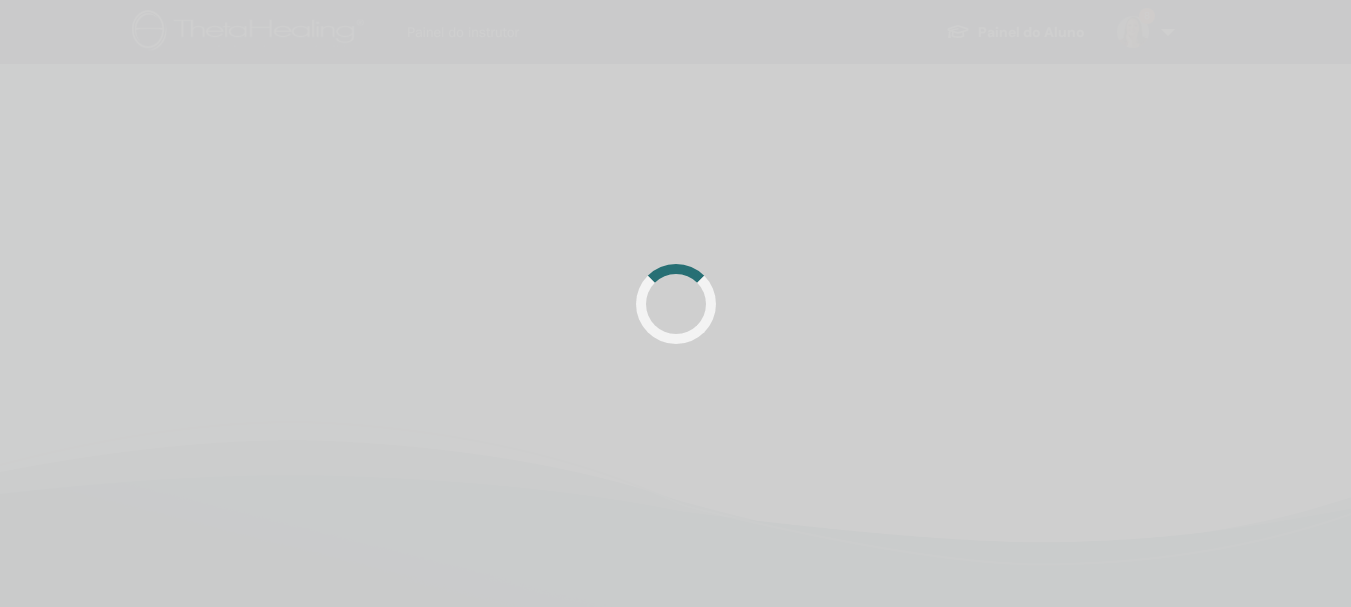 scroll, scrollTop: 0, scrollLeft: 0, axis: both 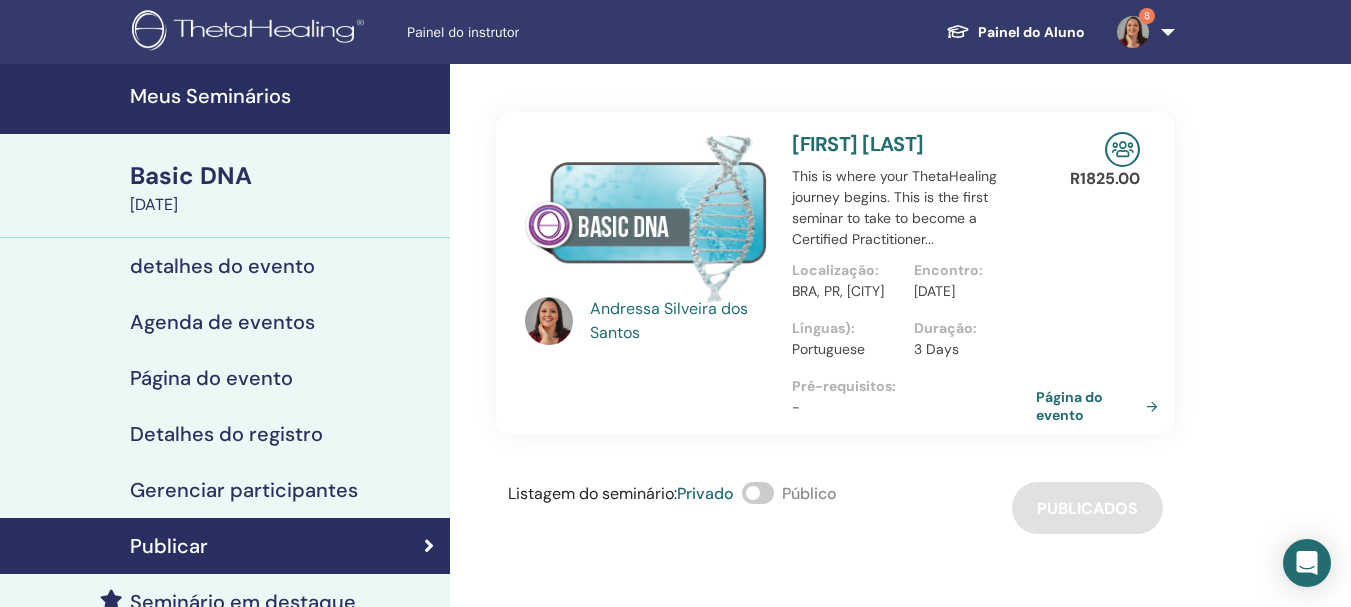 click on "This is where your ThetaHealing journey begins. This is the first seminar to take to become a Certified Practitioner..." at bounding box center [913, 208] 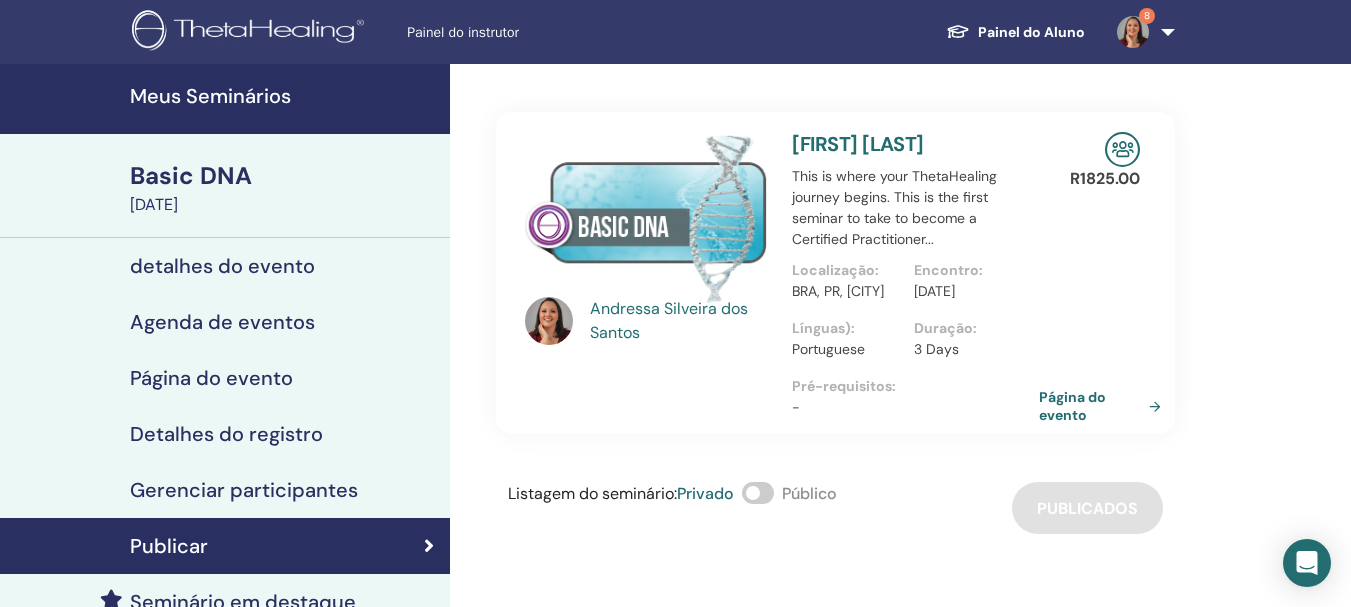 click on "Página do evento" at bounding box center (1104, 406) 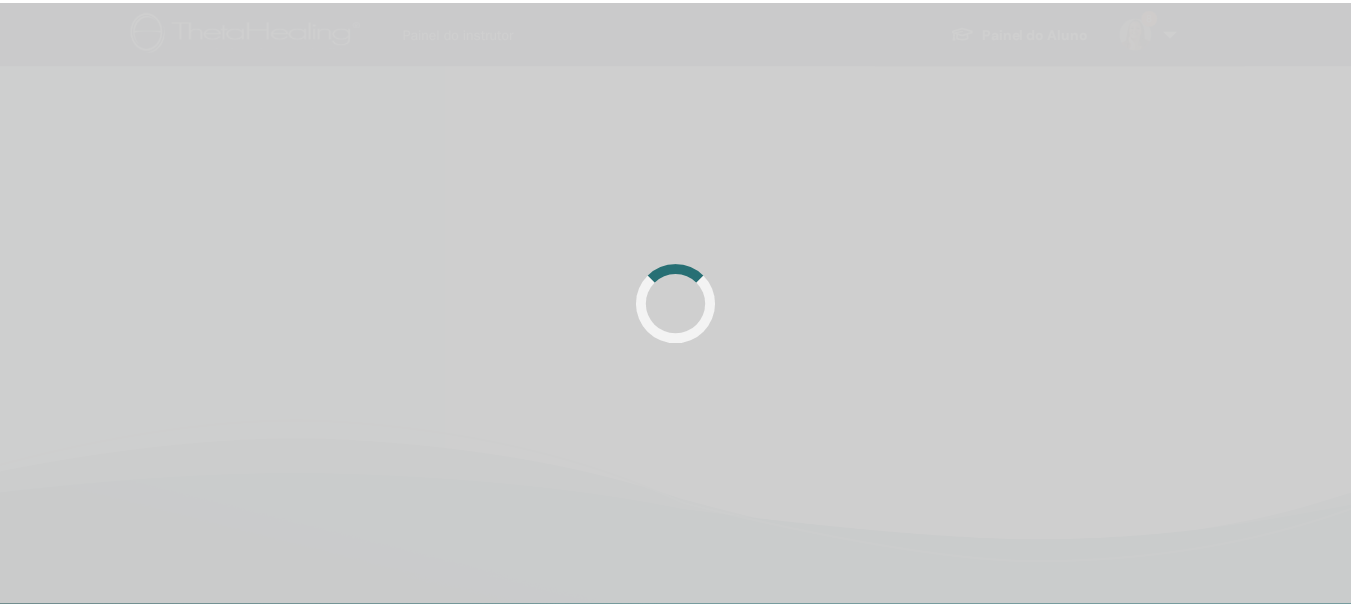 scroll, scrollTop: 0, scrollLeft: 0, axis: both 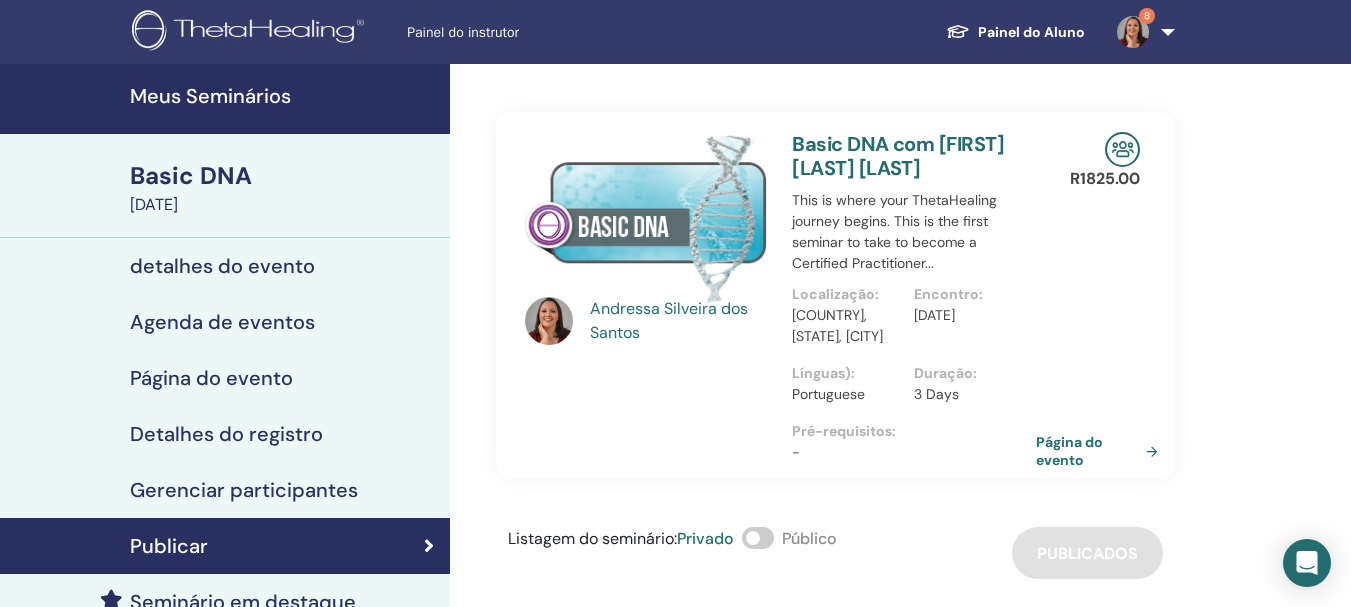 click on "Meus Seminários" at bounding box center [284, 96] 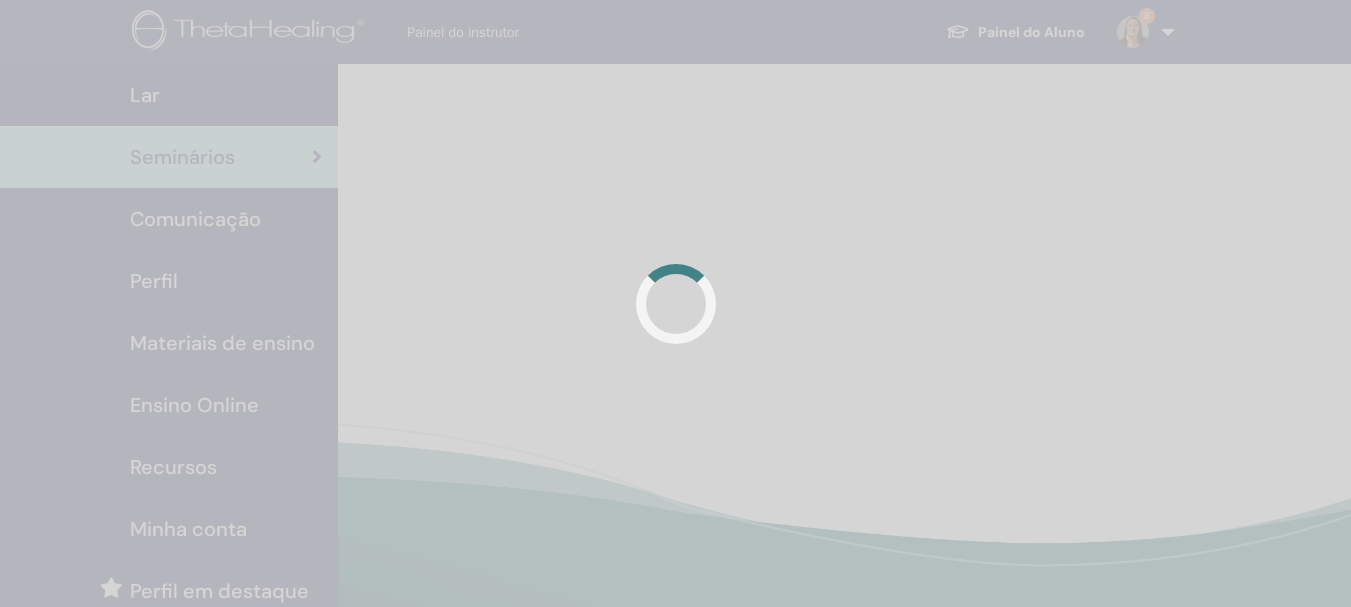 scroll, scrollTop: 0, scrollLeft: 0, axis: both 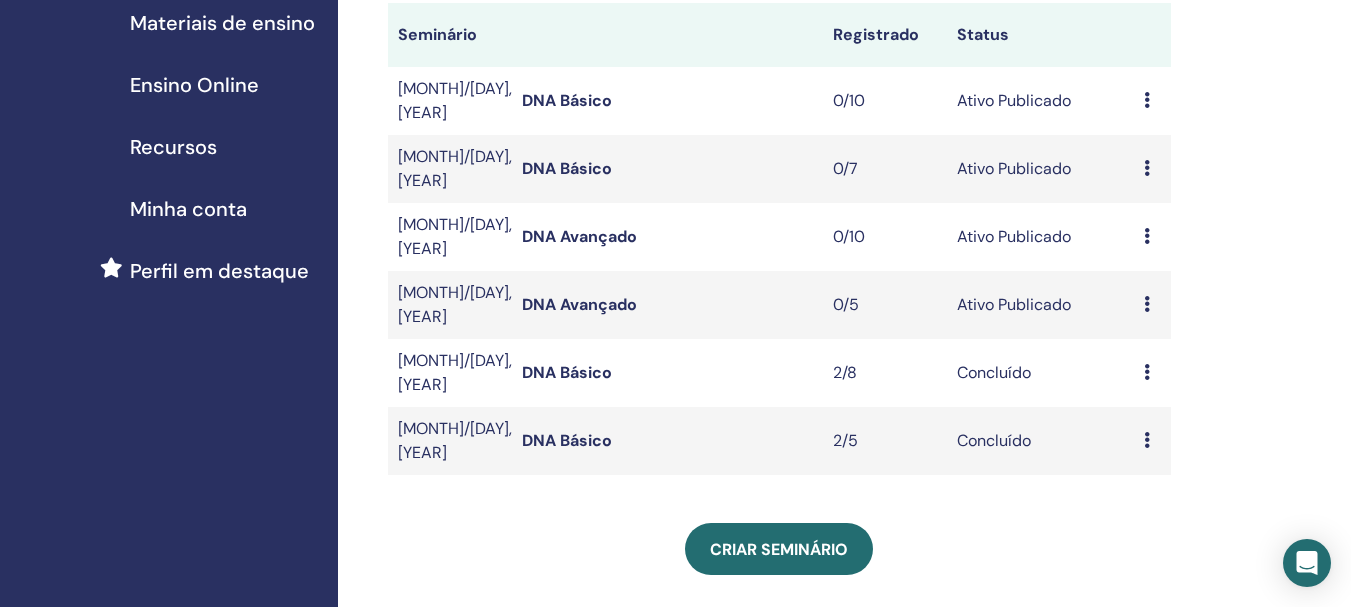 click at bounding box center (1147, 168) 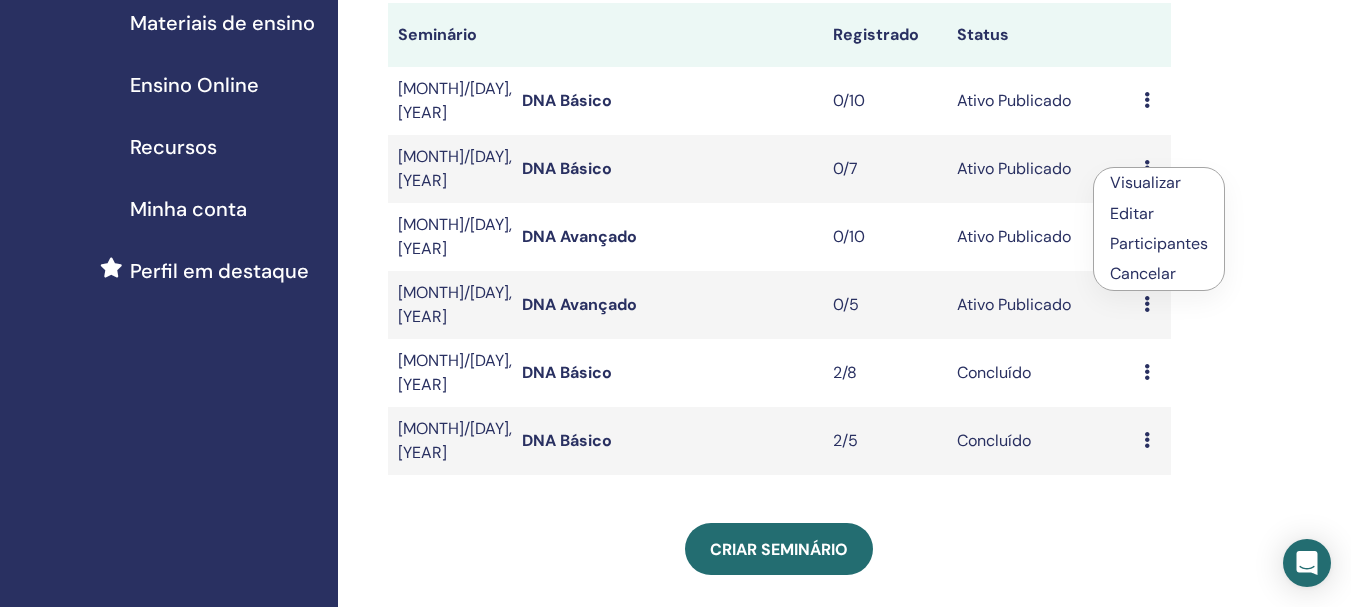 click on "Visualizar" at bounding box center (1145, 182) 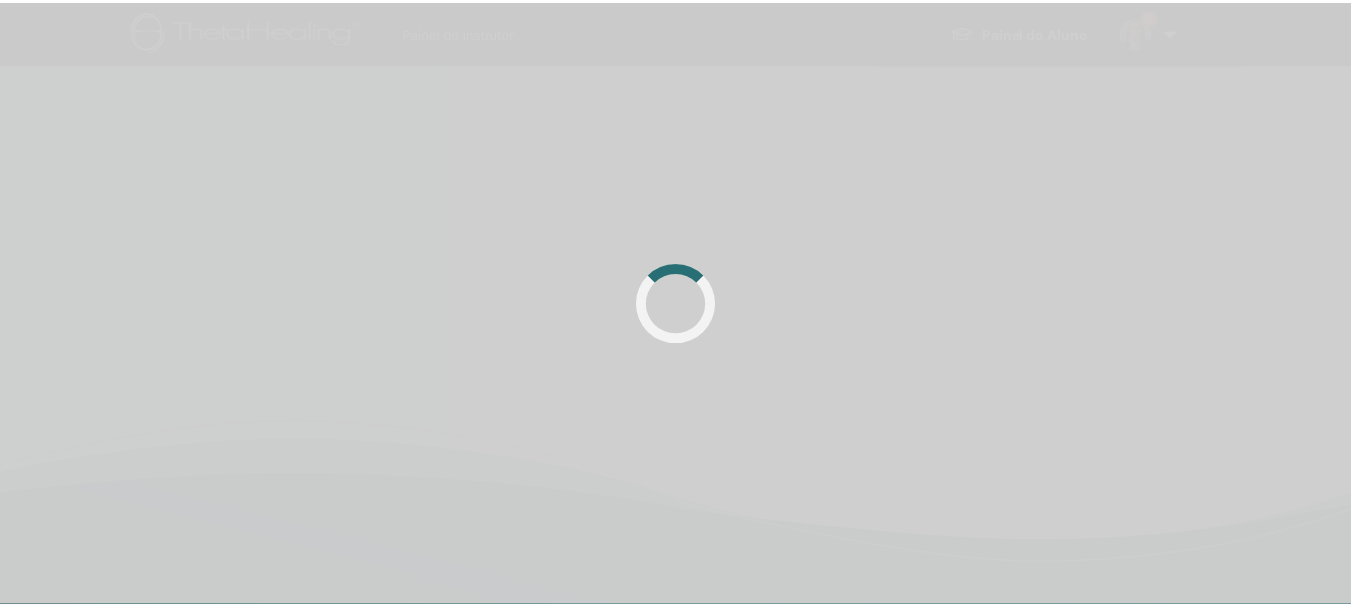 scroll, scrollTop: 0, scrollLeft: 0, axis: both 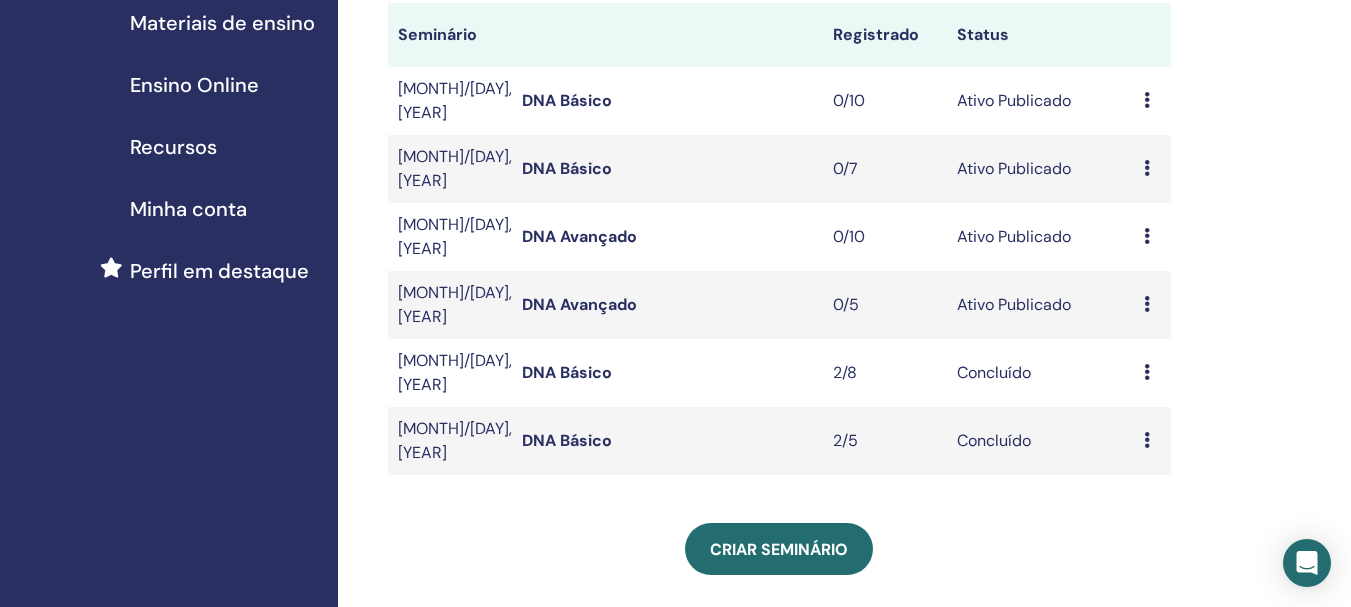 click at bounding box center [1147, 236] 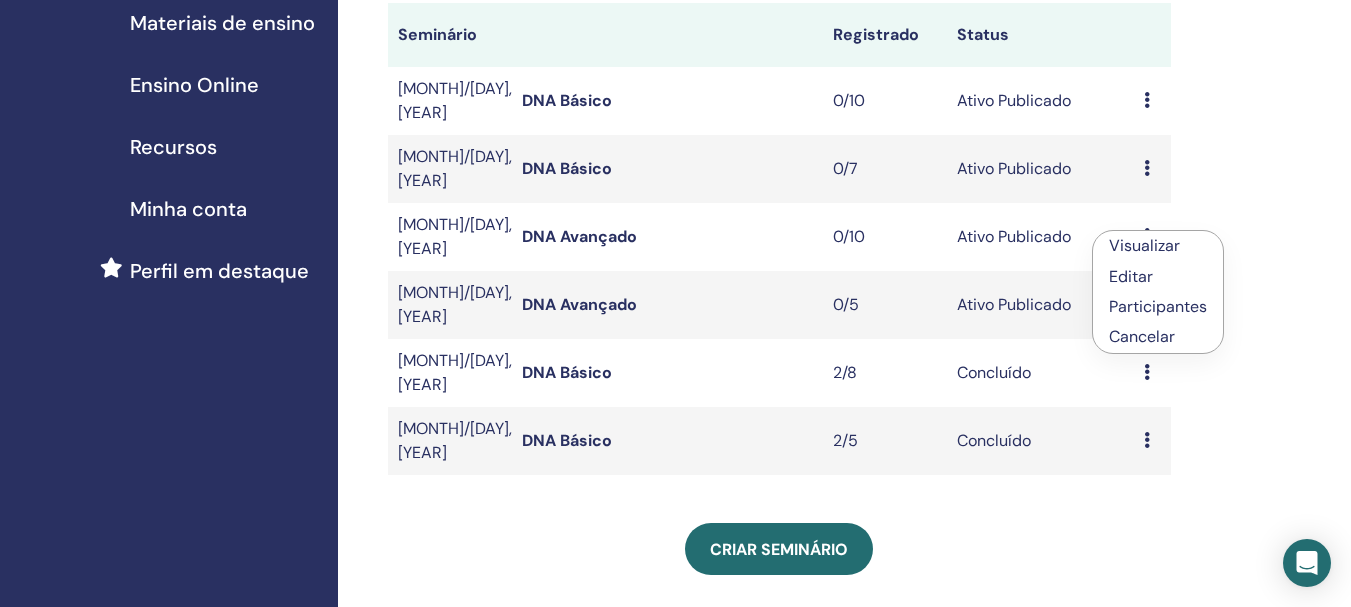 click on "Visualizar" at bounding box center (1144, 245) 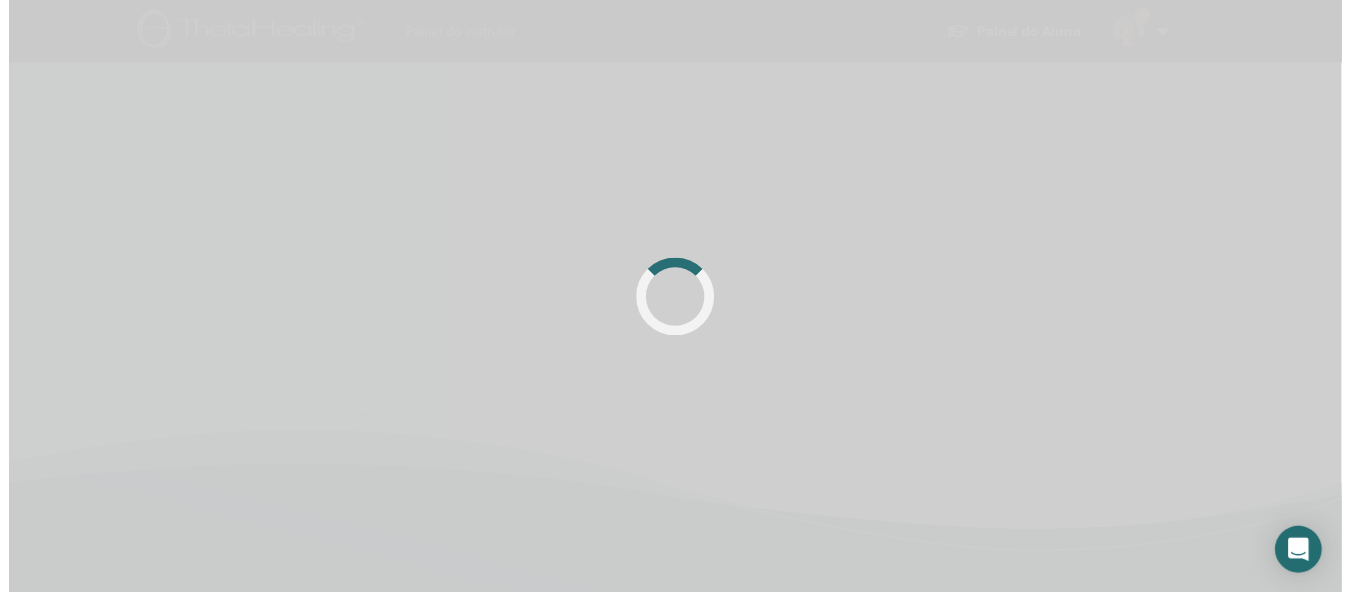 scroll, scrollTop: 0, scrollLeft: 0, axis: both 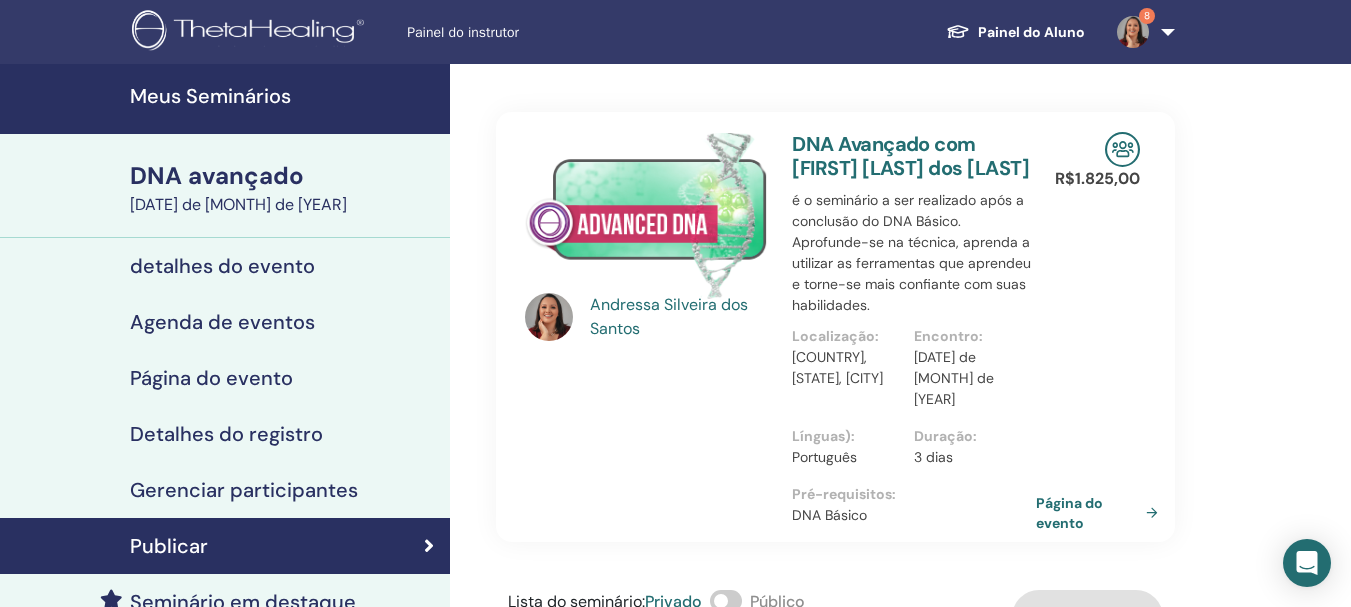 click on "Agenda de eventos" at bounding box center (222, 322) 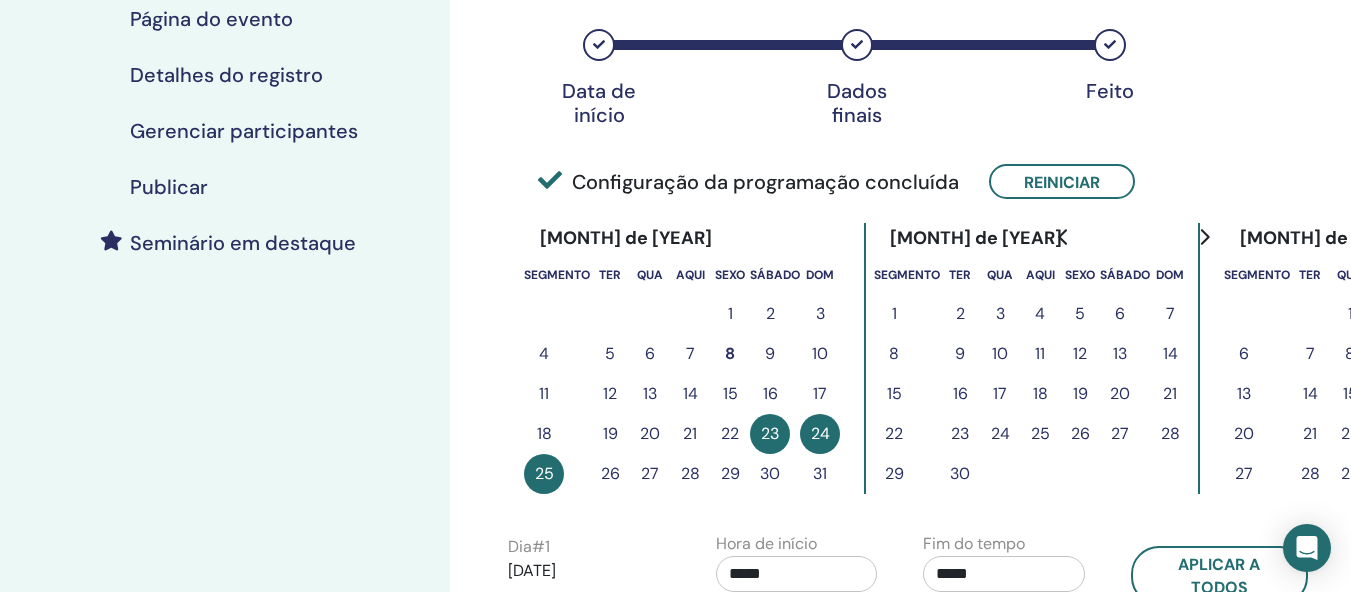 scroll, scrollTop: 360, scrollLeft: 0, axis: vertical 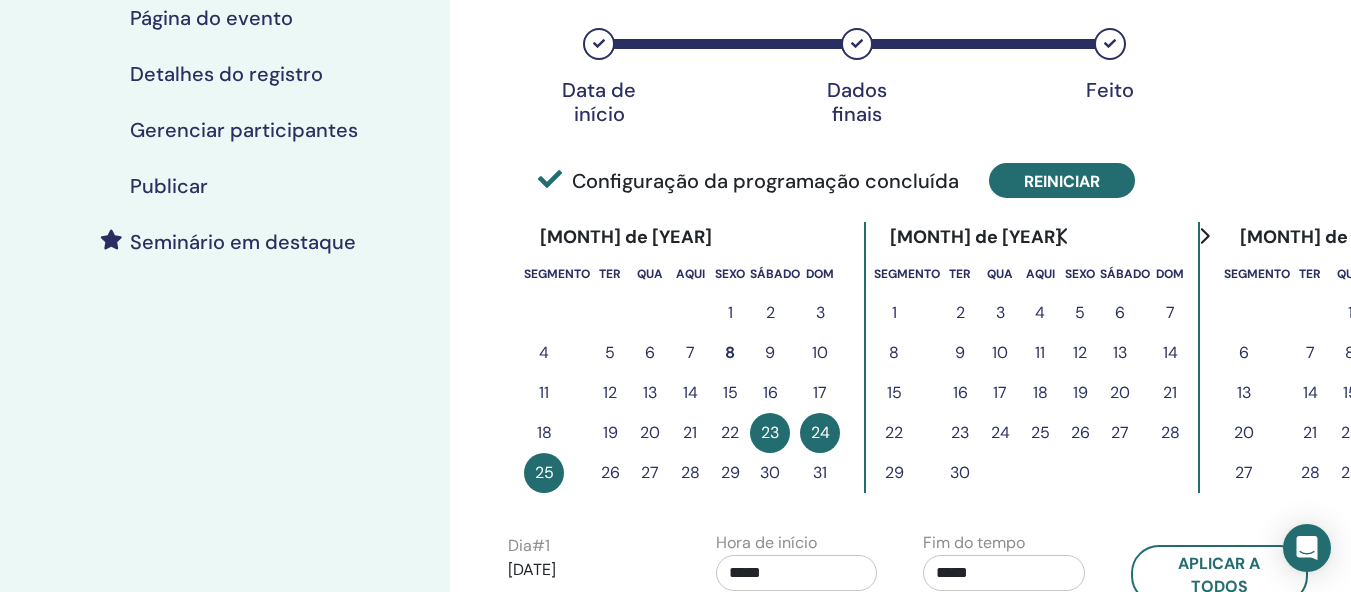 click on "Reiniciar" at bounding box center [1062, 181] 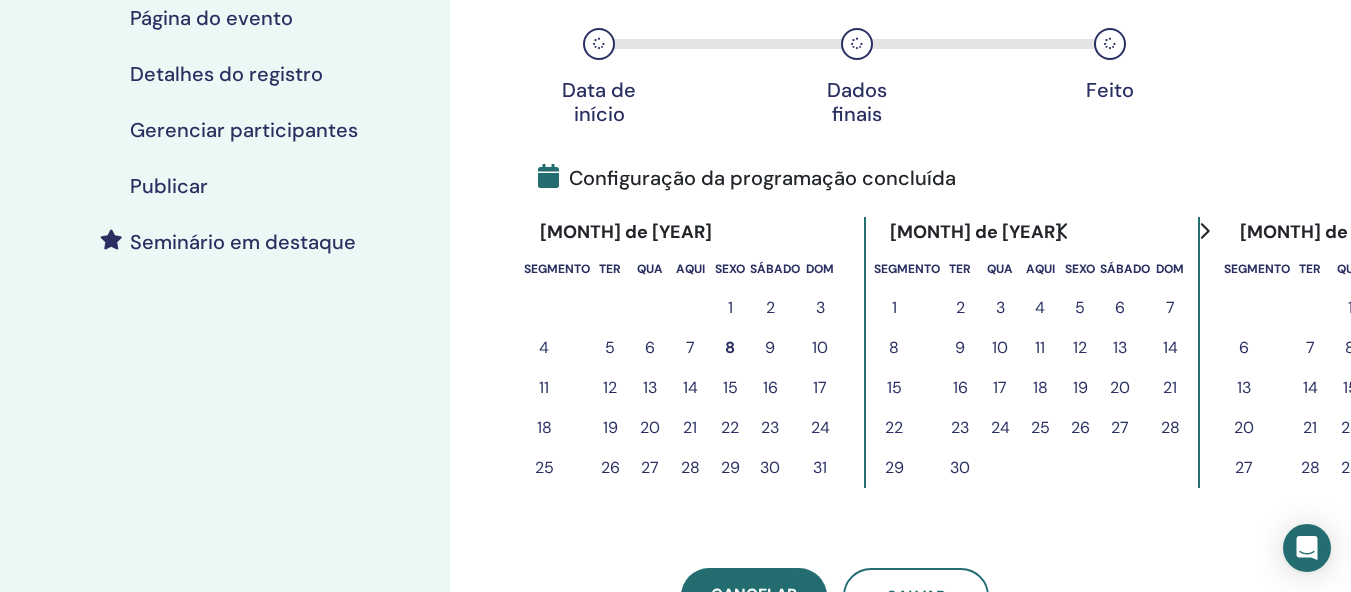 click on "18" at bounding box center [544, 427] 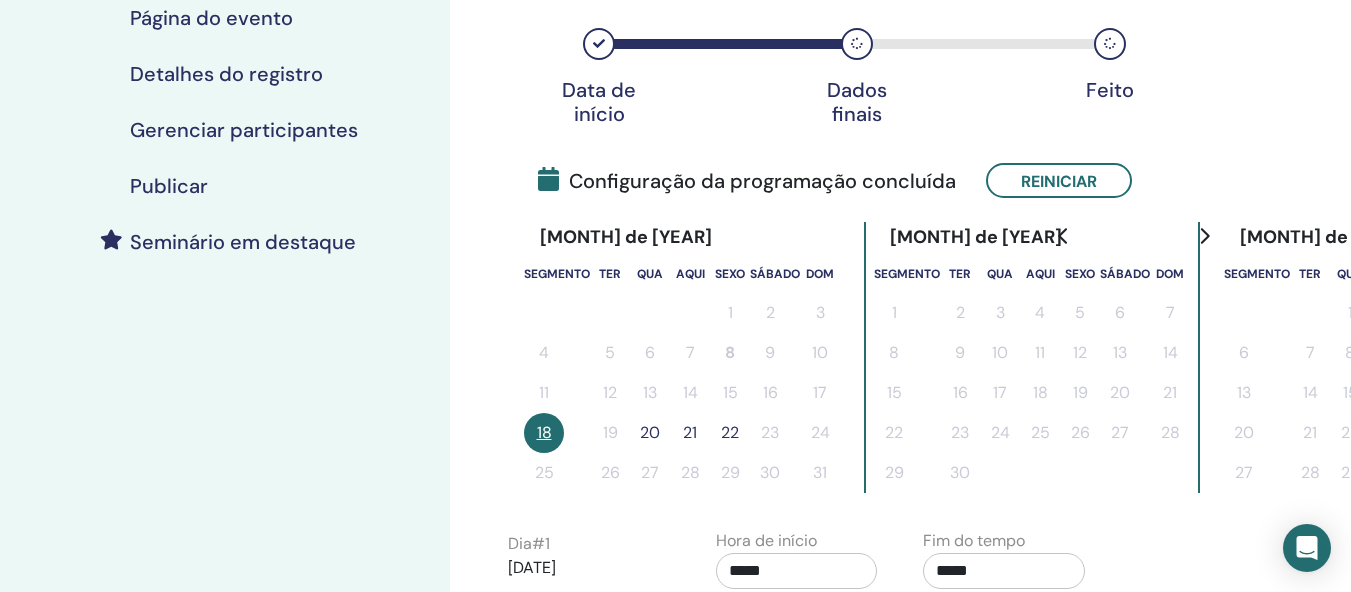 click on "20" at bounding box center [650, 433] 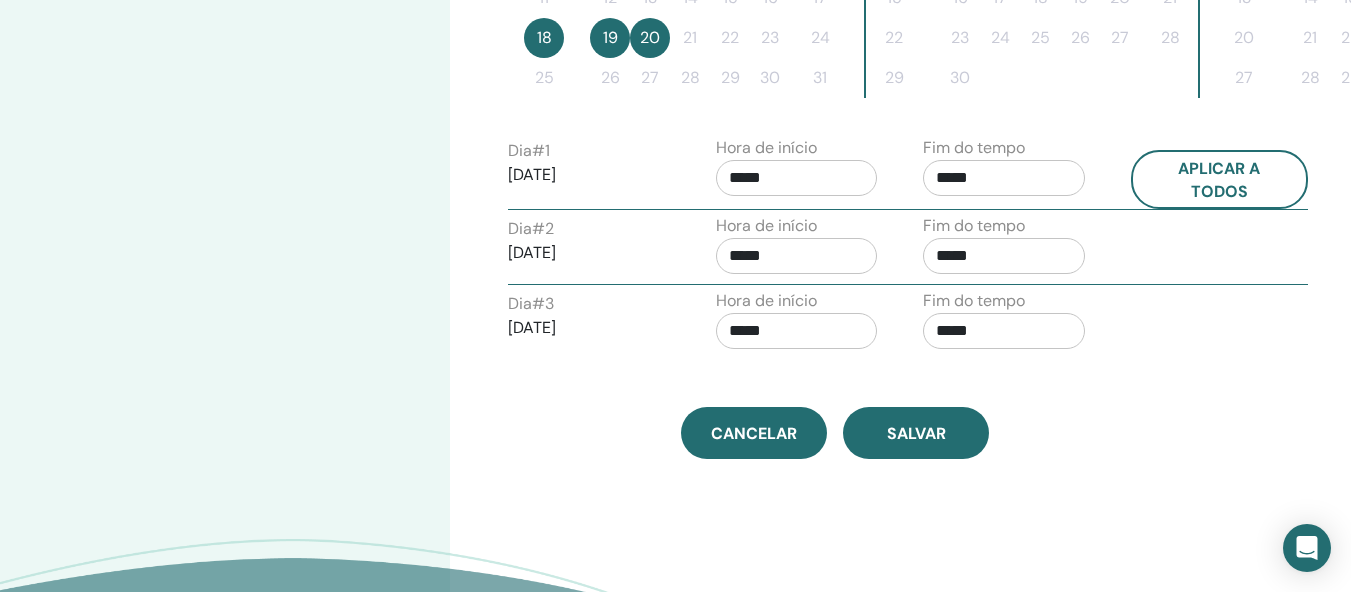scroll, scrollTop: 787, scrollLeft: 0, axis: vertical 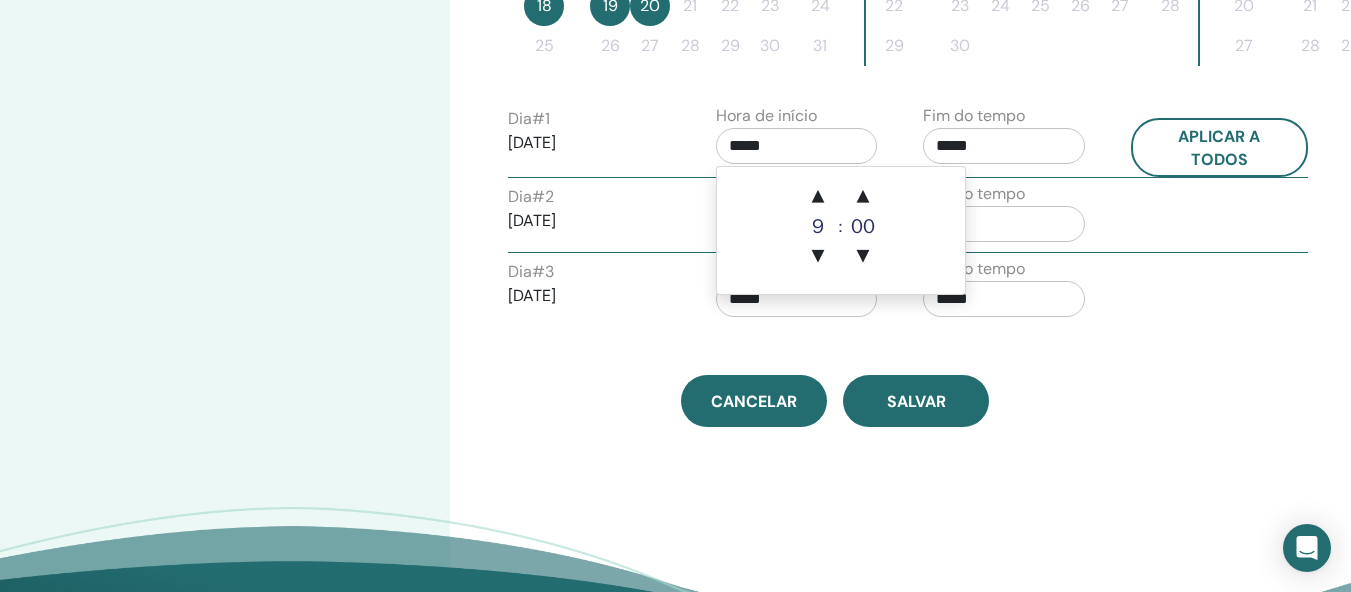 click on "*****" at bounding box center [797, 146] 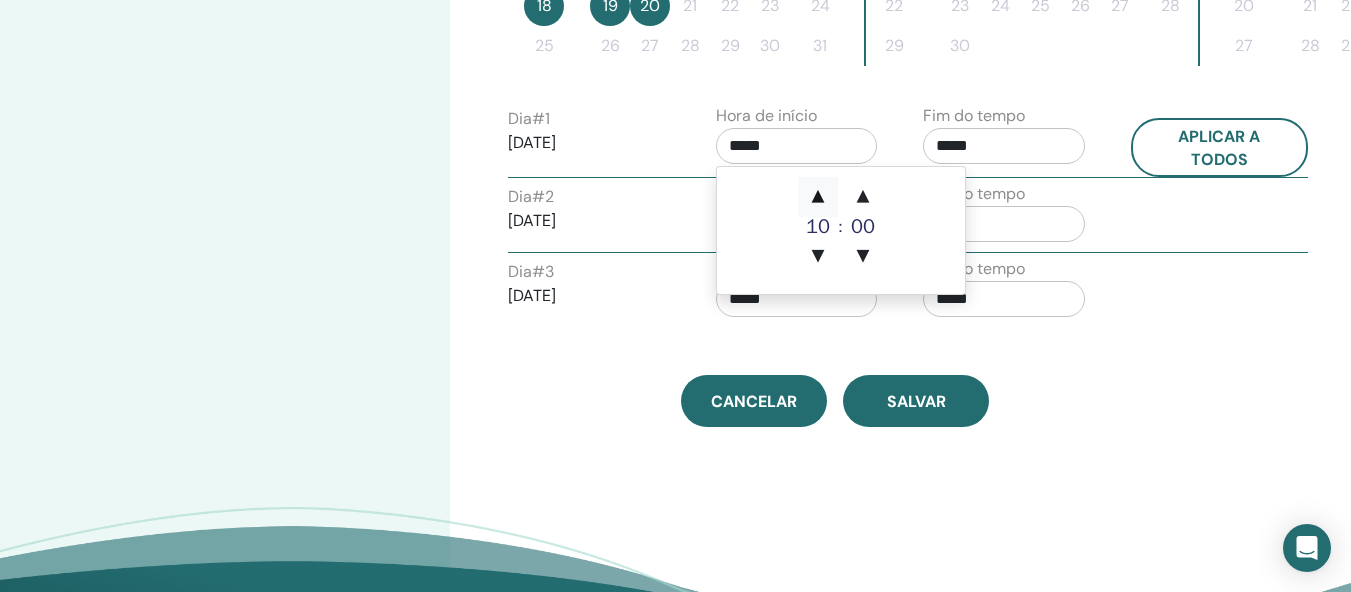 click on "▲" at bounding box center (818, 197) 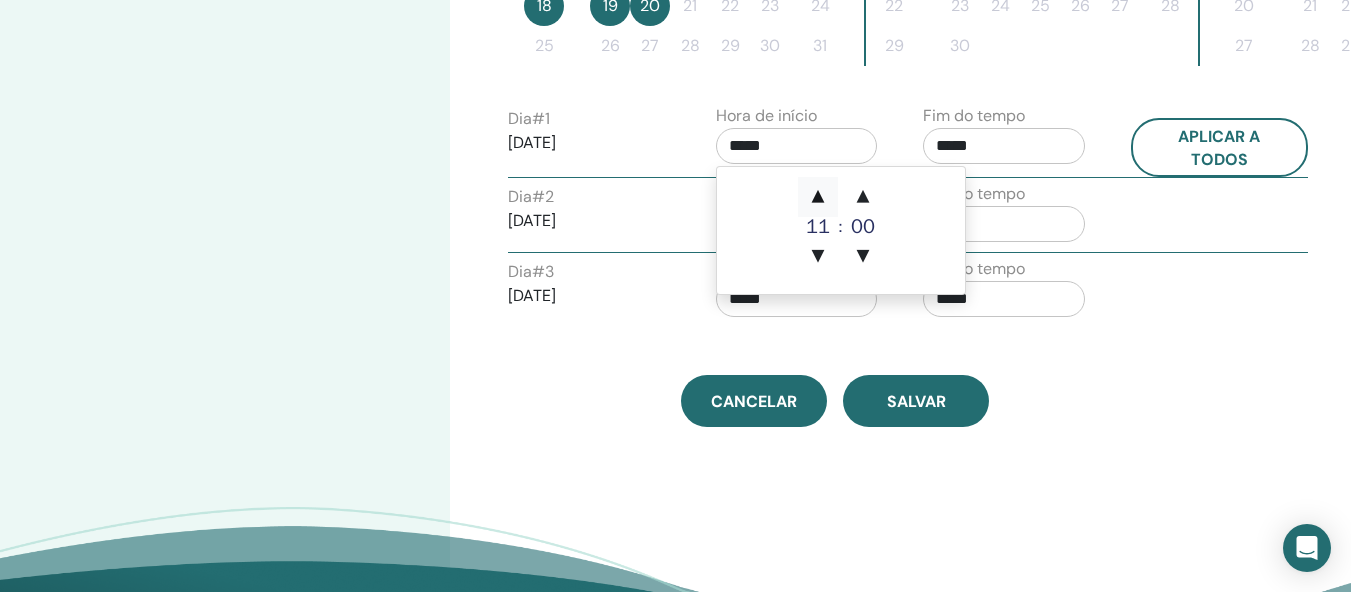 click on "▲" at bounding box center [818, 197] 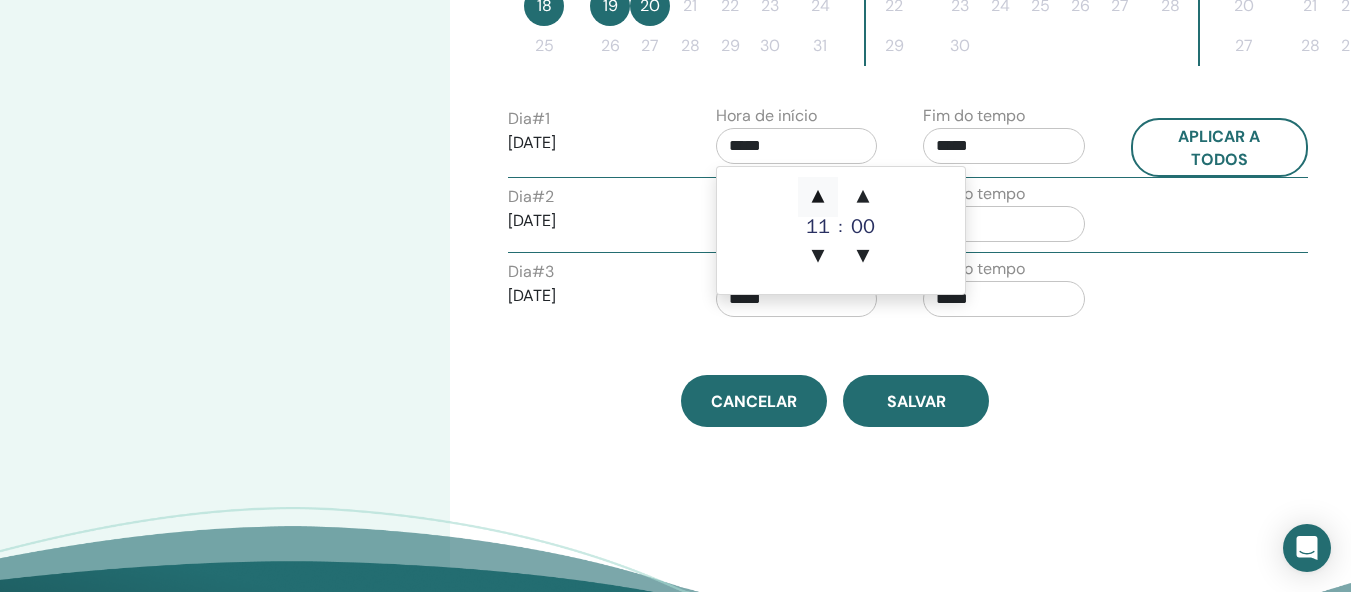 click on "▲" at bounding box center [818, 197] 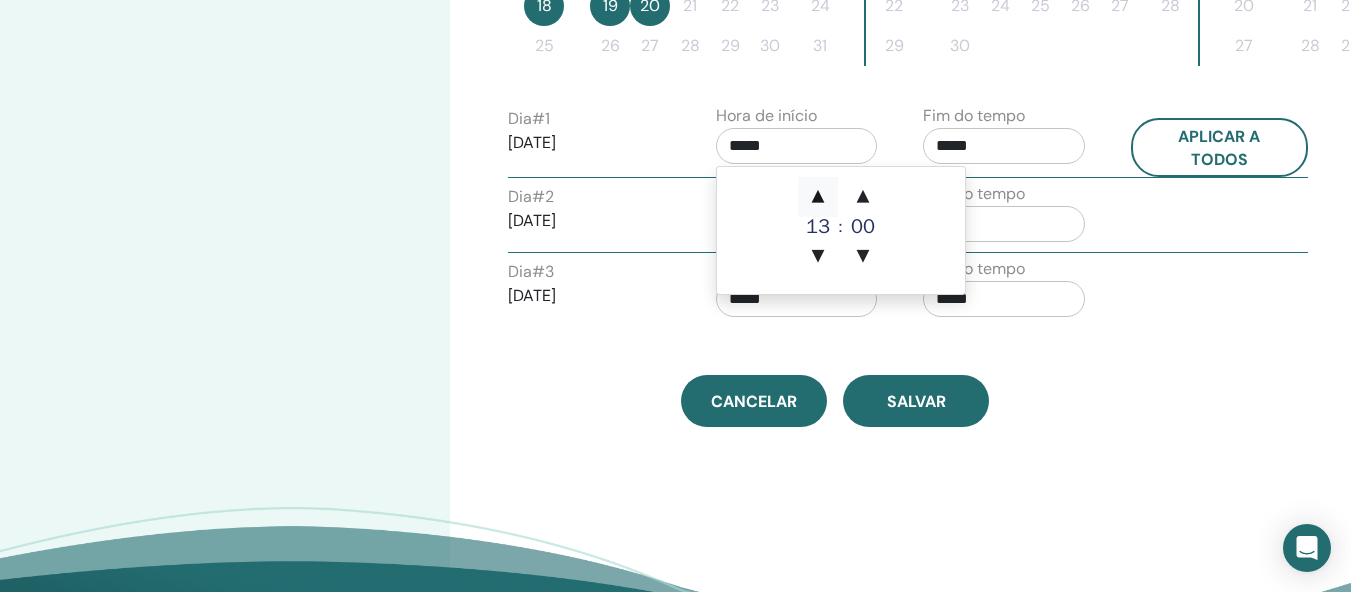 click on "▲" at bounding box center [818, 197] 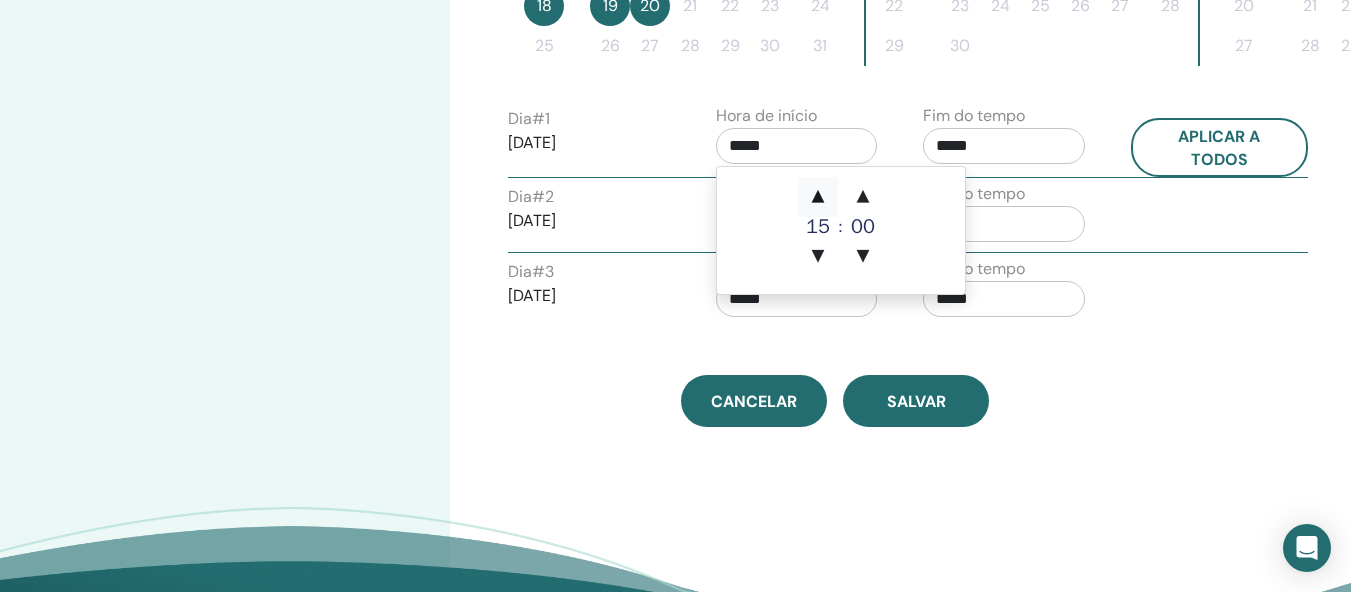 click on "▲" at bounding box center [818, 197] 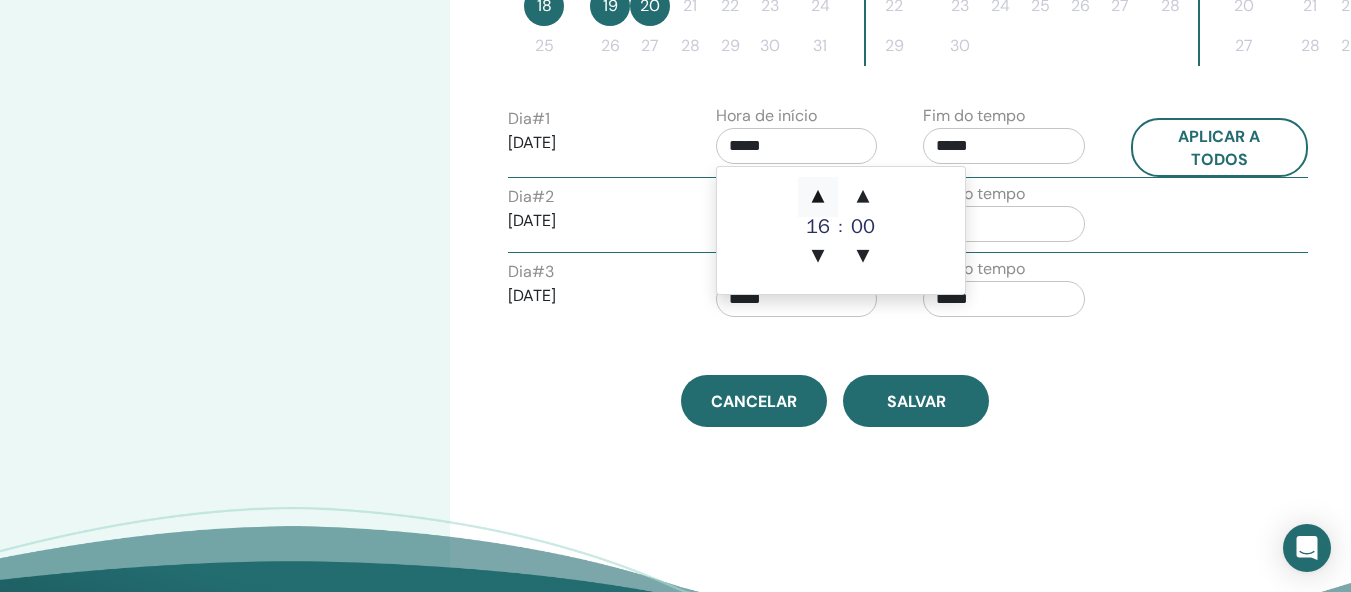 click on "▲" at bounding box center [818, 197] 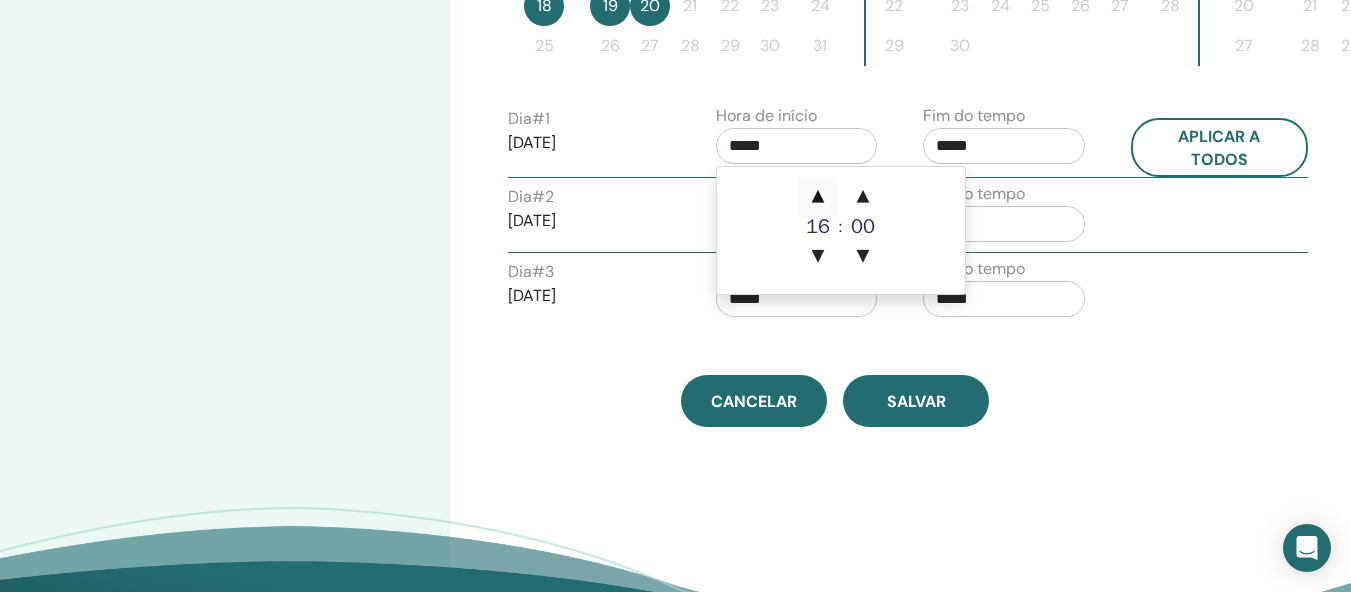 click on "▲" at bounding box center (818, 197) 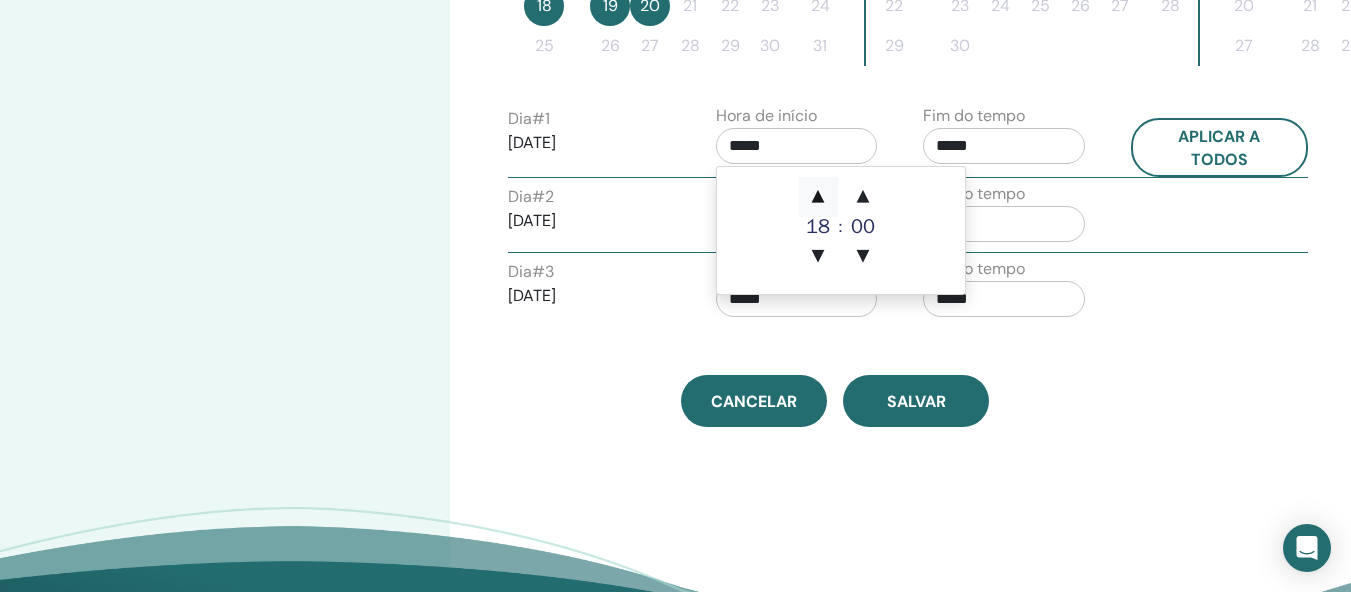 click on "▲" at bounding box center (818, 197) 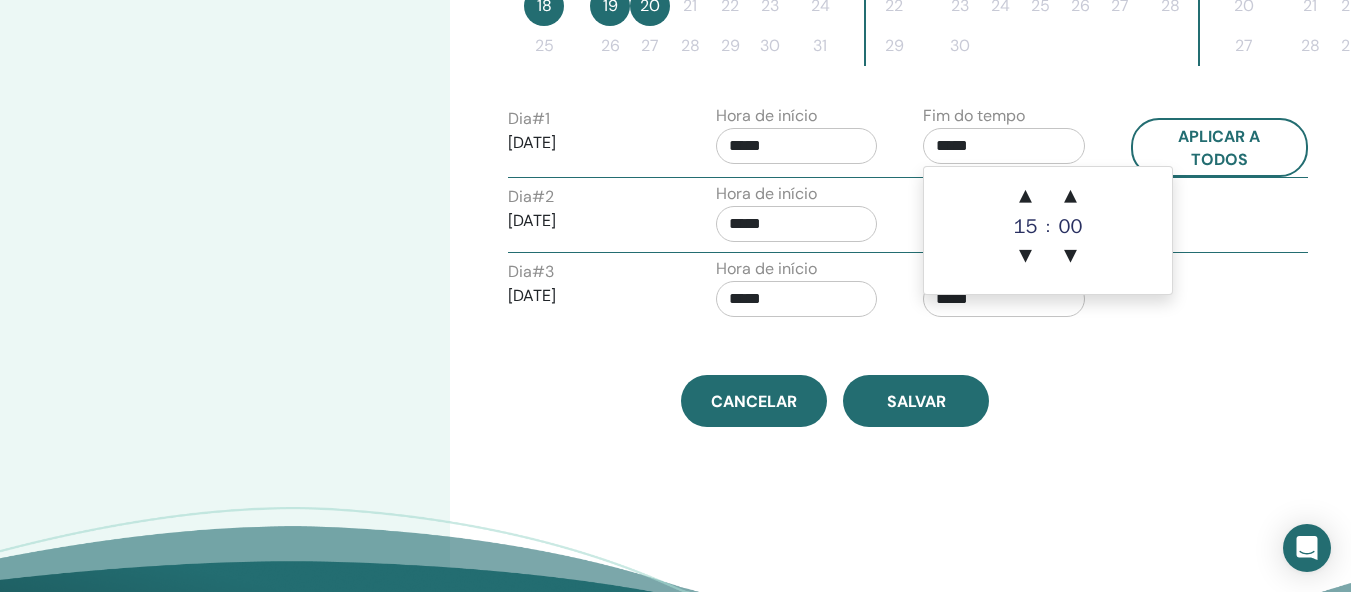 click on "*****" at bounding box center [1004, 146] 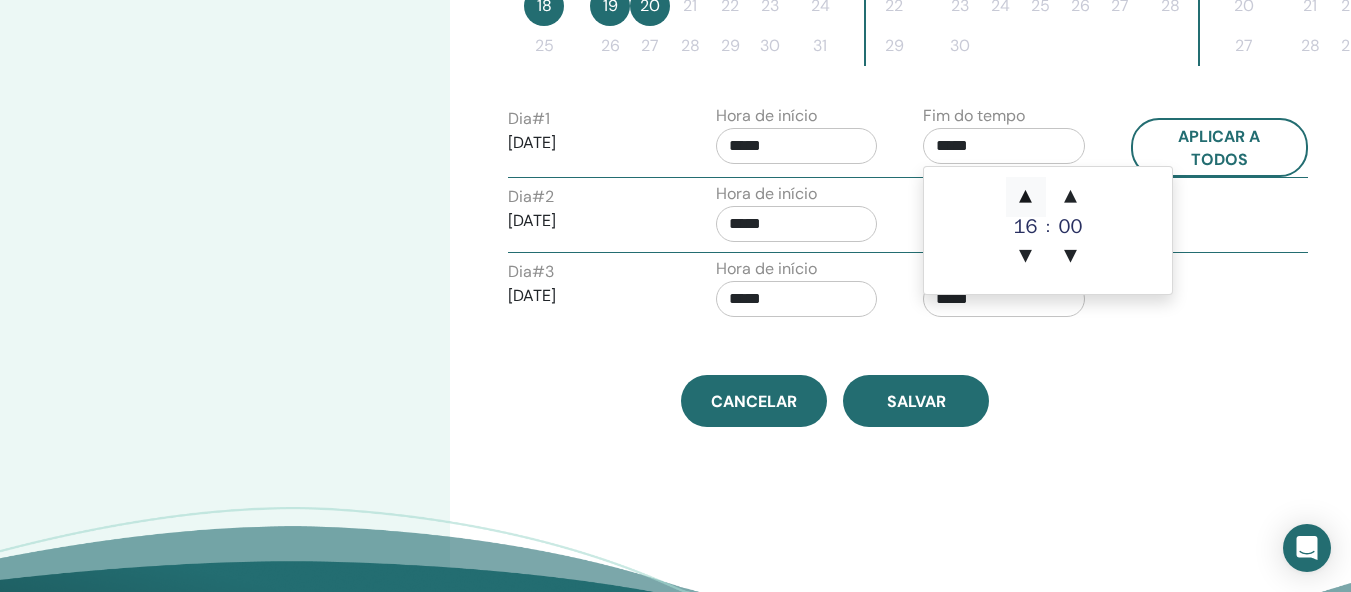 click on "▲" at bounding box center [1026, 197] 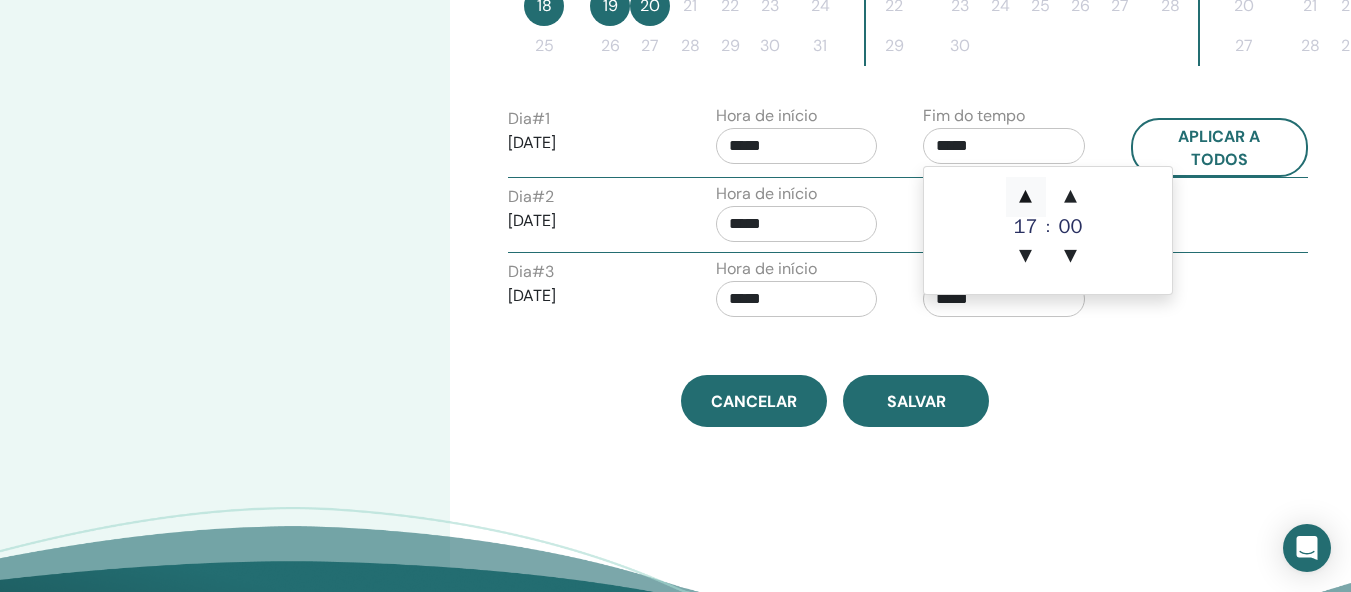 click on "▲" at bounding box center (1026, 197) 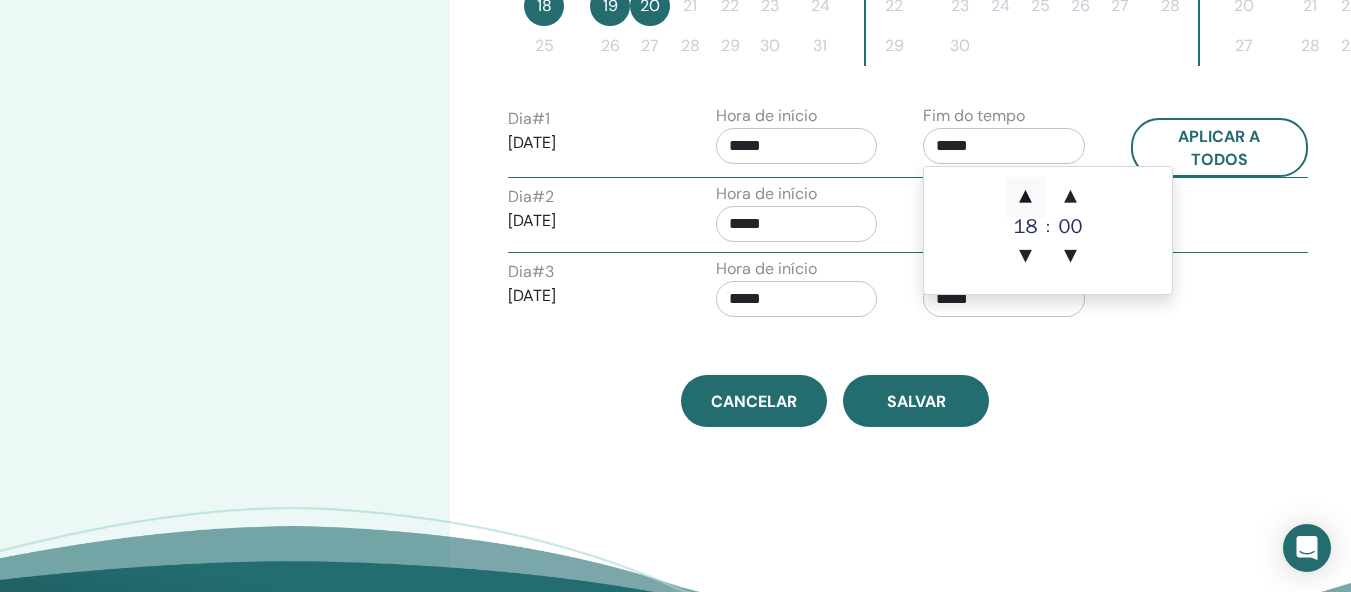 click on "▲" at bounding box center [1026, 197] 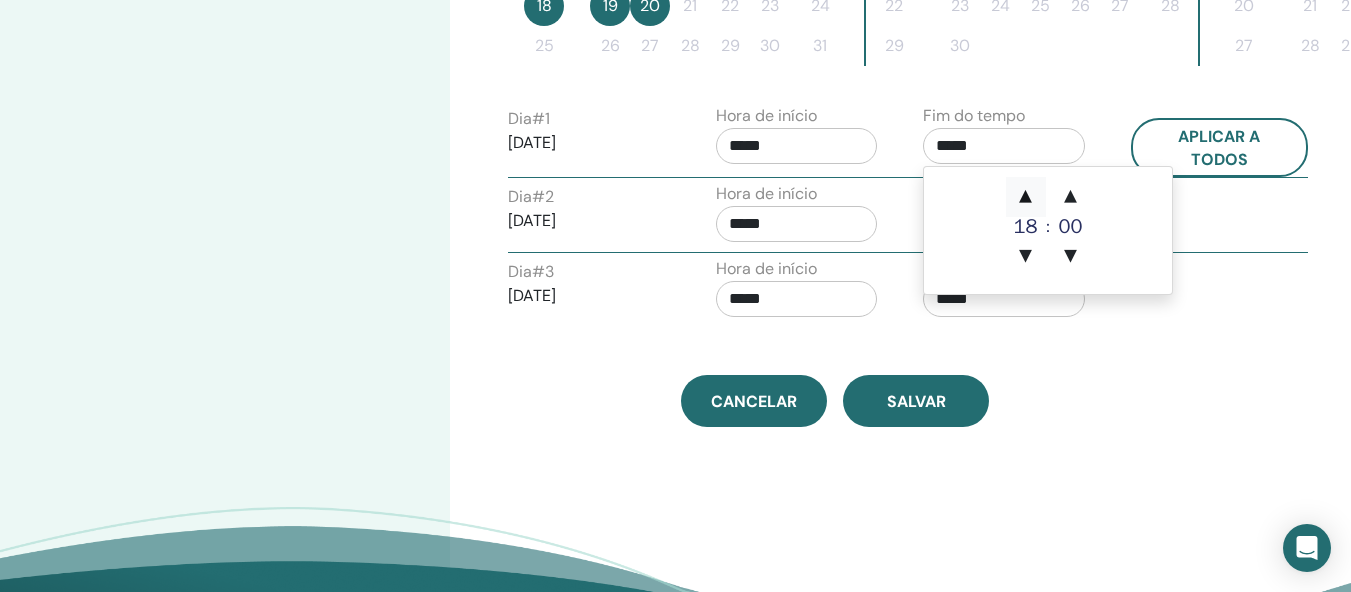 click on "▲" at bounding box center [1026, 197] 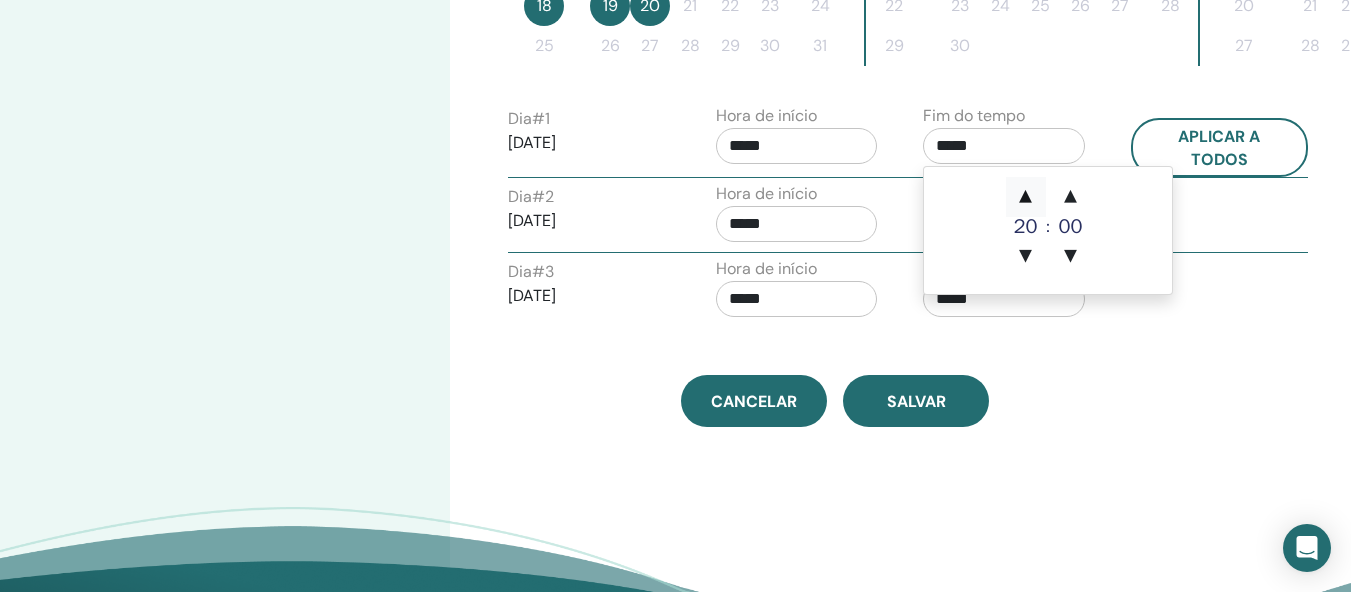 click on "▲" at bounding box center [1026, 197] 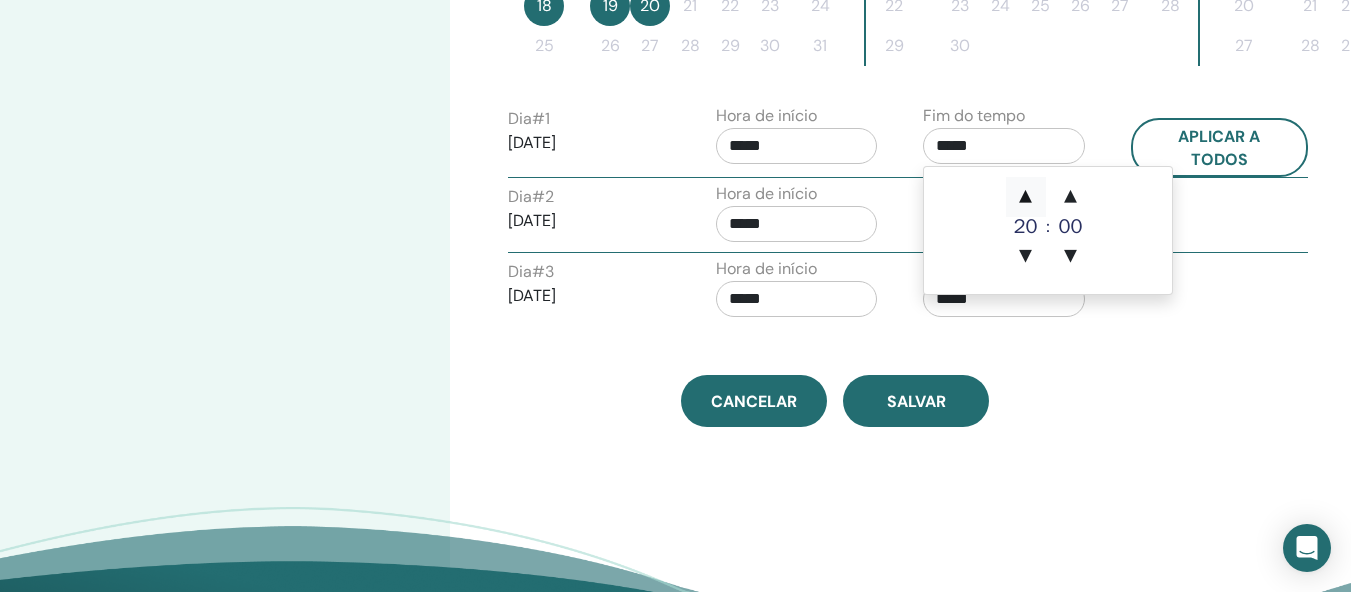 click on "▲" at bounding box center (1026, 197) 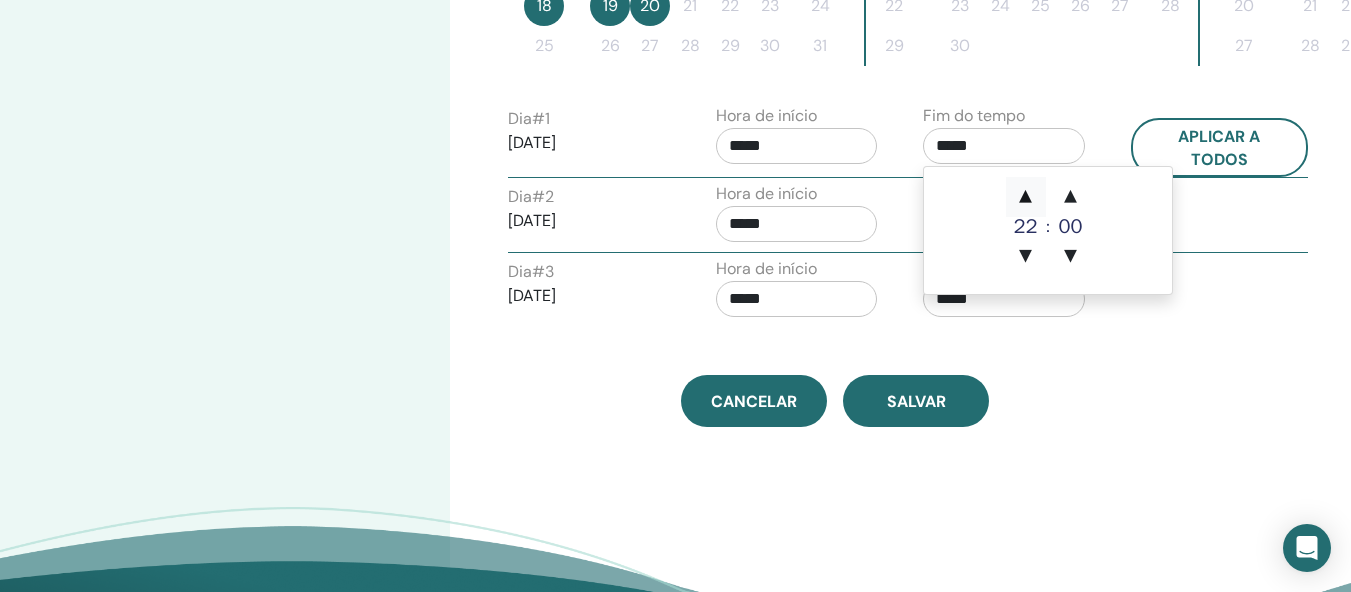 click on "▲" at bounding box center (1026, 197) 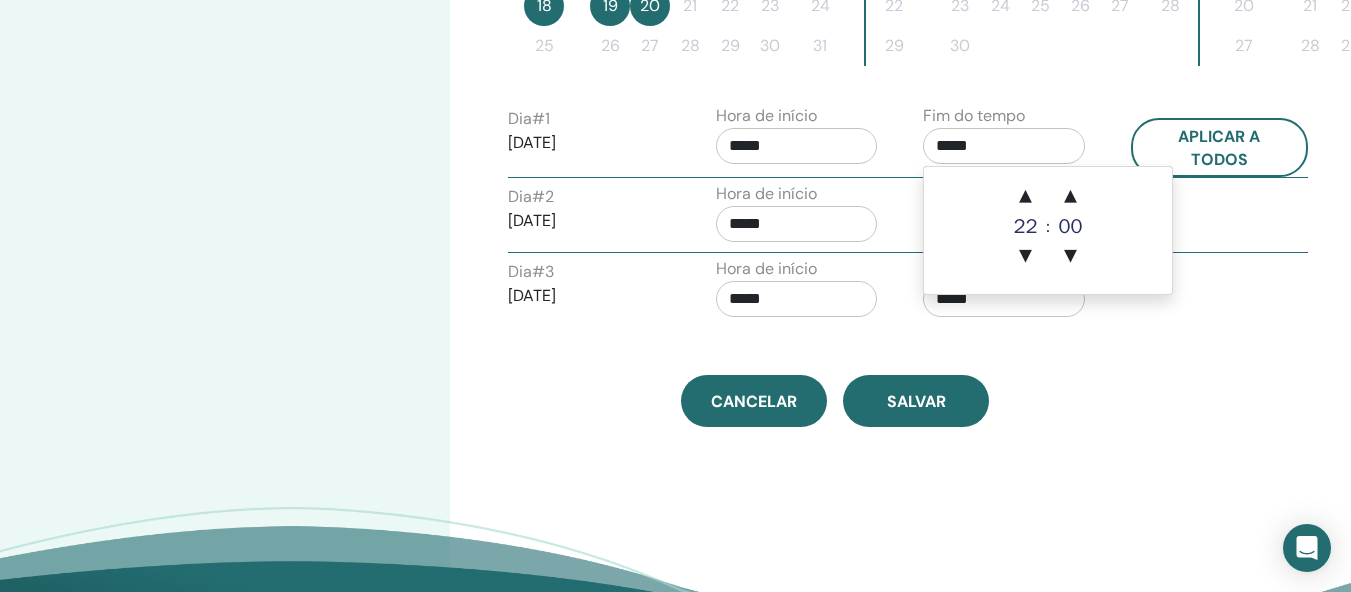 click on "*****" at bounding box center (797, 146) 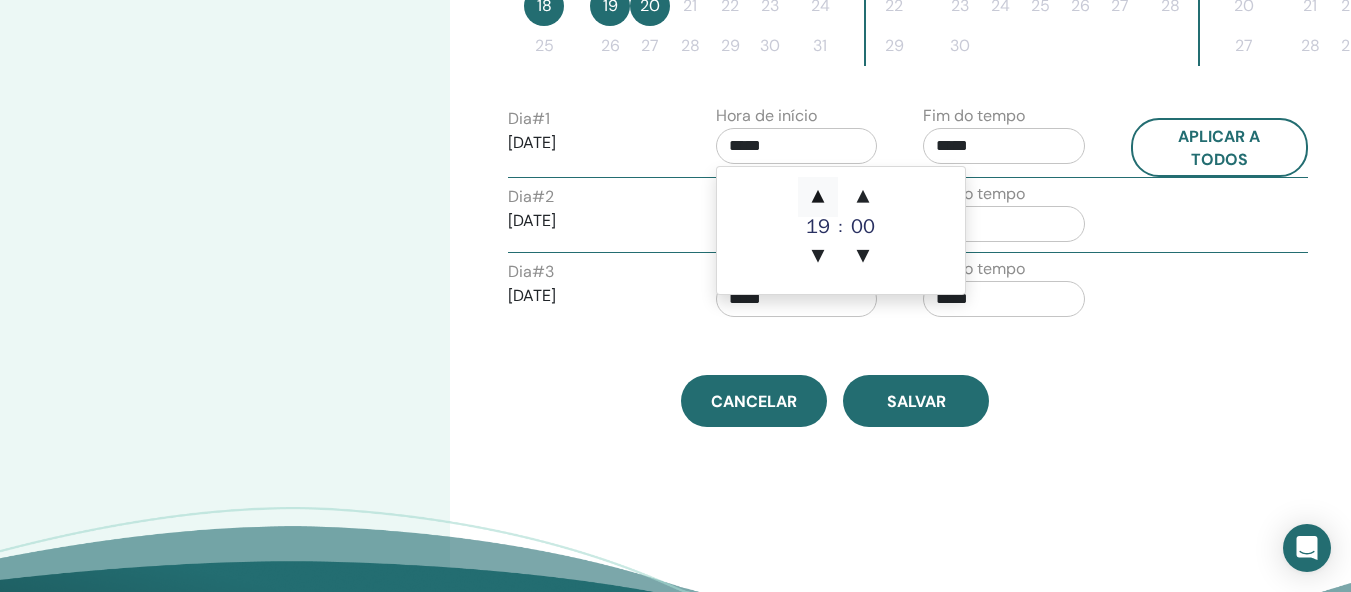 click on "▲" at bounding box center [818, 197] 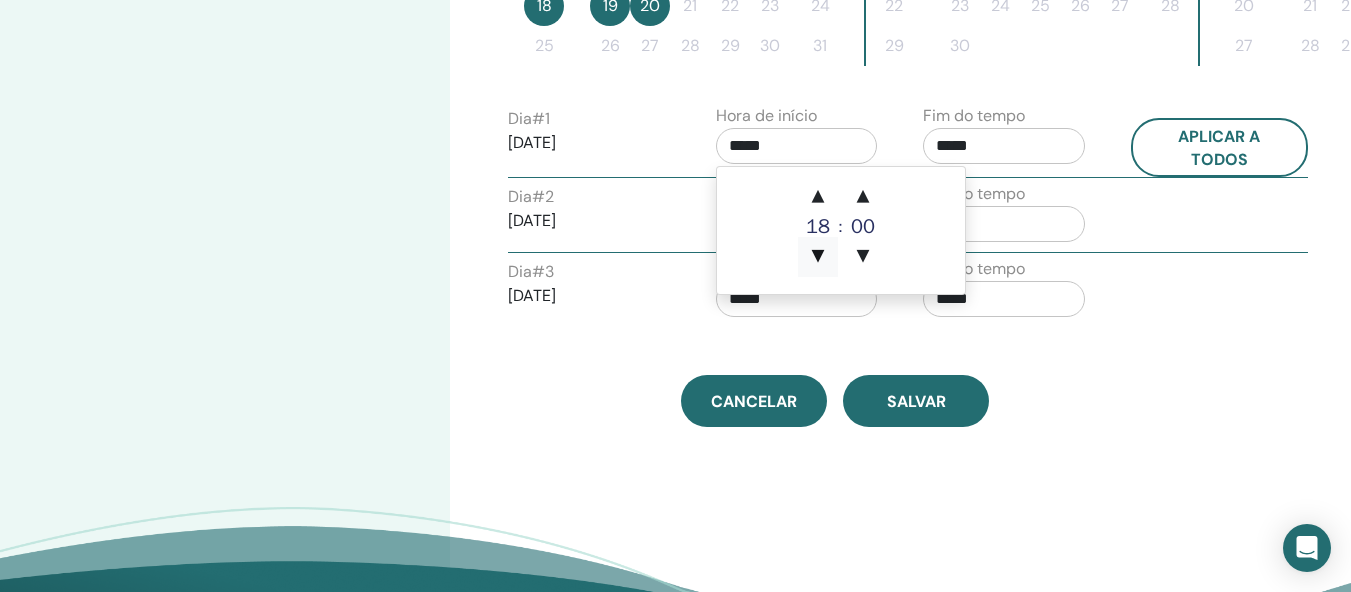 click on "▼" at bounding box center (818, 257) 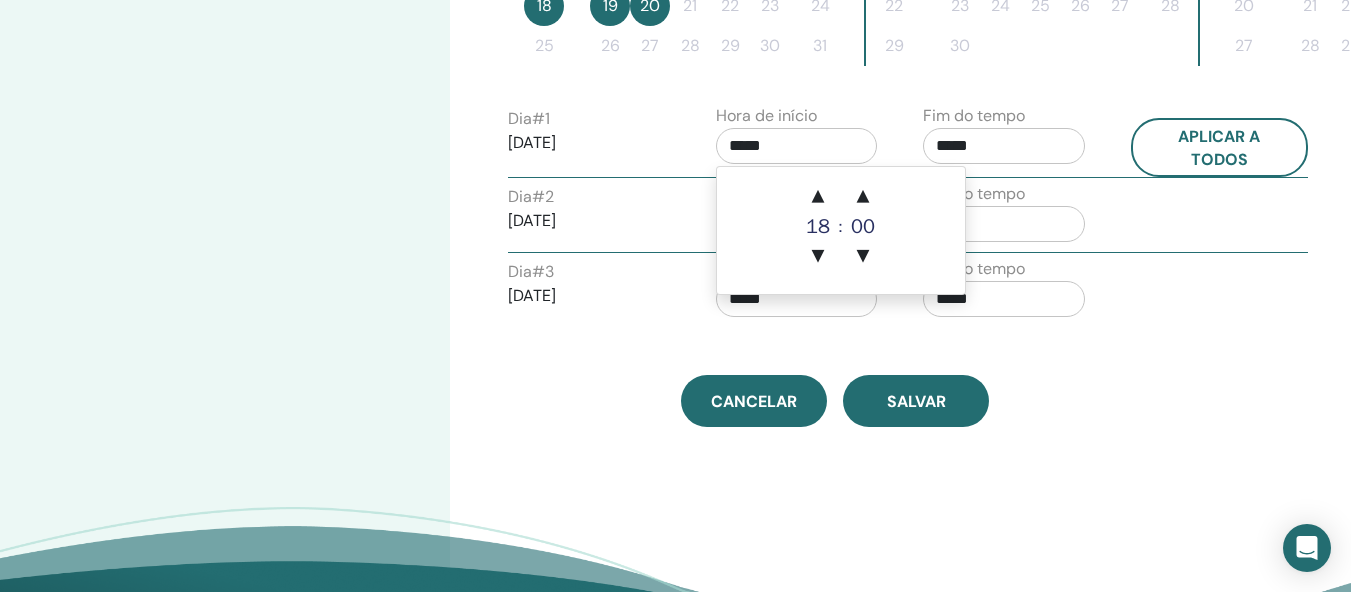click on "Dia  #  2 19/08/2025" at bounding box center (597, 217) 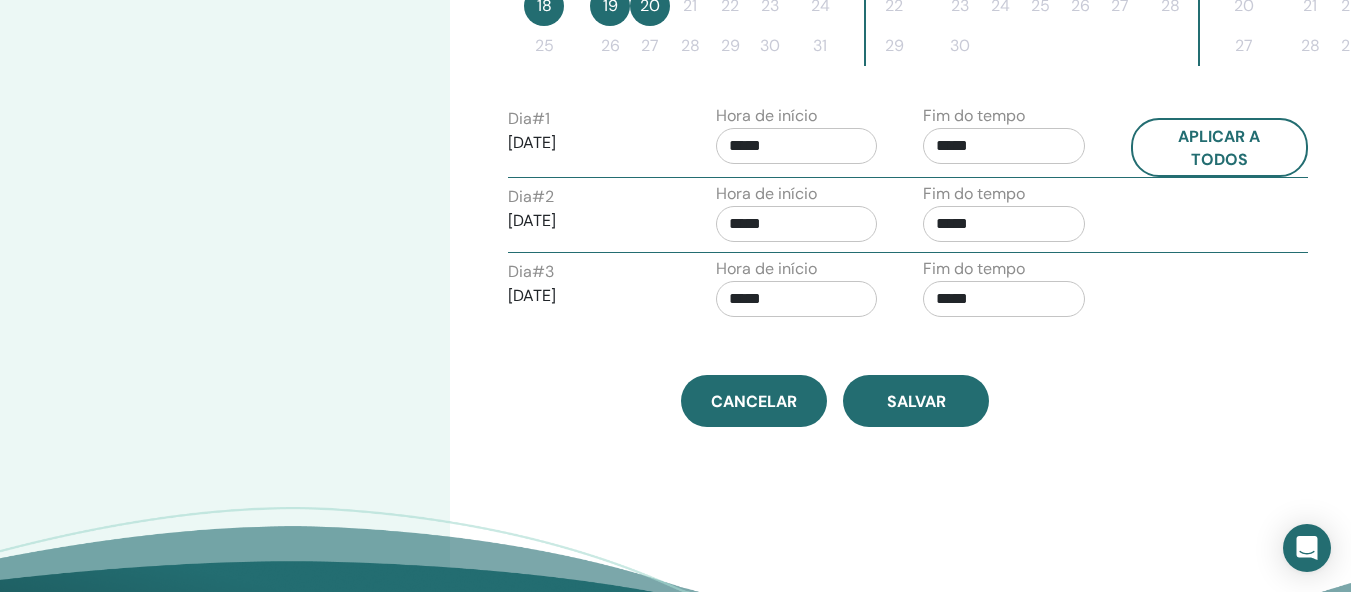 click on "*****" at bounding box center (797, 224) 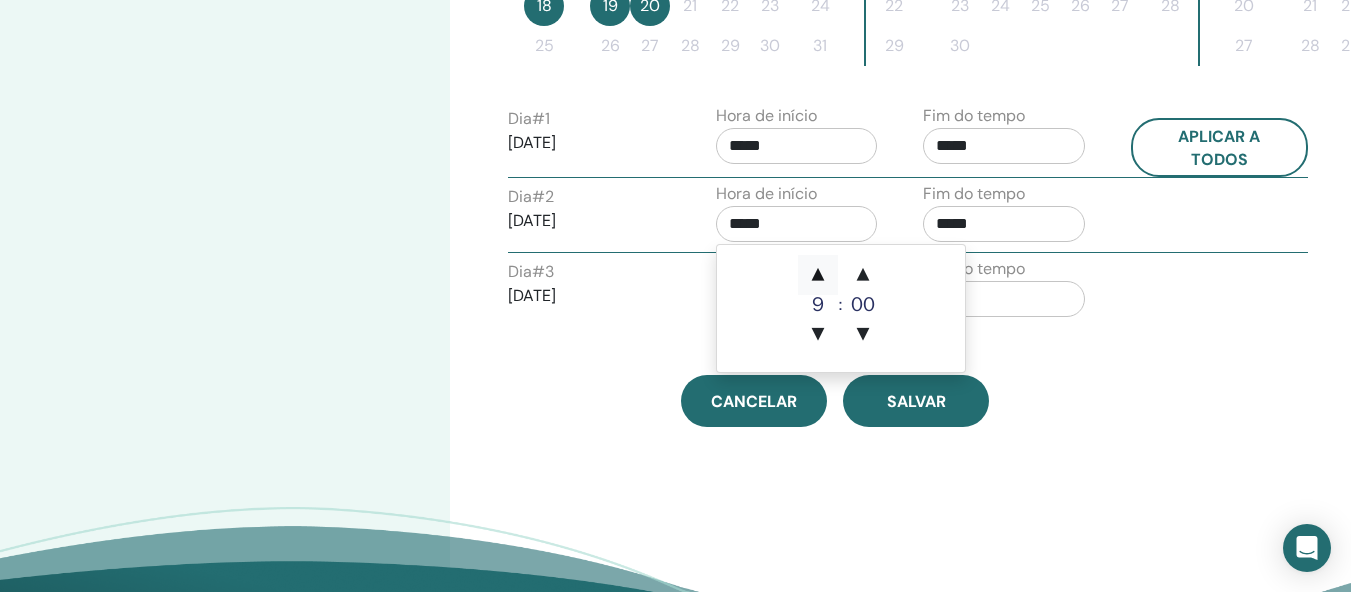 click on "▲" at bounding box center (818, 275) 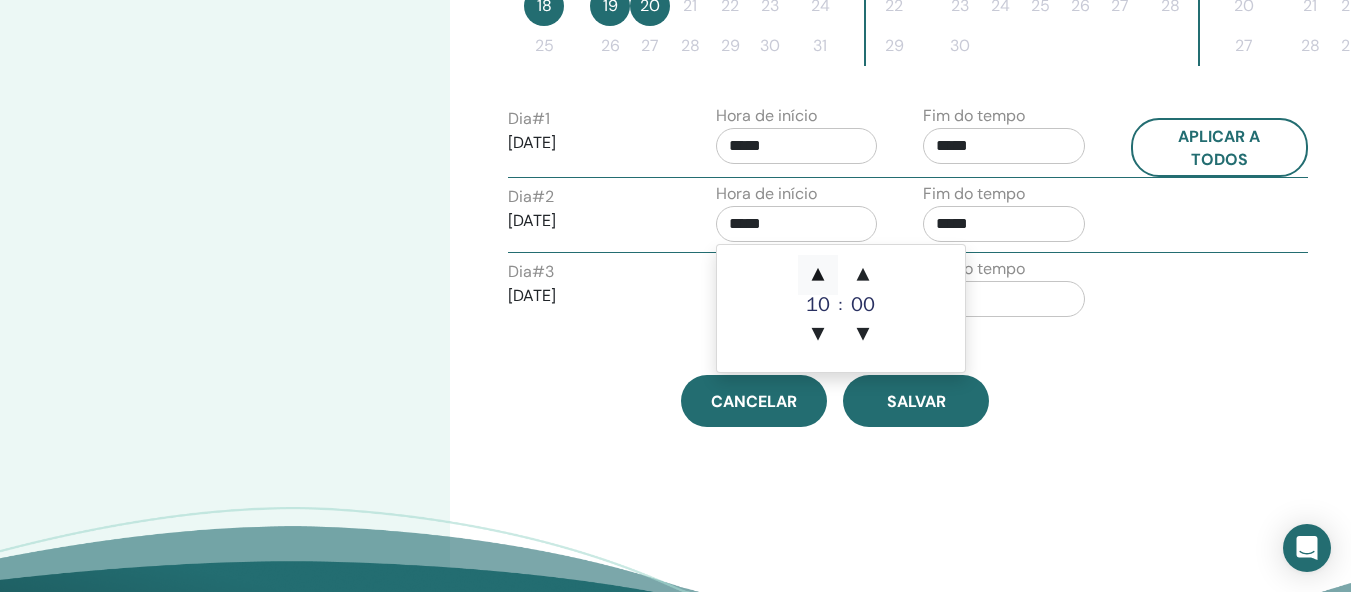 click on "▲" at bounding box center [818, 275] 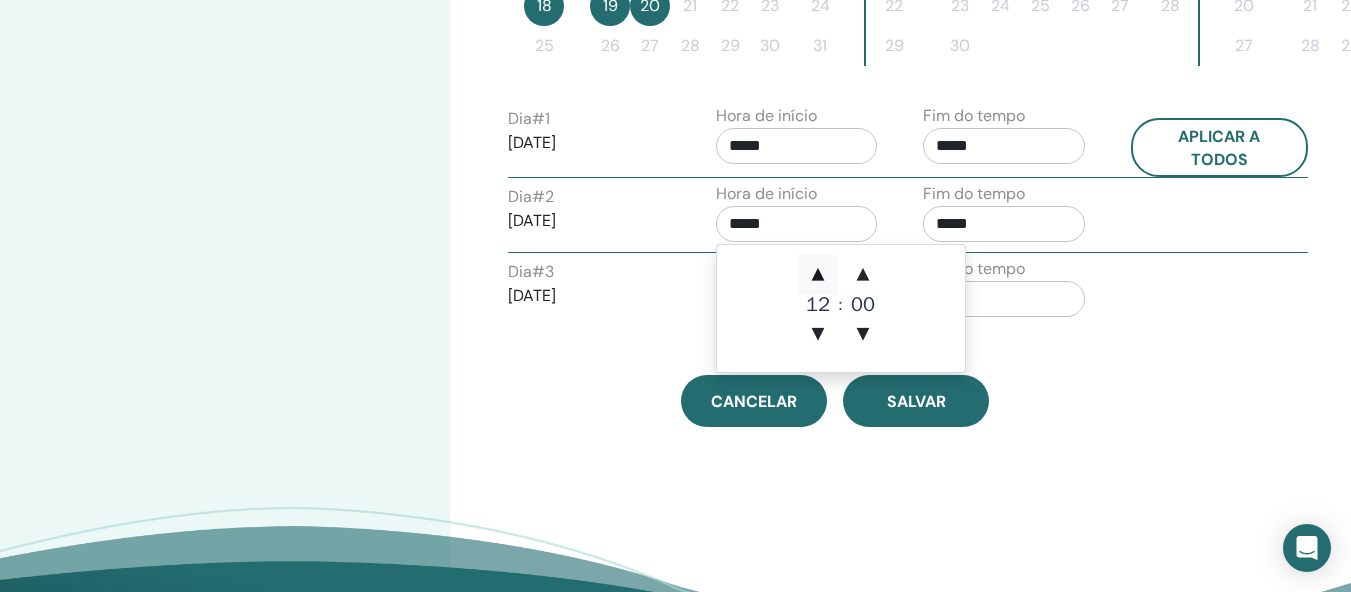 click on "▲" at bounding box center (818, 275) 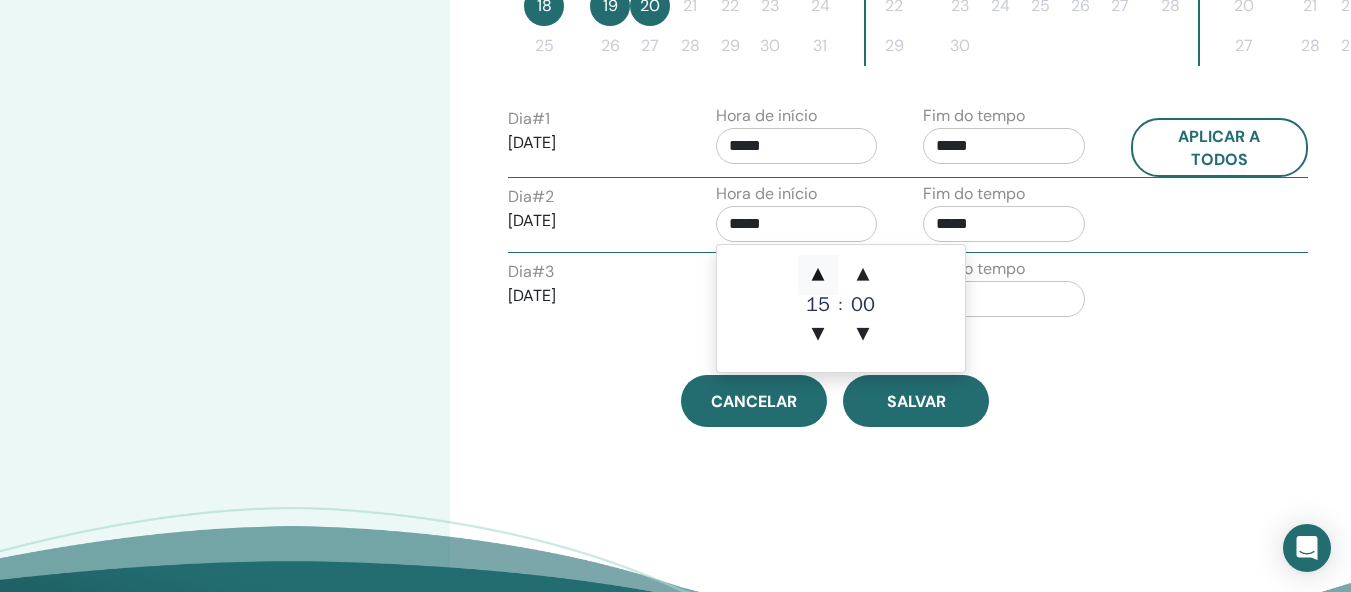 click on "▲" at bounding box center (818, 275) 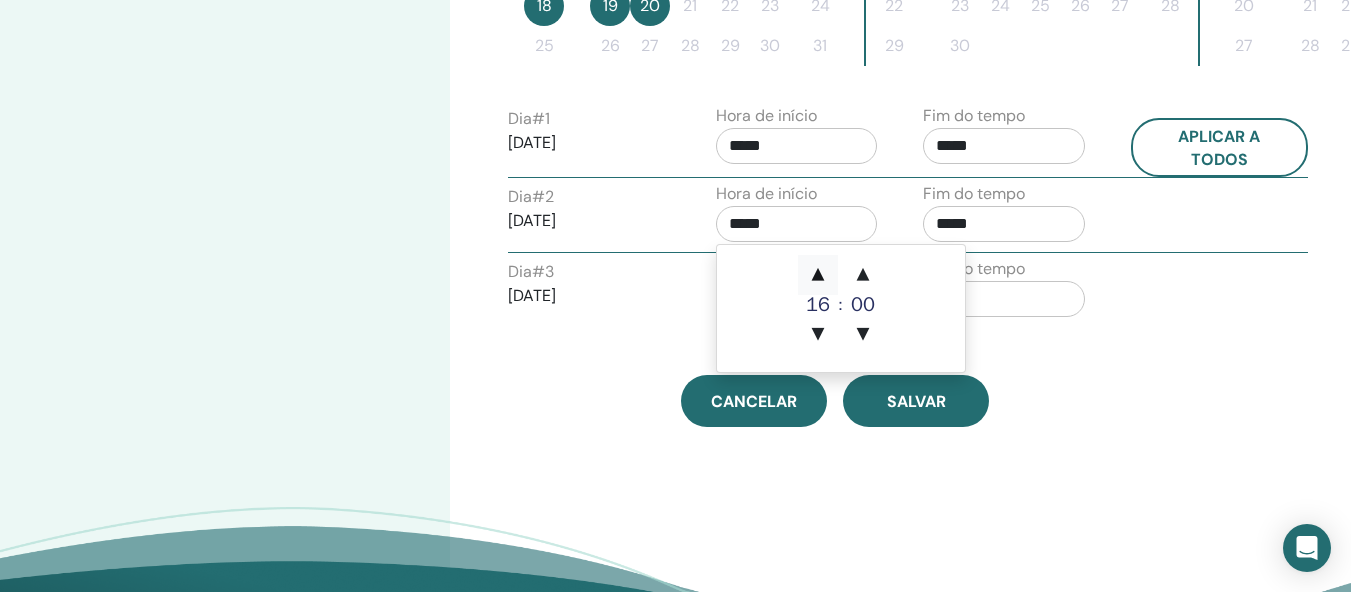 click on "▲" at bounding box center (818, 275) 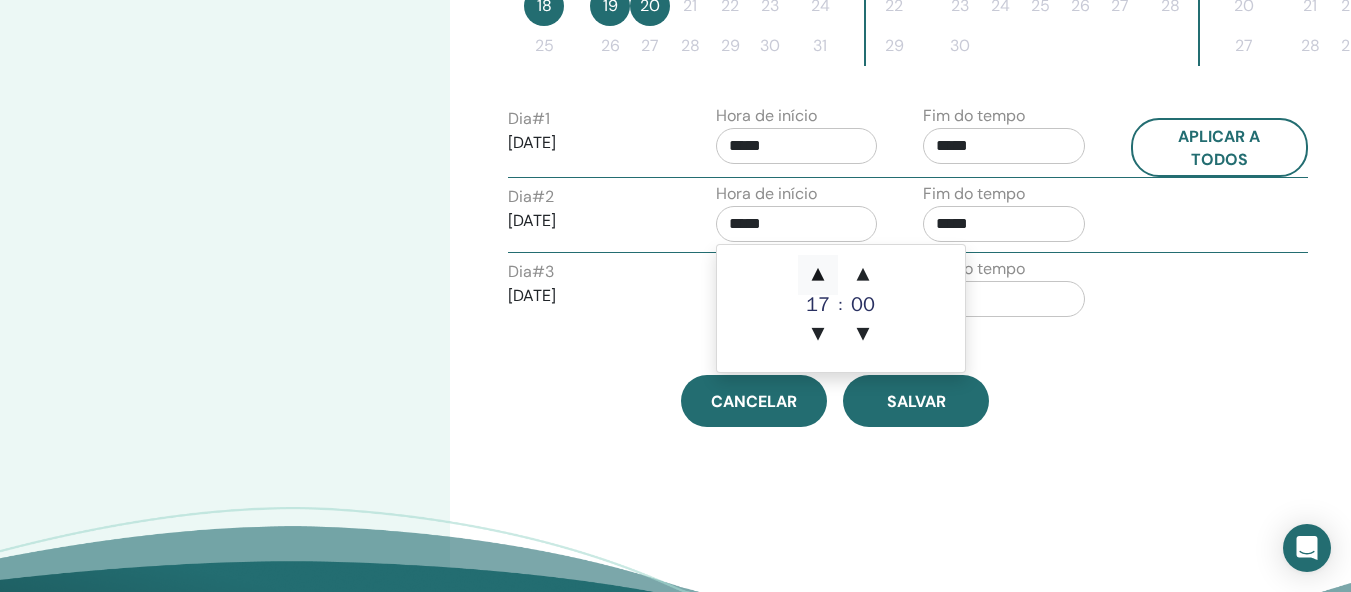 click on "▲" at bounding box center (818, 275) 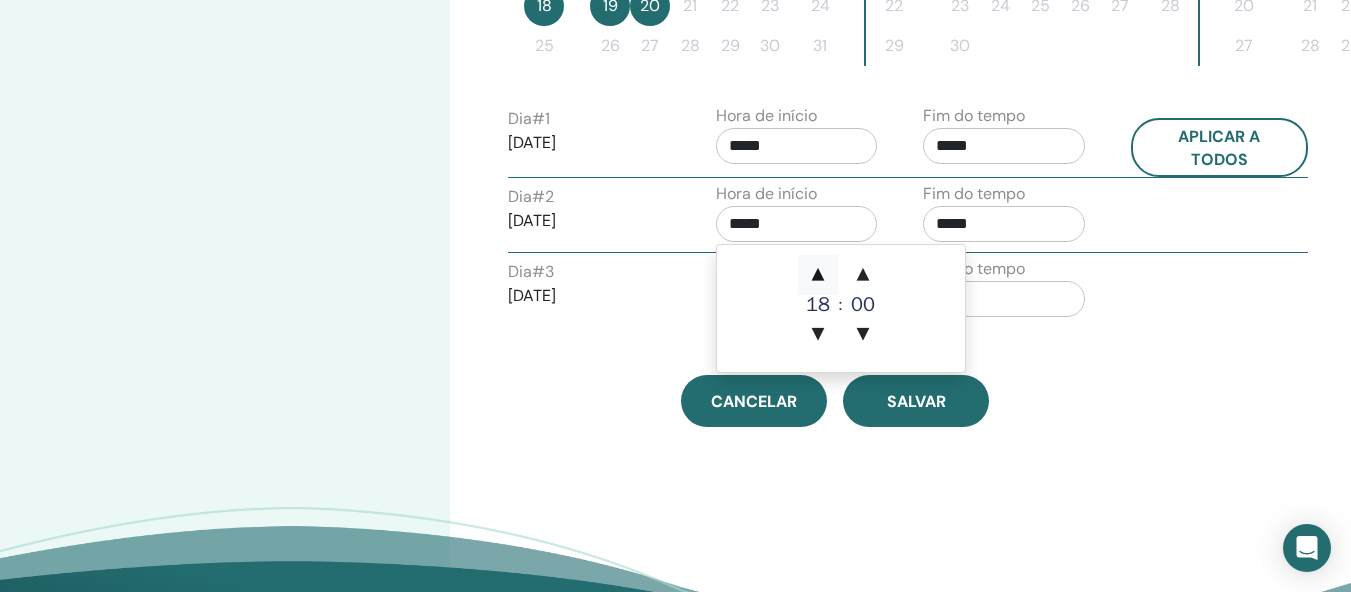 click on "▲" at bounding box center (818, 275) 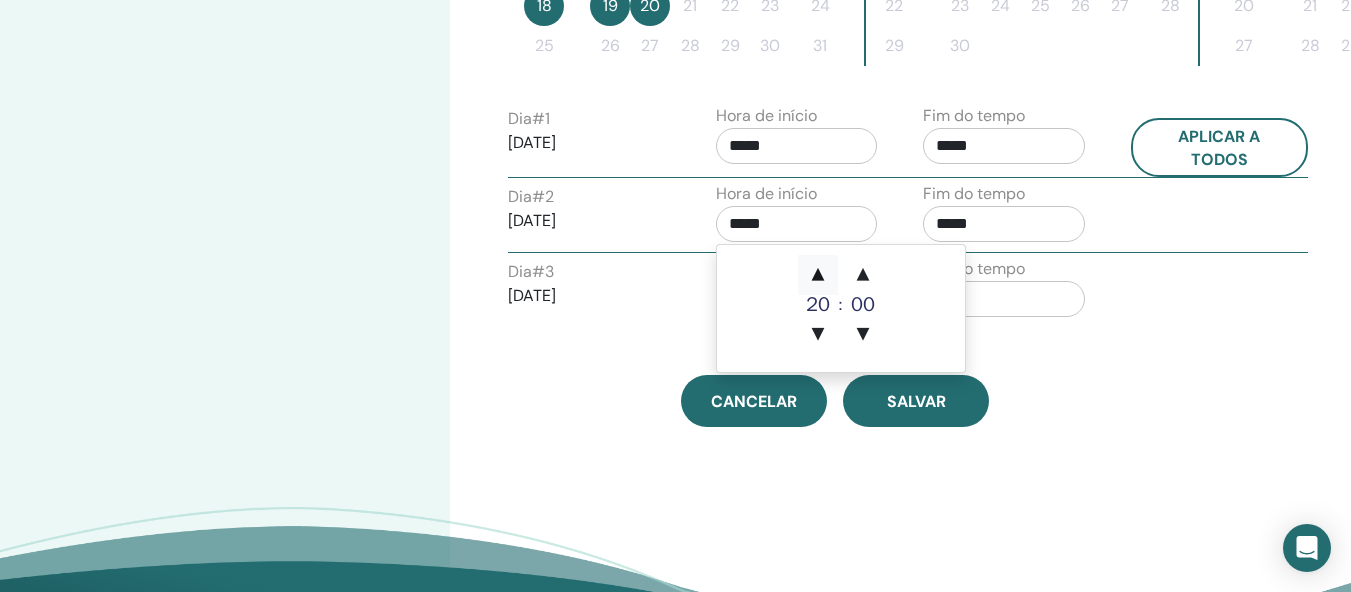 click on "▲" at bounding box center [818, 275] 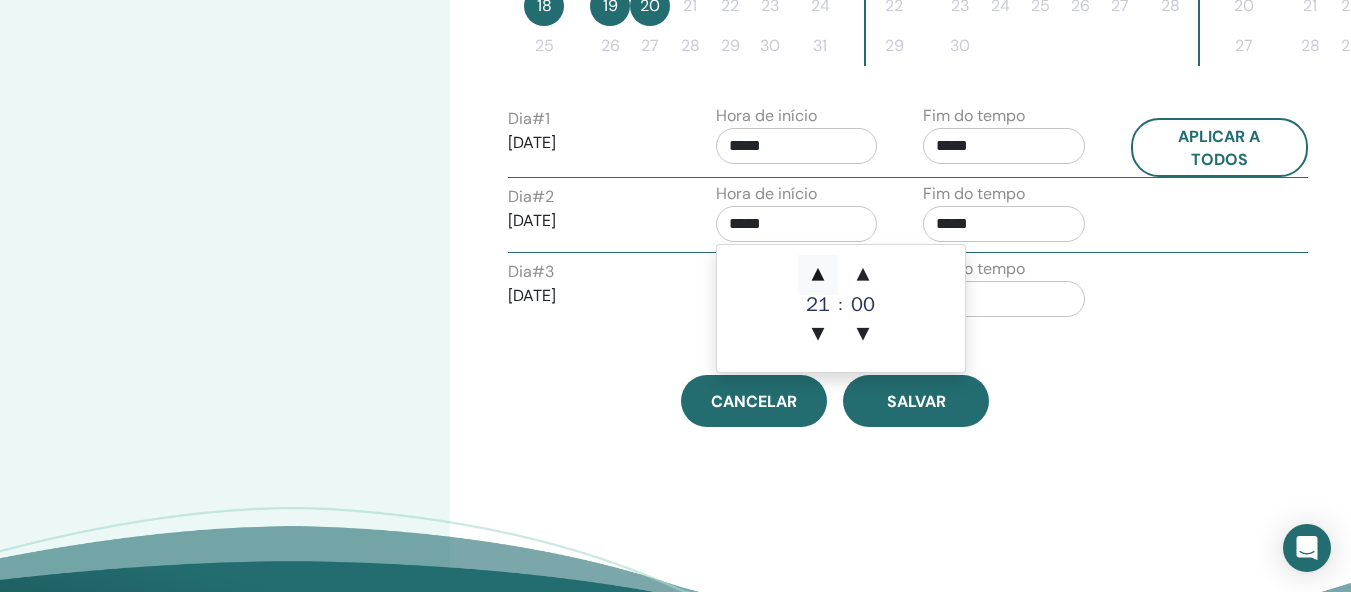 click on "▲" at bounding box center [818, 275] 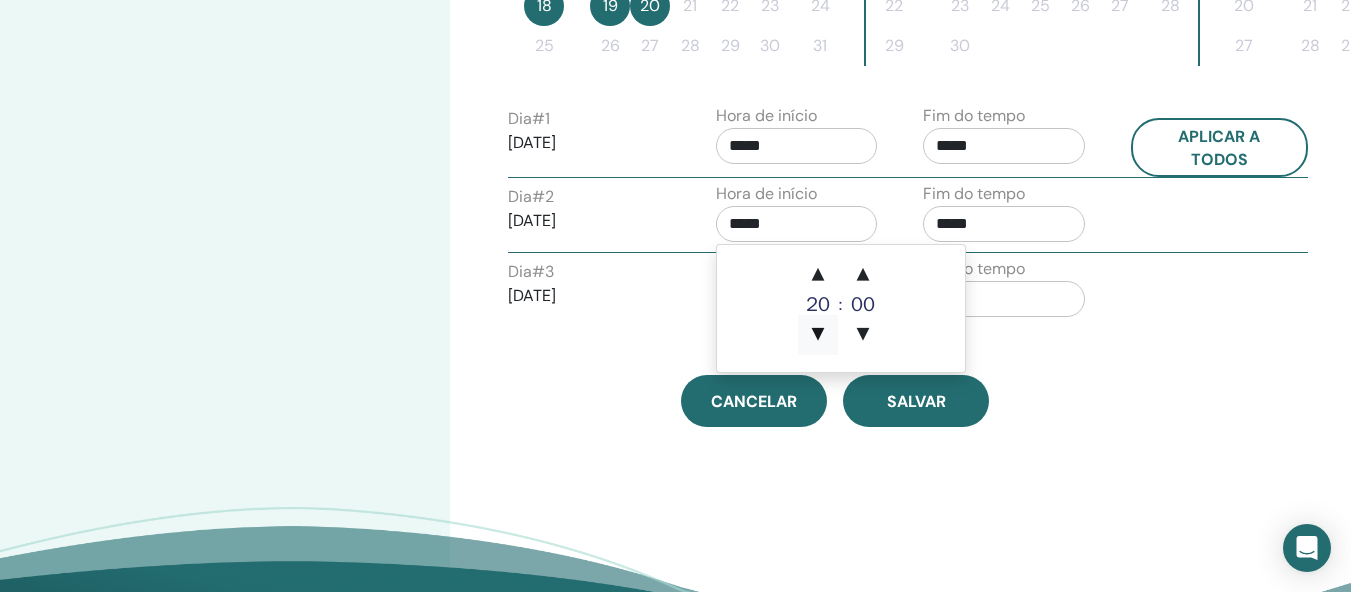 click on "▼" at bounding box center [818, 335] 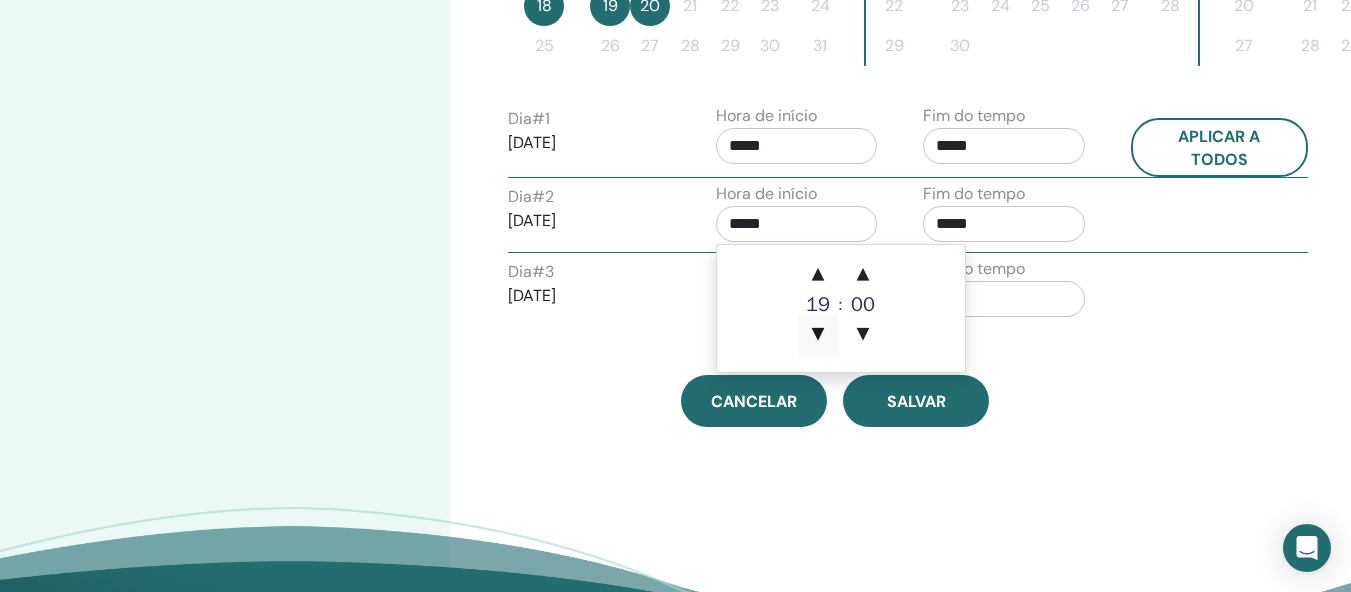 click on "▼" at bounding box center (818, 335) 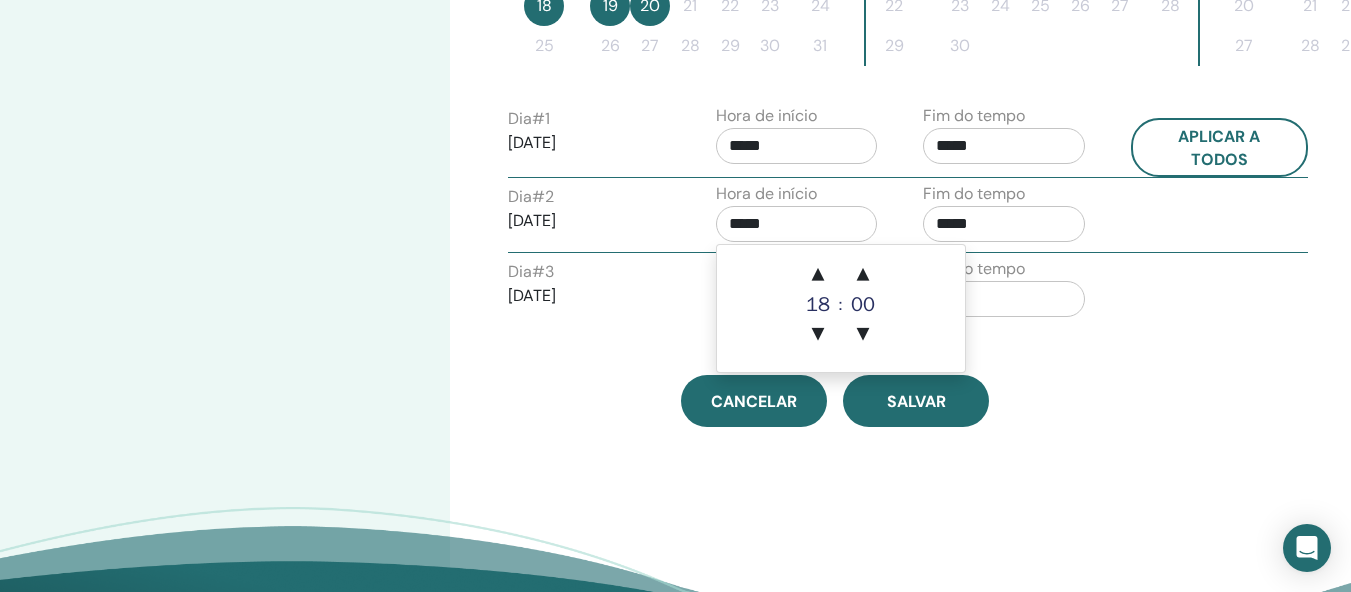 click on "*****" at bounding box center (1004, 224) 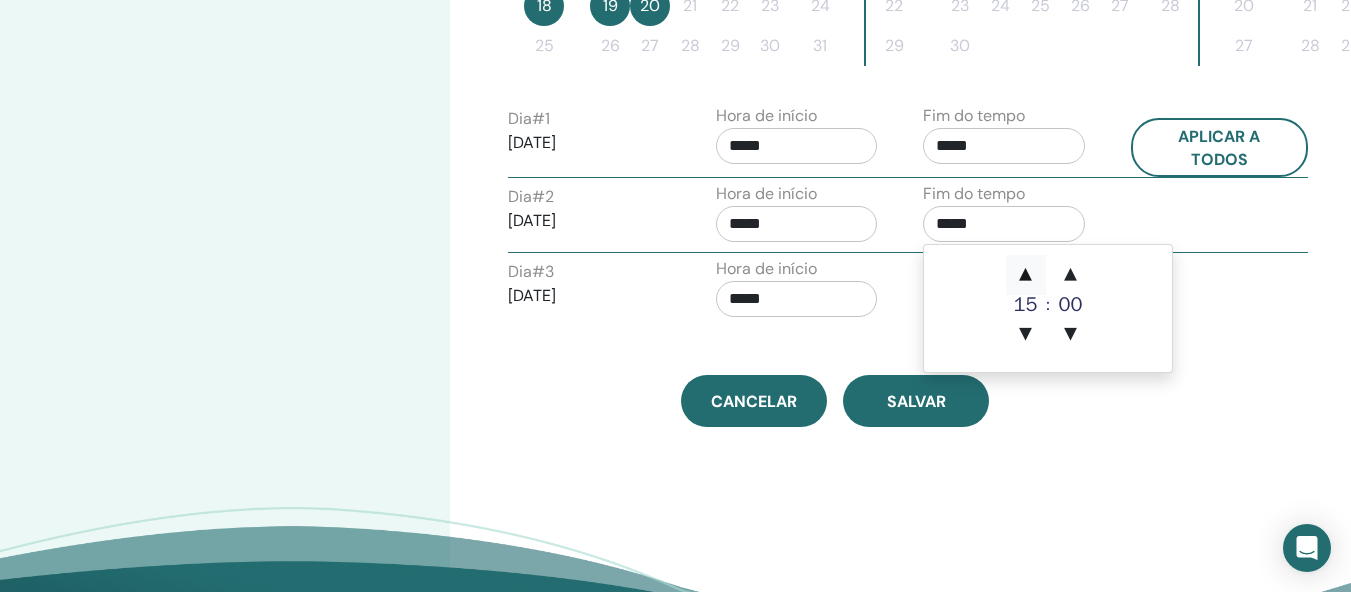 click on "▲" at bounding box center (1026, 275) 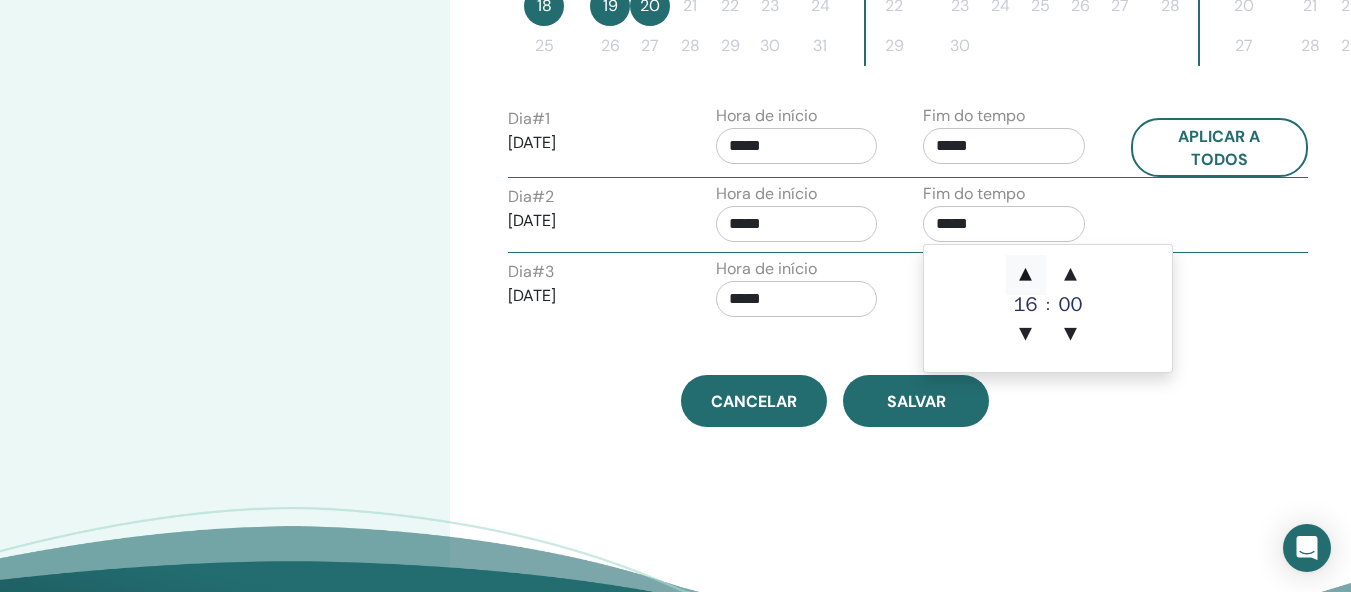 click on "▲" at bounding box center [1026, 275] 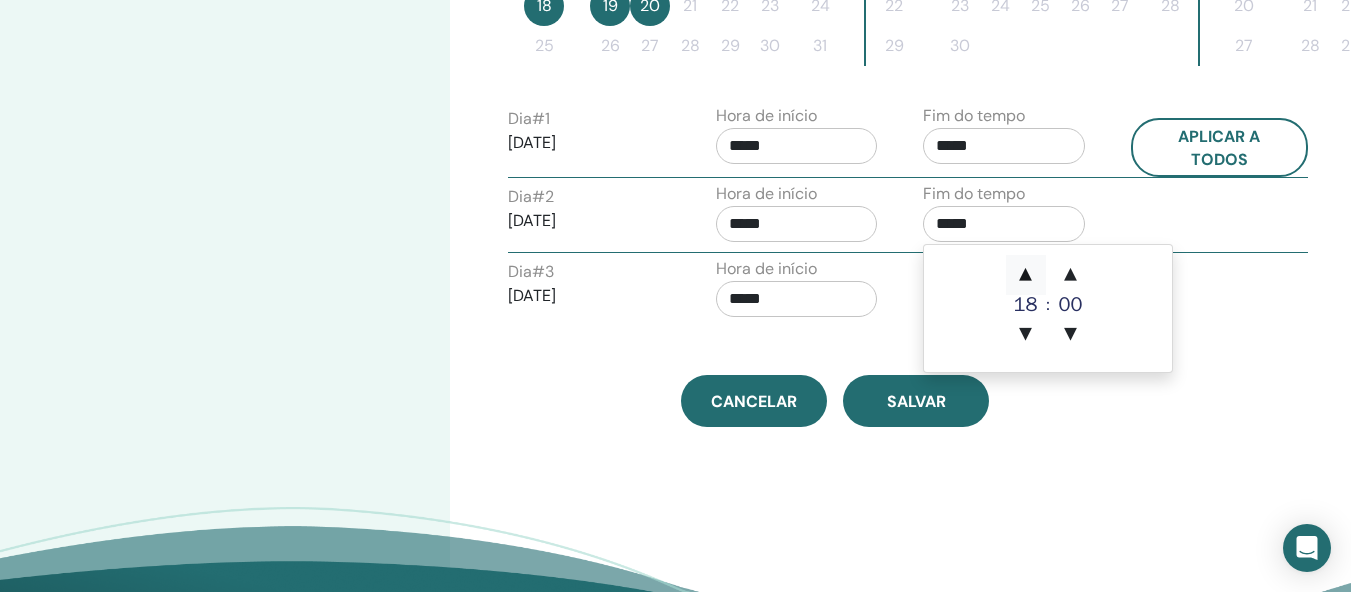 click on "▲" at bounding box center (1026, 275) 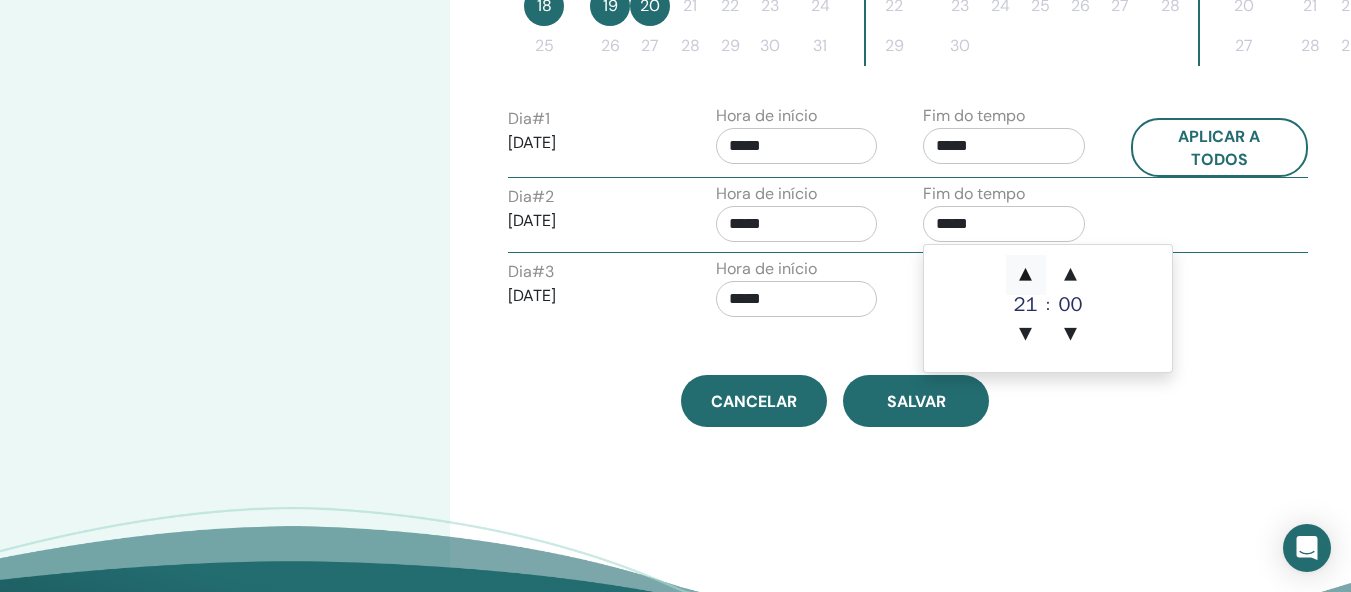 click on "▲" at bounding box center (1026, 275) 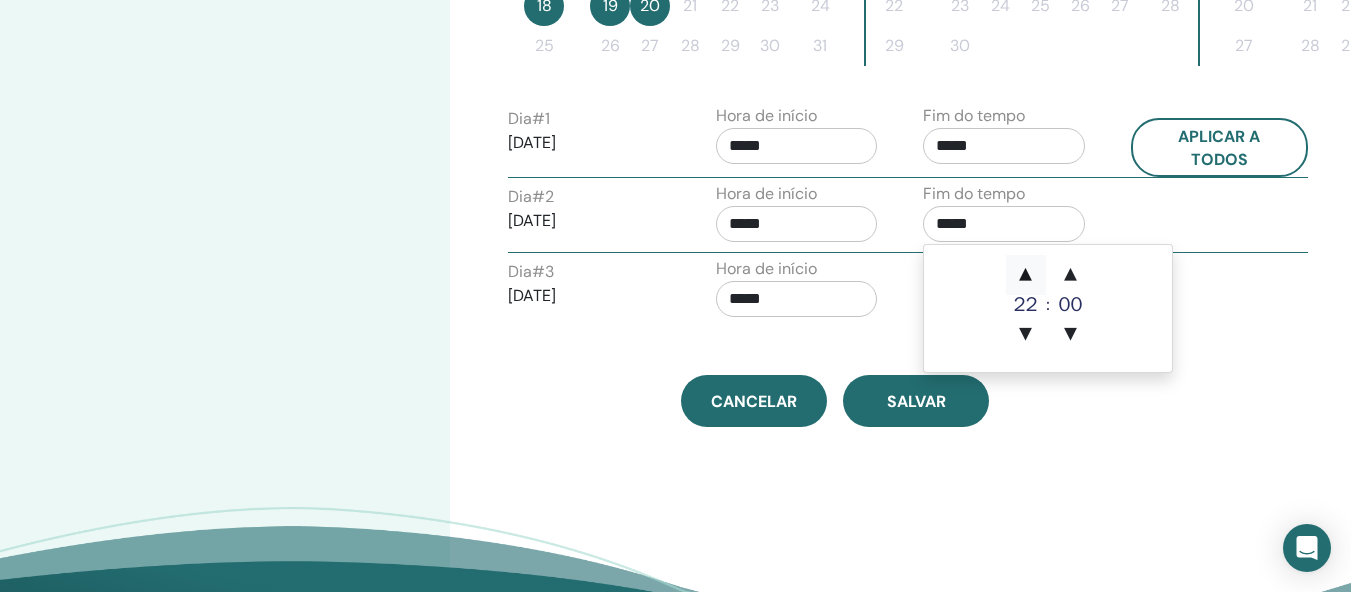 click on "▲" at bounding box center [1026, 275] 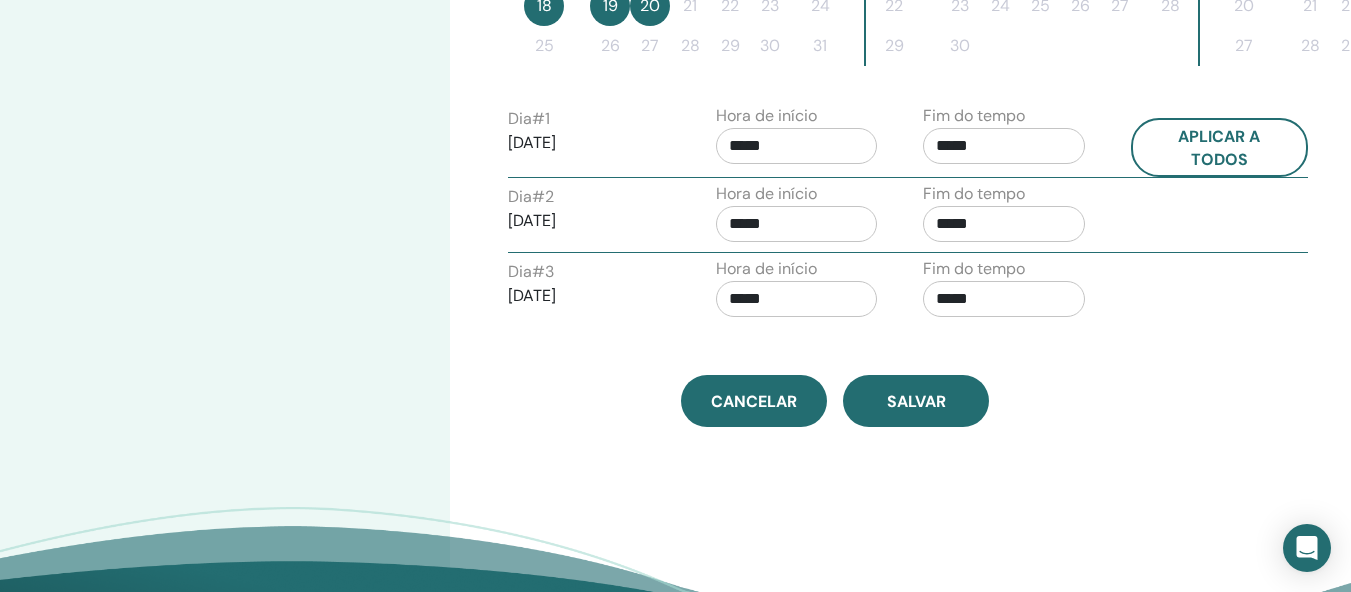 click on "Hora de início *****" at bounding box center [805, 292] 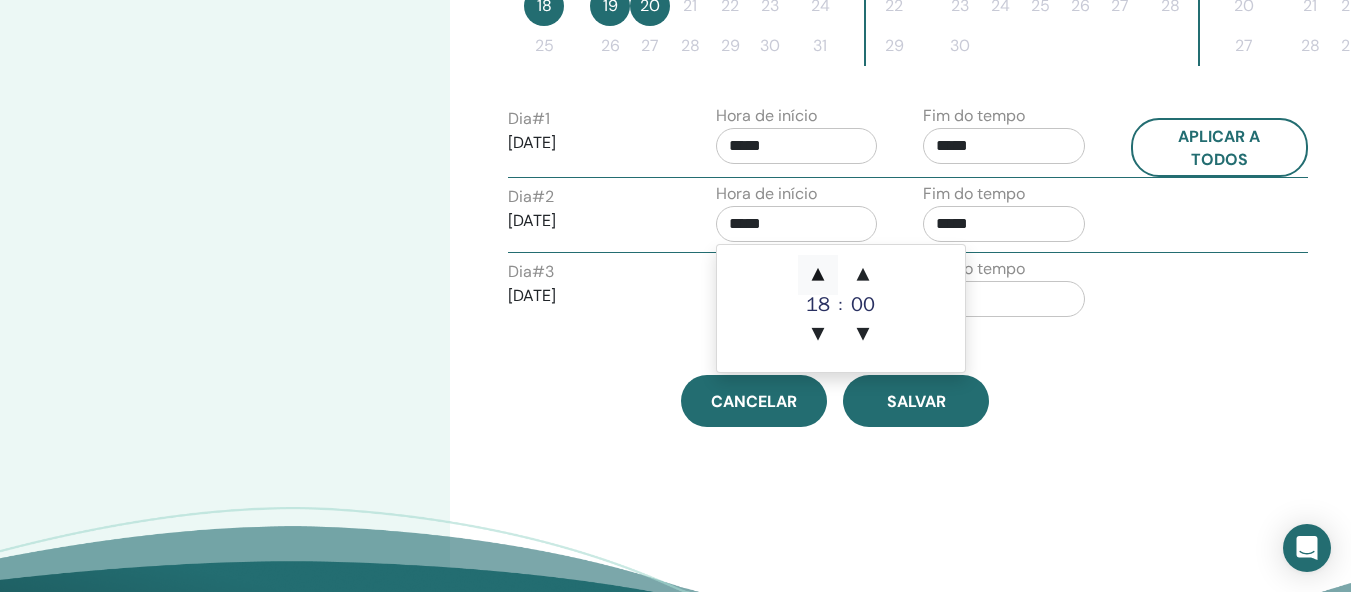 click on "▲" at bounding box center [818, 275] 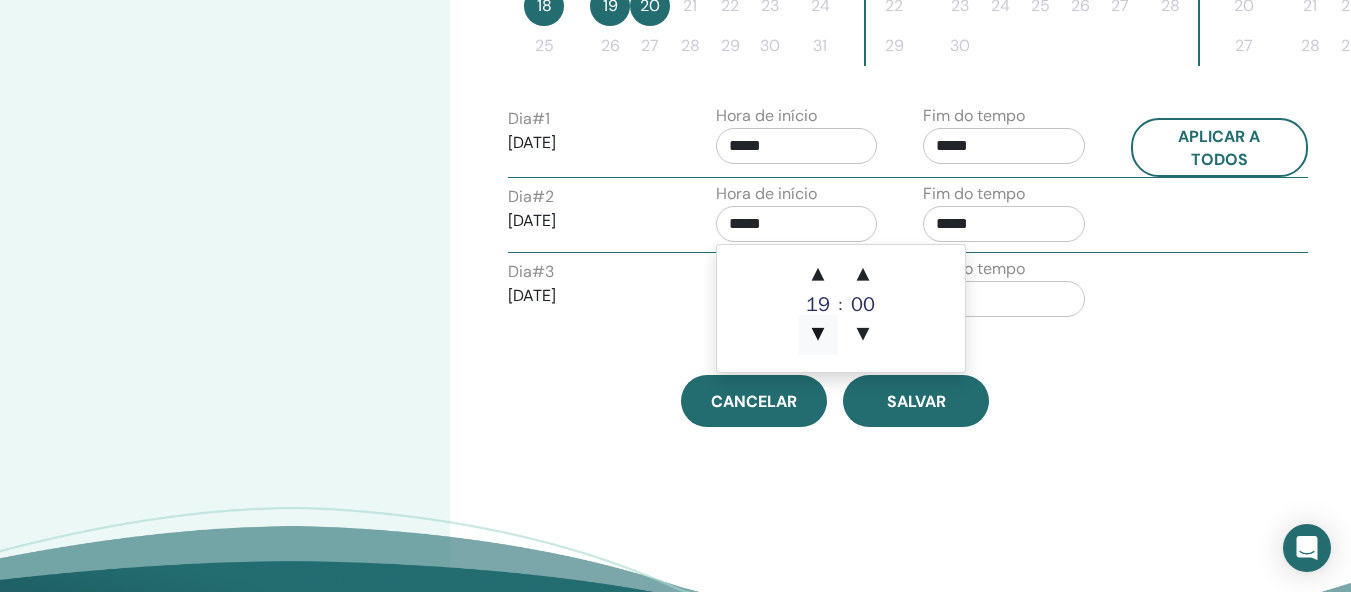 click on "▼" at bounding box center (818, 335) 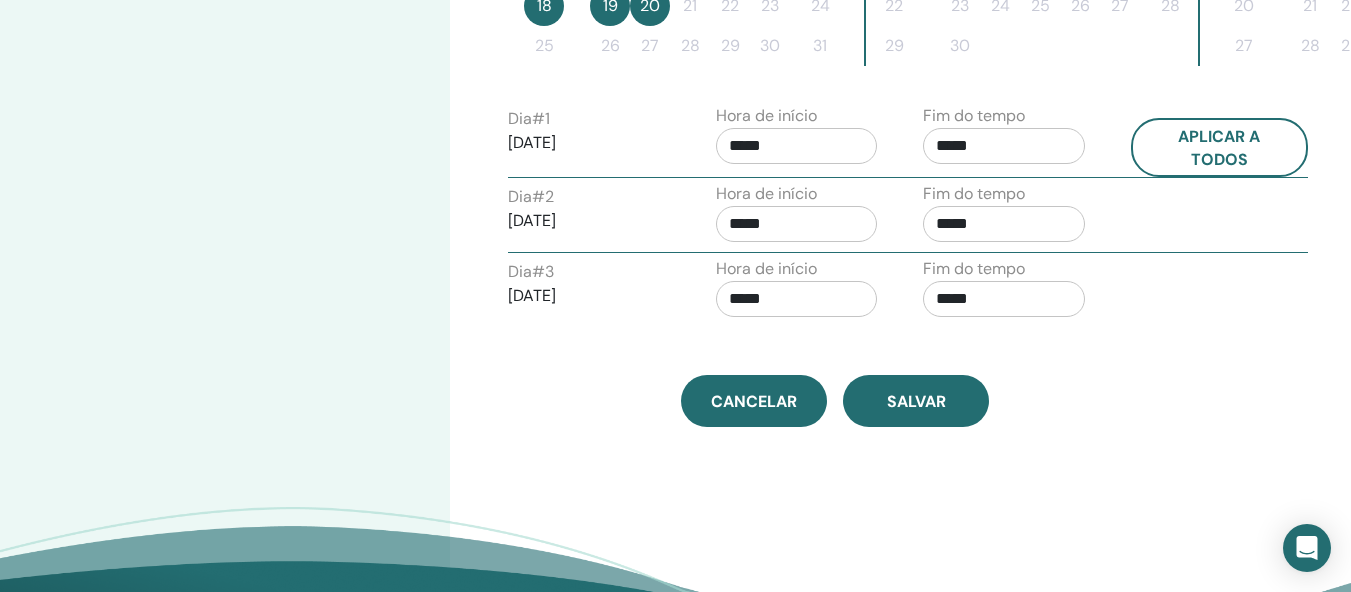 click on "Dia  #  3 2025/08/20" at bounding box center [589, 292] 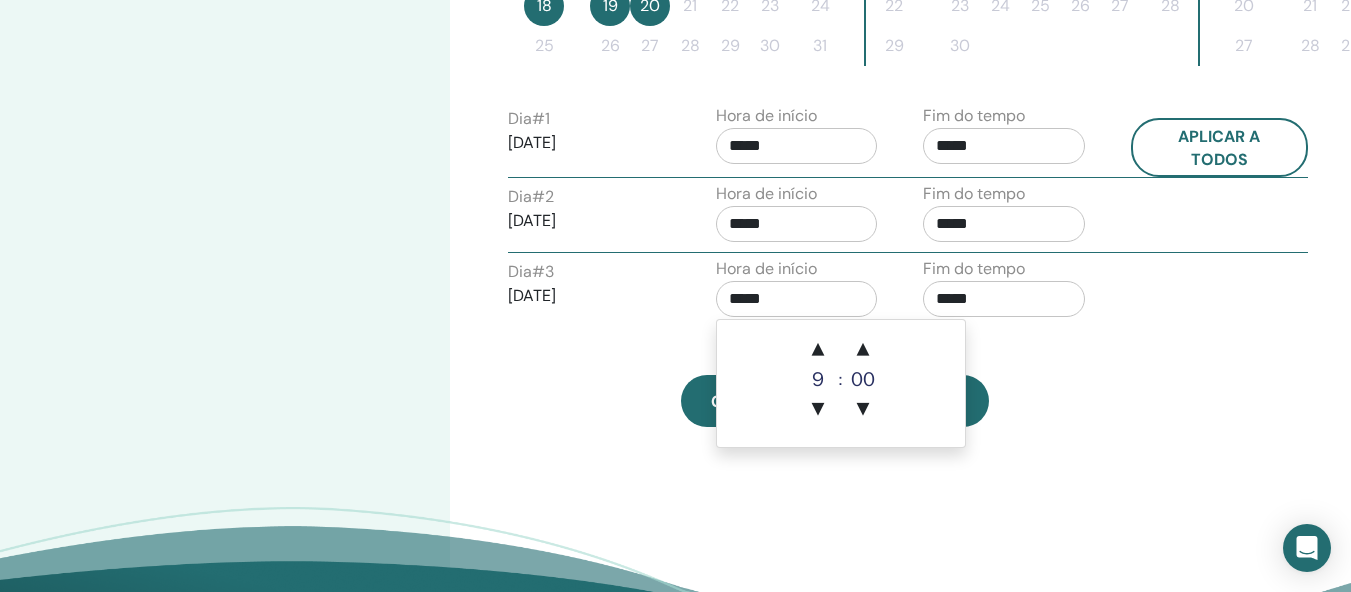 click on "*****" at bounding box center [797, 299] 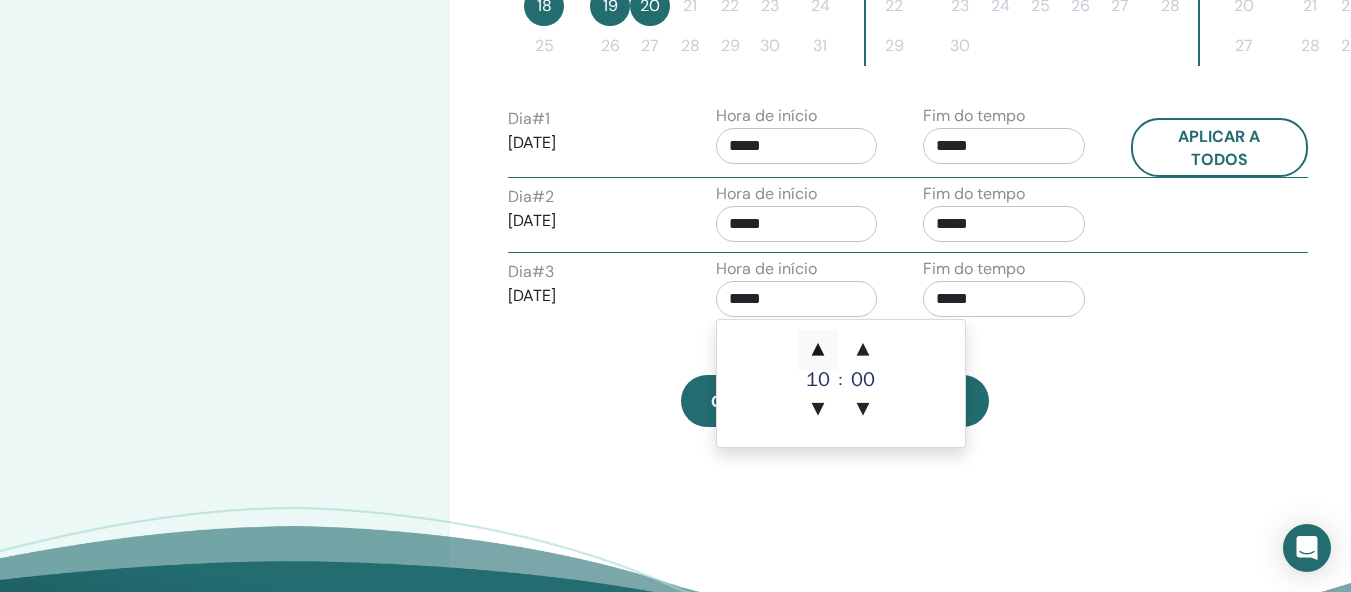 click on "▲" at bounding box center [818, 350] 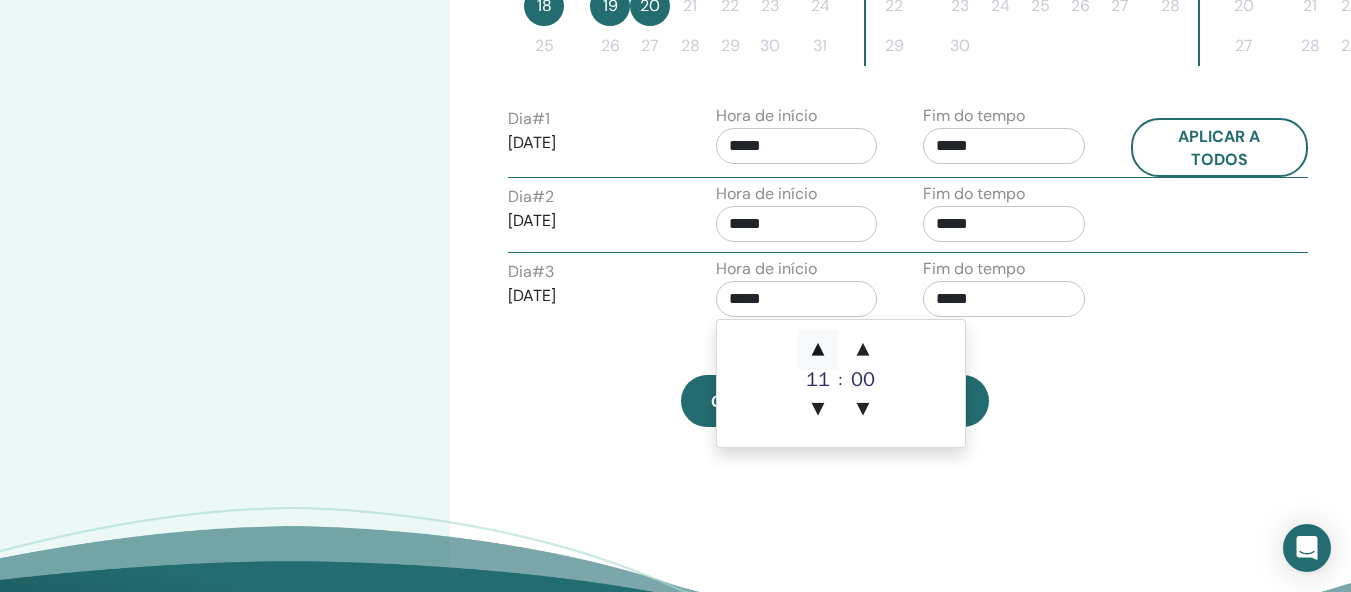 click on "▲" at bounding box center (818, 350) 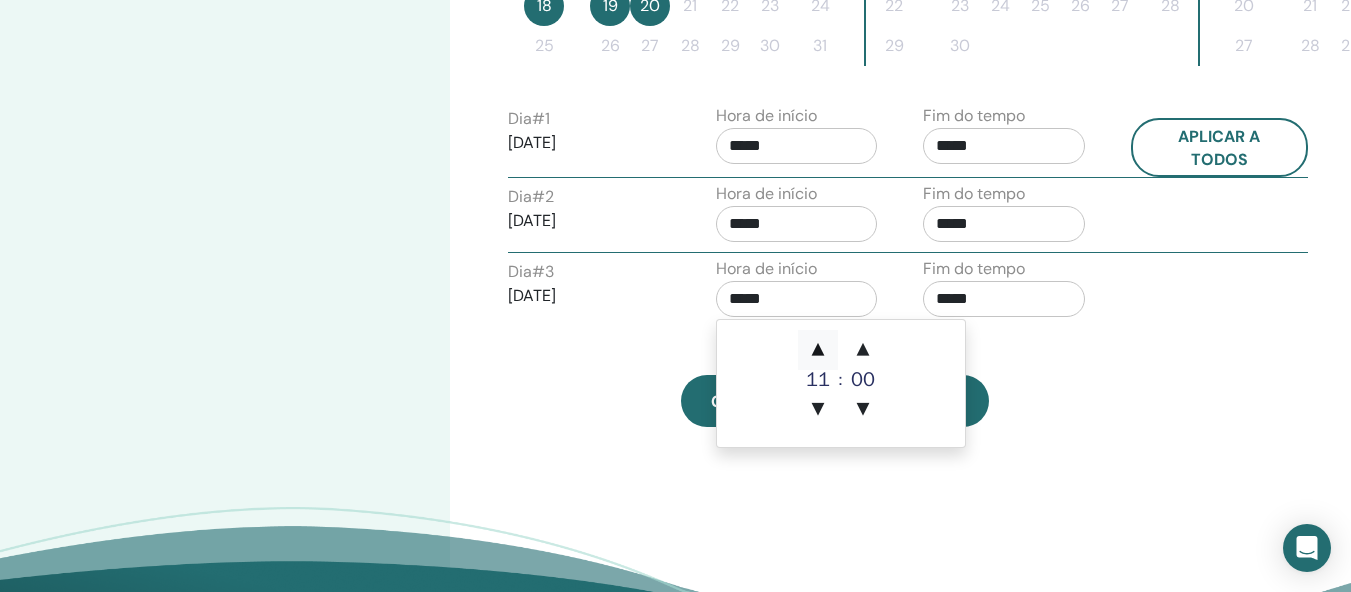 click on "▲" at bounding box center (818, 350) 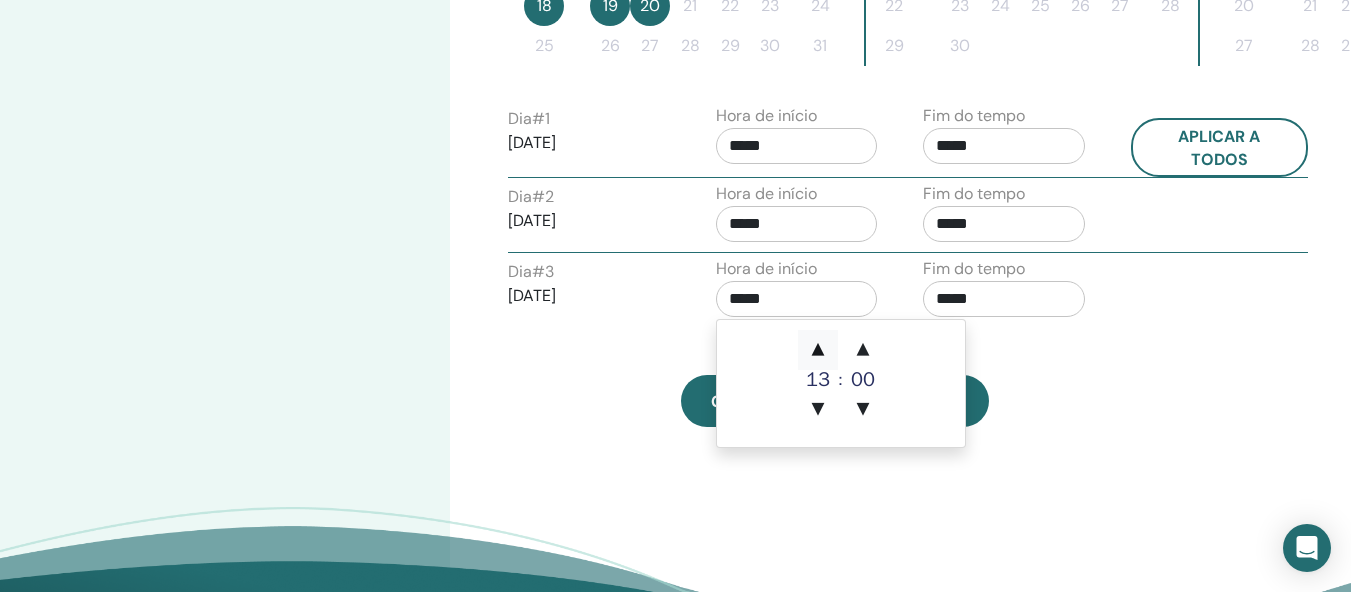 click on "▲" at bounding box center [818, 350] 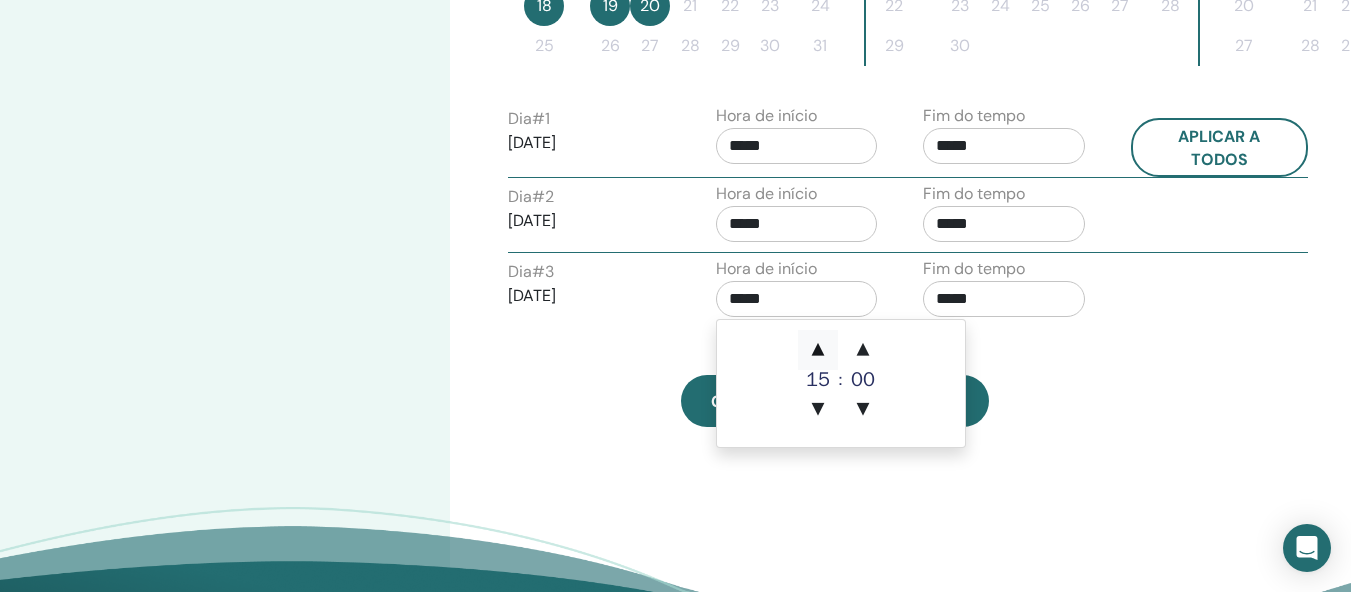 click on "▲" at bounding box center [818, 350] 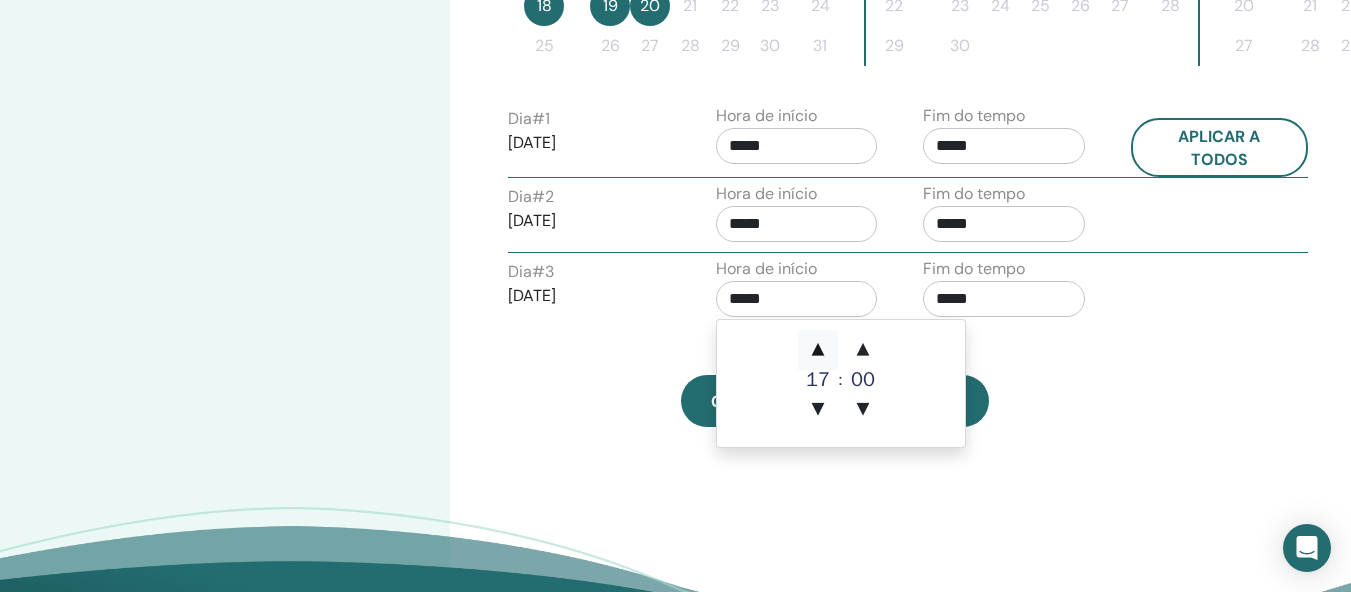 click on "▲" at bounding box center (818, 350) 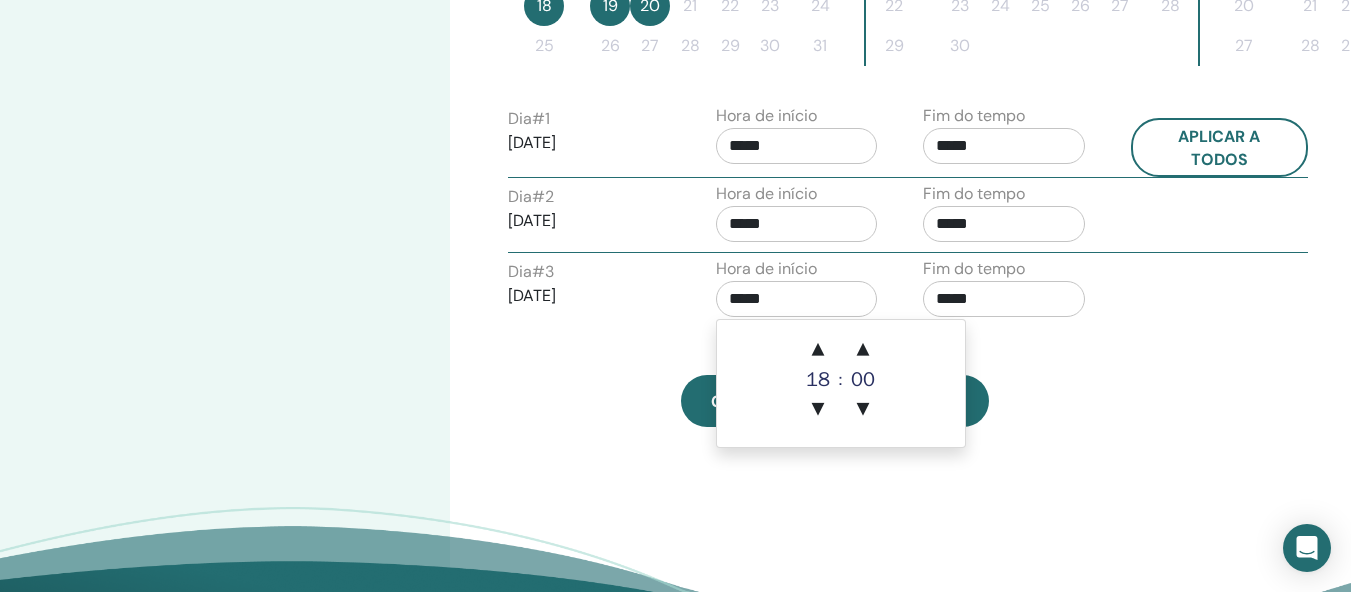 click on "▲ 18 ▼ : ▲ 00 ▼" at bounding box center [841, 383] 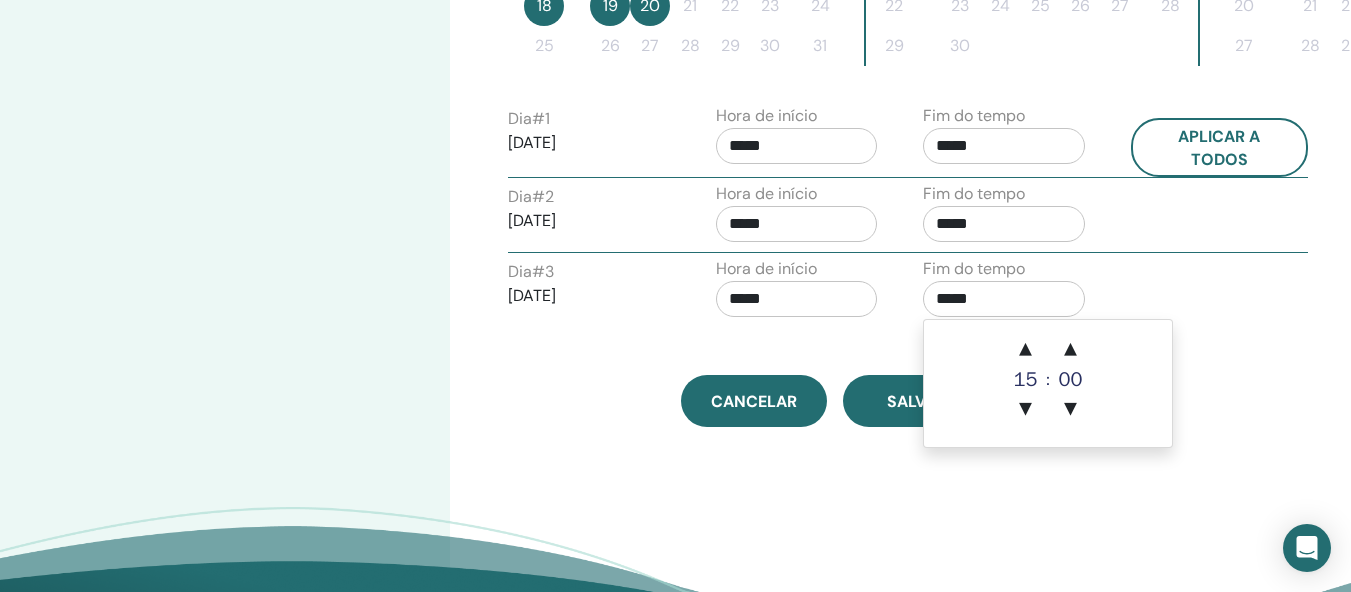 click on "*****" at bounding box center [1004, 299] 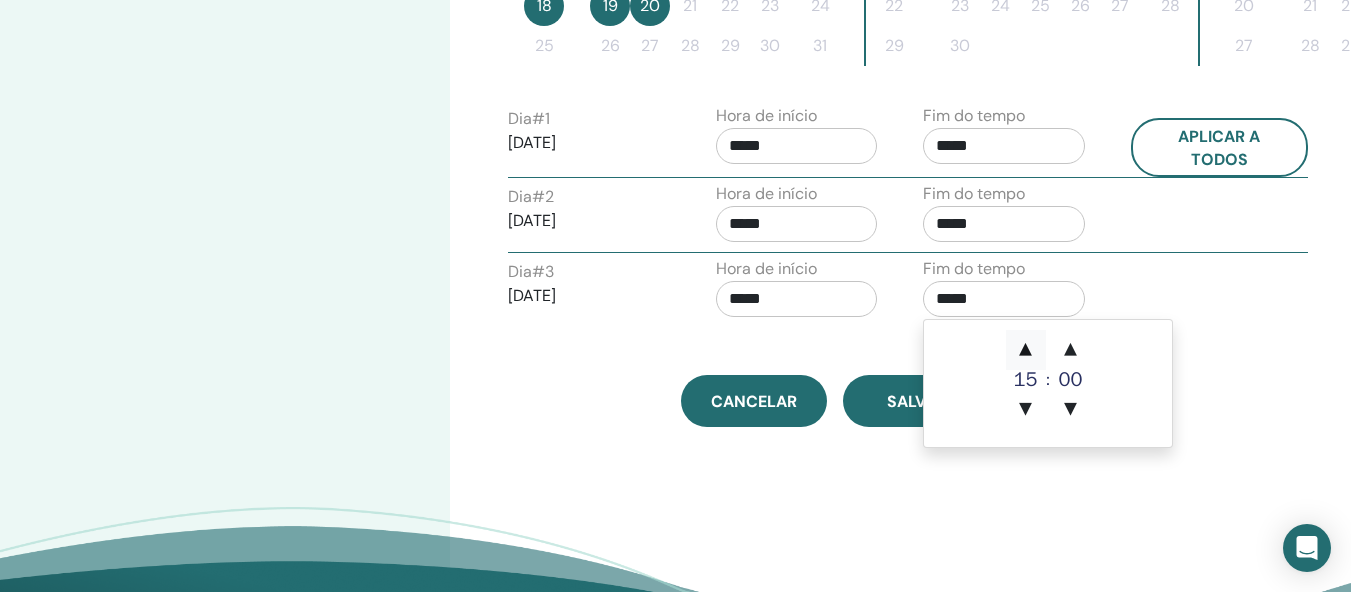 click on "▲" at bounding box center [1026, 350] 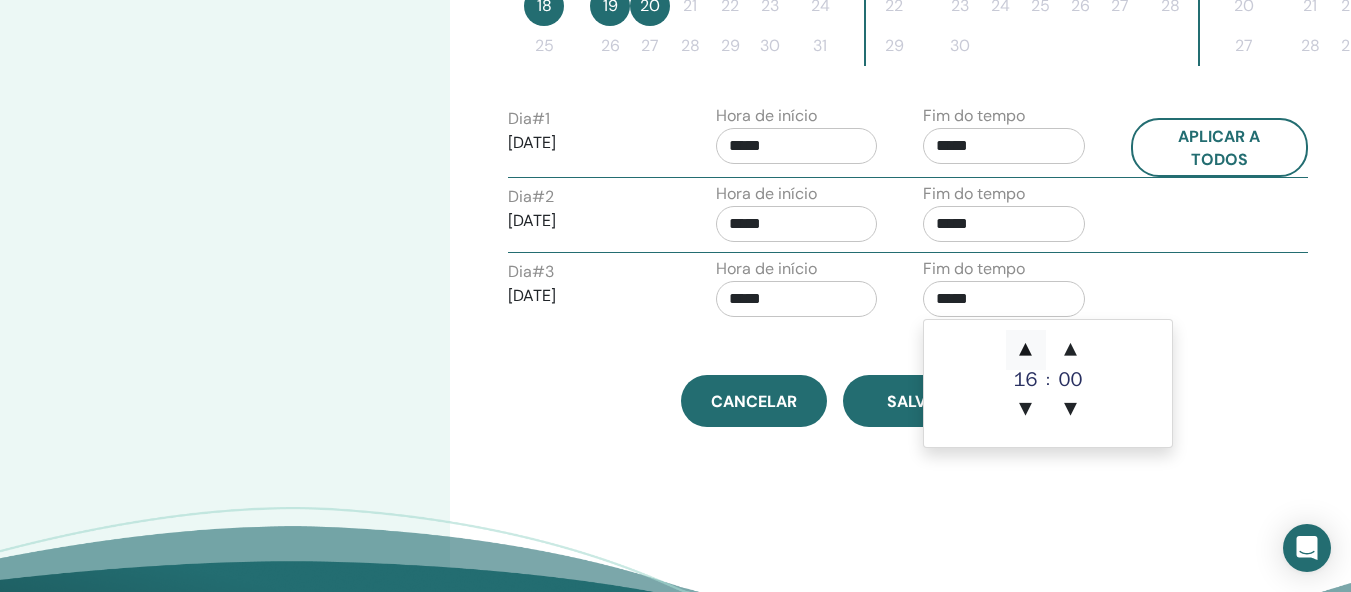 click on "▲" at bounding box center (1026, 350) 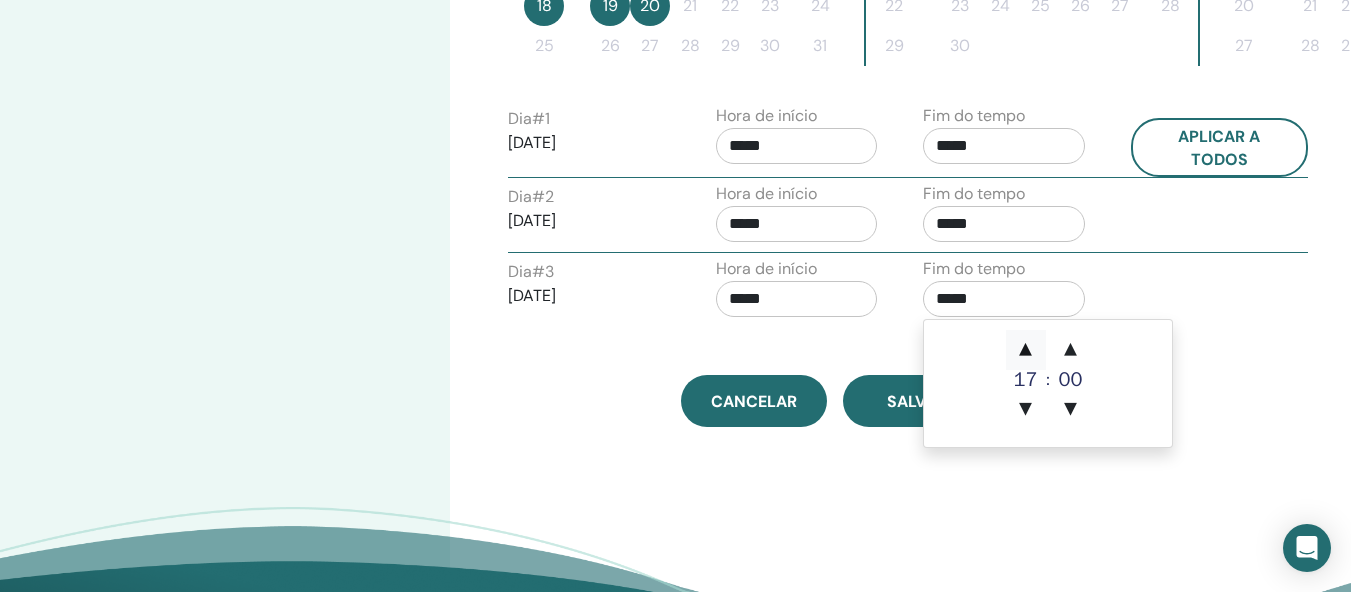 click on "▲" at bounding box center [1026, 350] 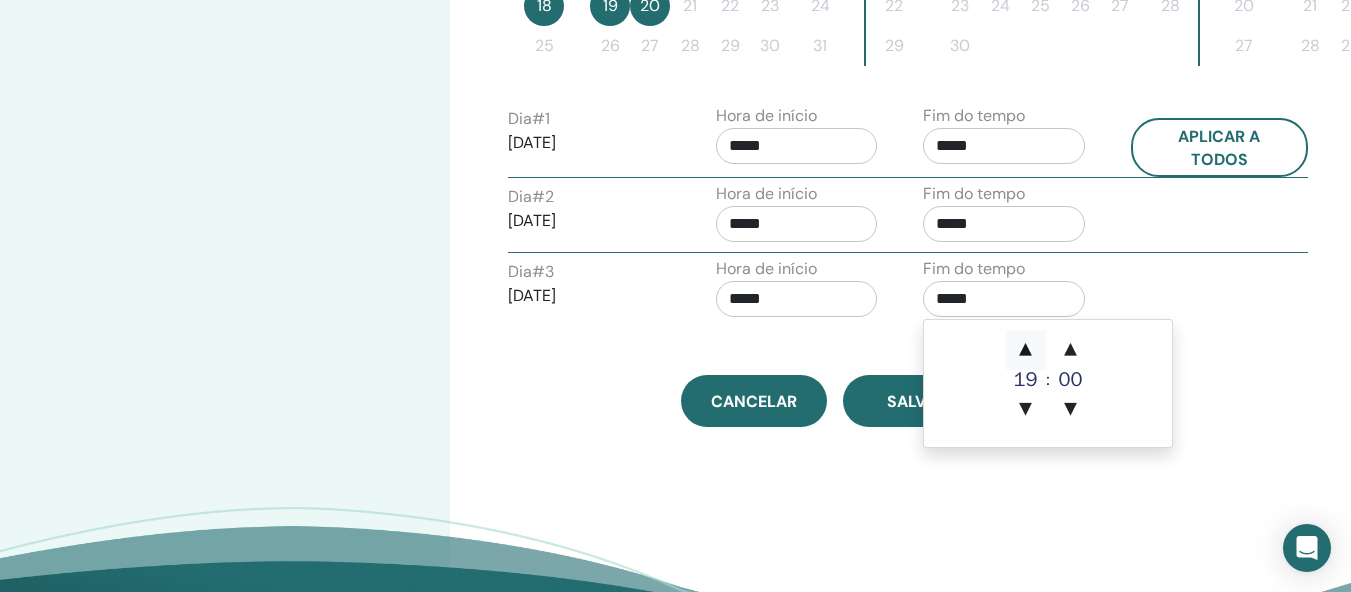 click on "▲" at bounding box center (1026, 350) 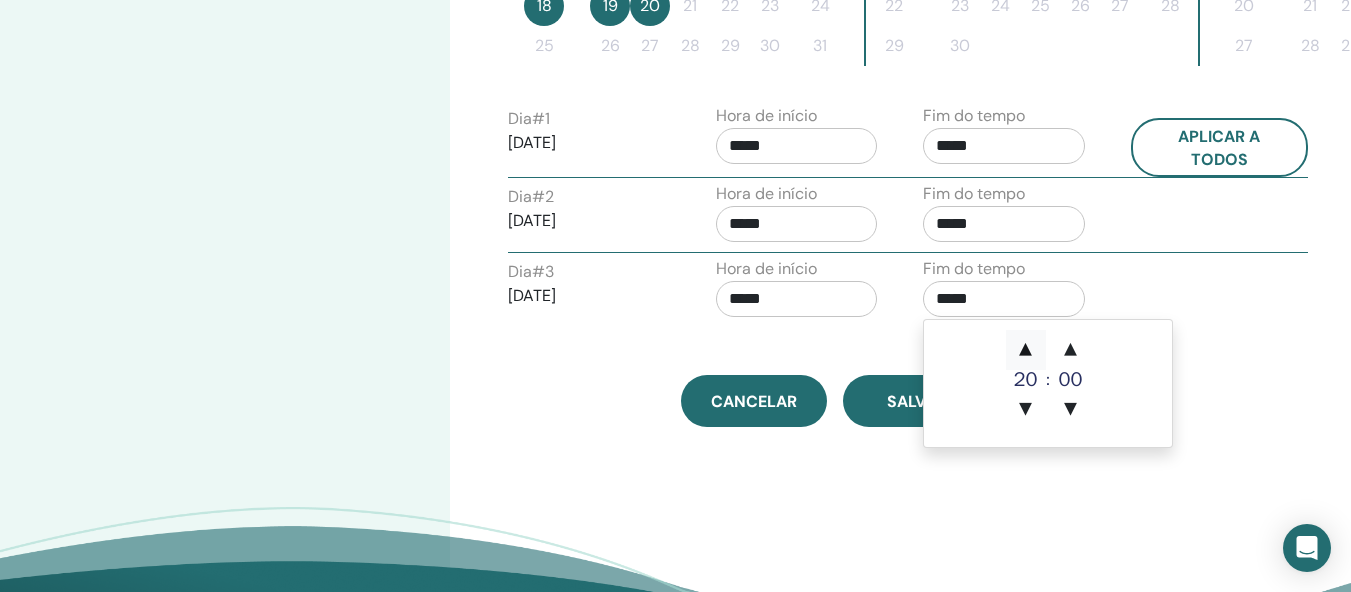 click on "▲" at bounding box center (1026, 350) 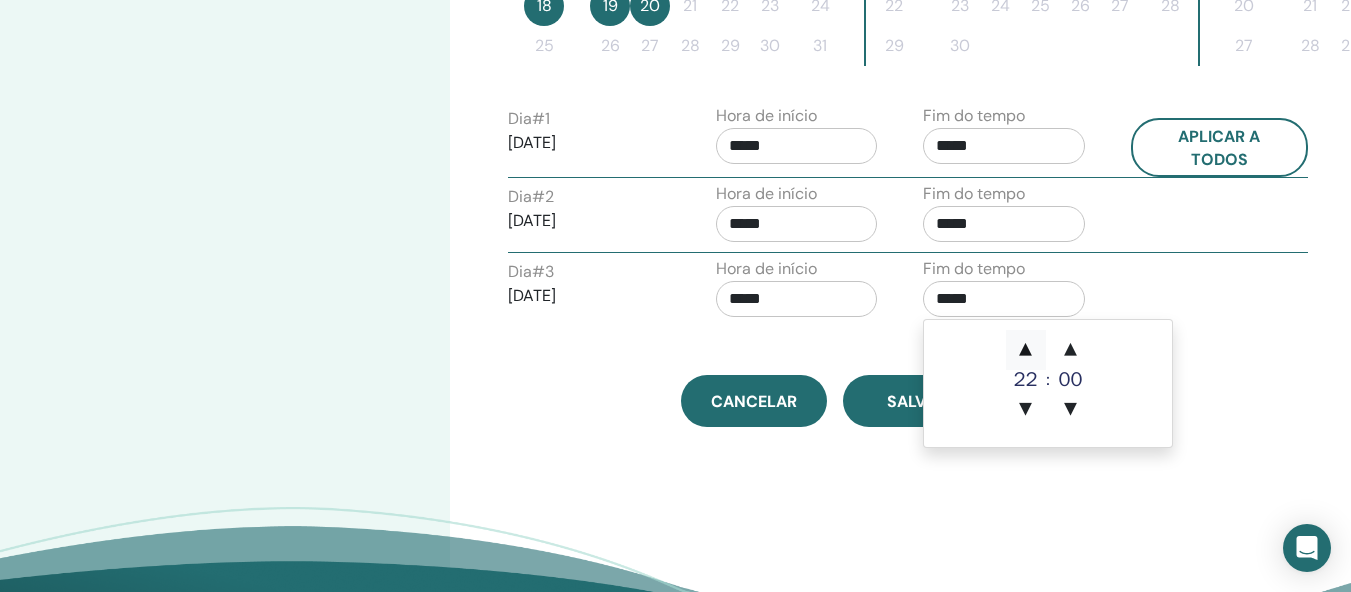 click on "▲" at bounding box center (1026, 350) 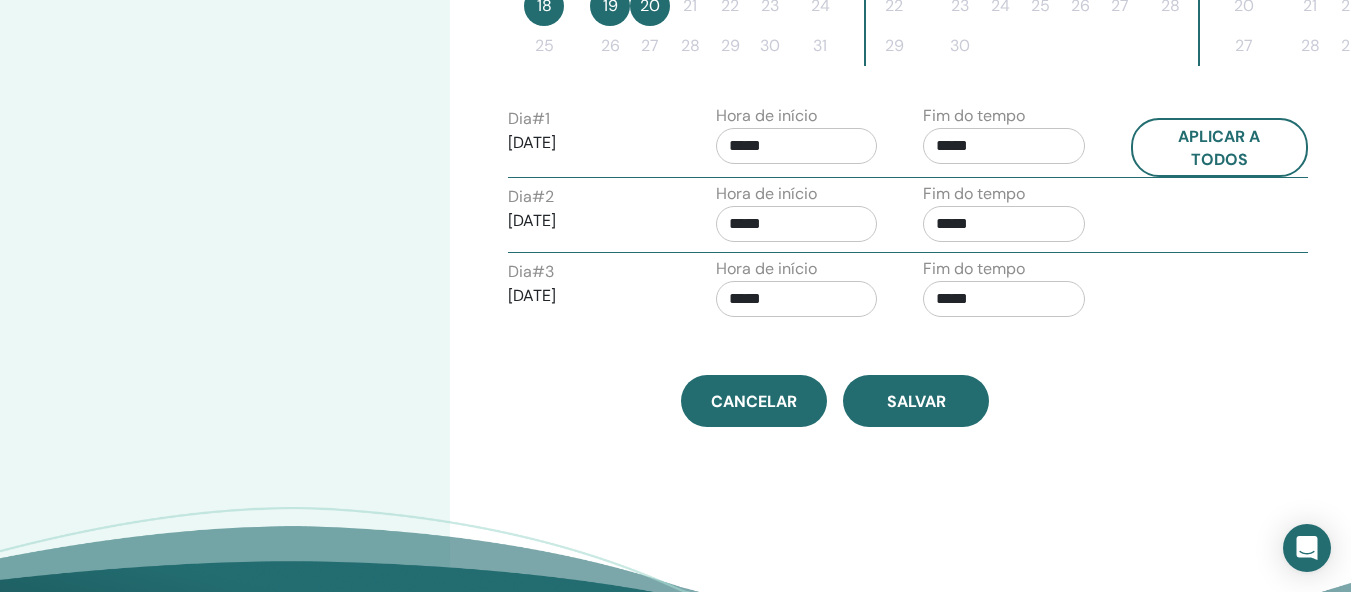 click on "Fuso horário (GMT-8) EUA/Alasca Data e hora do seminário Data de início Dados finais Feito Configuração da programação concluída Reiniciar agosto de 2025 segmento ter qua aqui sexo sábado dom 1 2 3 4 5 6 7 8 9 10 11 12 13 14 15 16 17 18 19 20 21 22 23 24 25 26 27 28 29 30 31 setembro de 2025 segmento ter qua aqui sexo sábado dom 1 2 3 4 5 6 7 8 9 10 11 12 13 14 15 16 17 18 19 20 21 22 23 24 25 26 27 28 29 30 outubro de 2025 segmento ter qua aqui sexo sábado dom 1 2 3 4 5 6 7 8 9 10 11 12 13 14 15 16 17 18 19 20 21 22 23 24 25 26 27 28 29 30 31 Dia  #  1 18/08/2025 Hora de início ***** Fim do tempo ***** Aplicar a todos Dia  #  2 19/08/2025 Hora de início ***** Fim do tempo ***** Dia  #  3 2025/08/20 Hora de início ***** Fim do tempo ***** Cancelar Salvar" at bounding box center [835, -148] 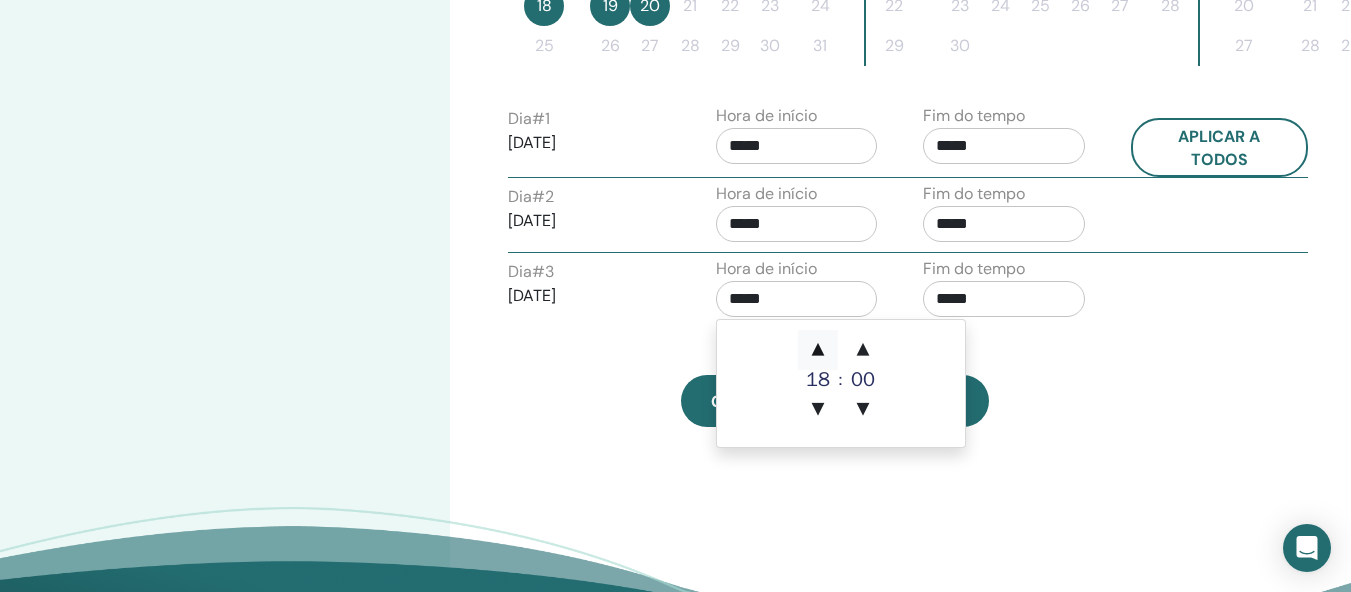 click on "▲" at bounding box center [818, 350] 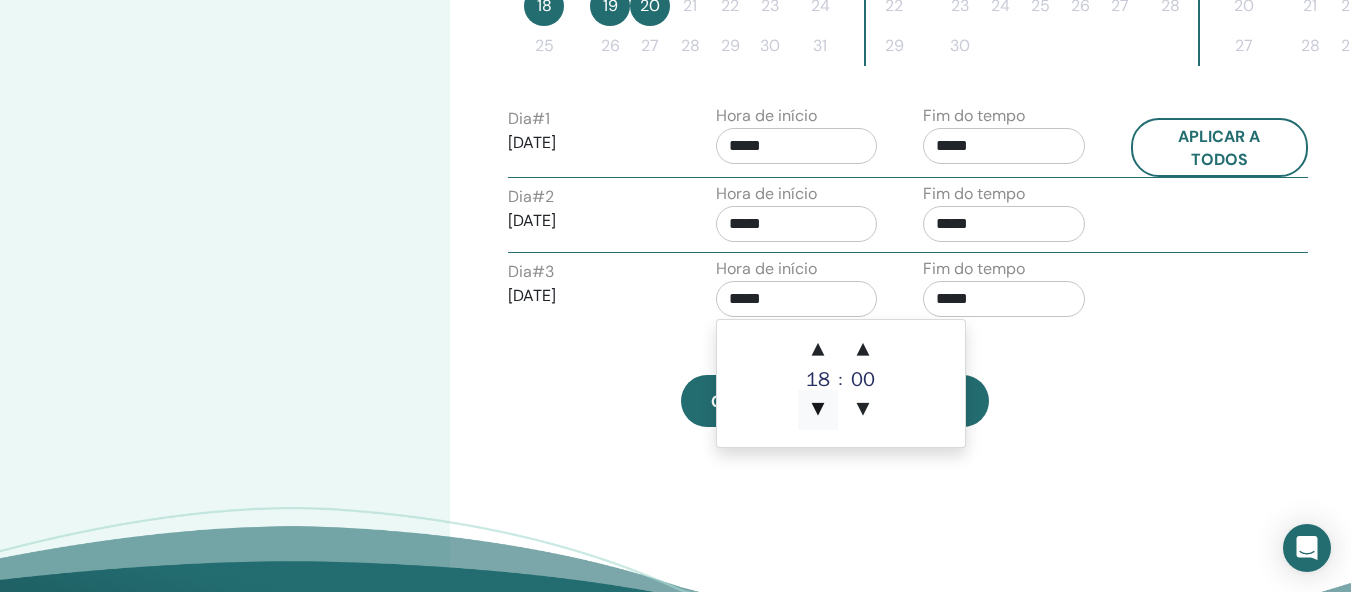 click on "▼" at bounding box center (818, 410) 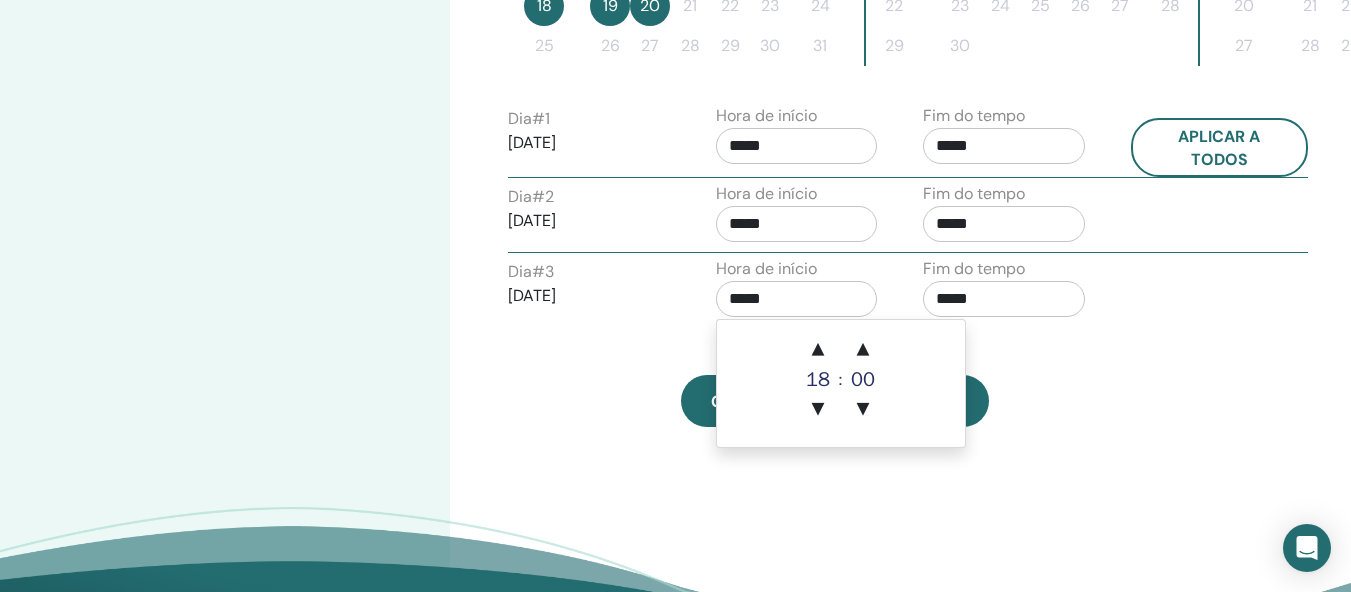 click on "Cancelar Salvar" at bounding box center [835, 401] 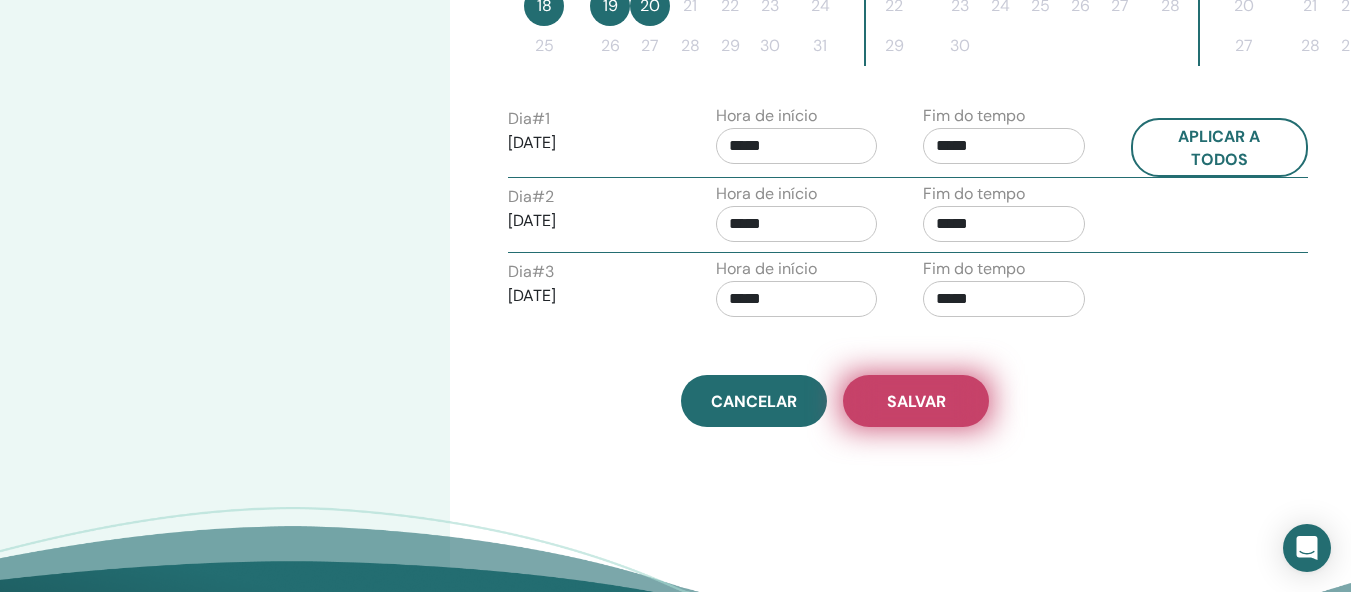 click on "Salvar" at bounding box center [916, 401] 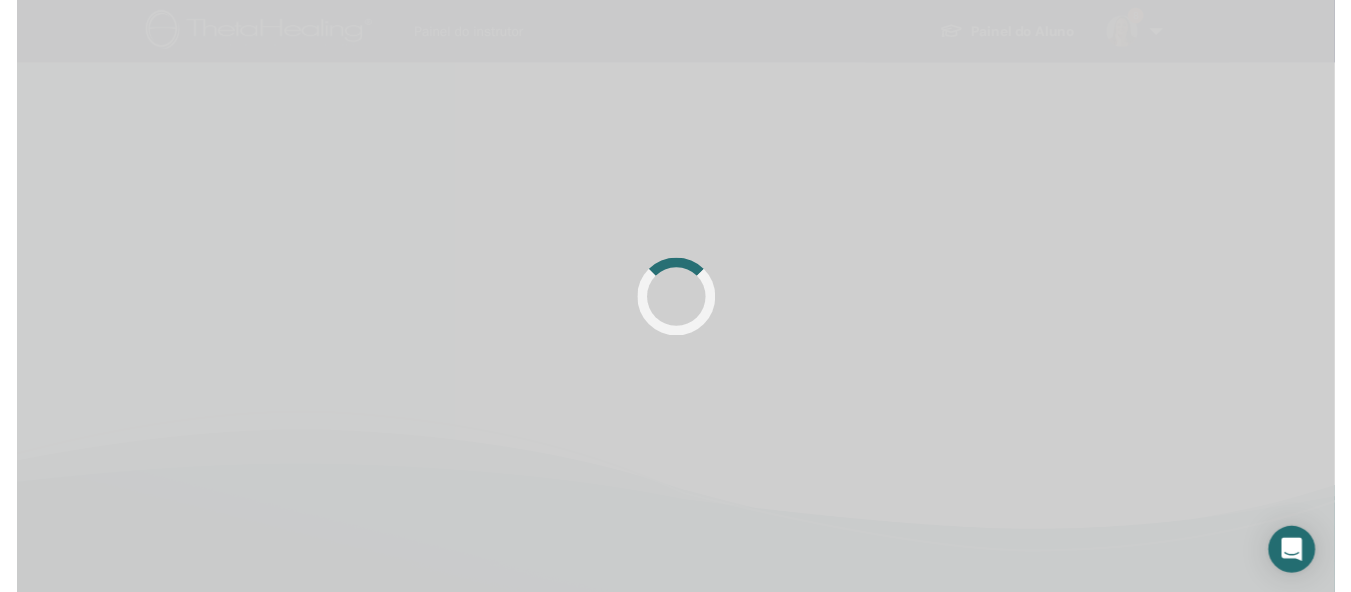 scroll, scrollTop: 476, scrollLeft: 0, axis: vertical 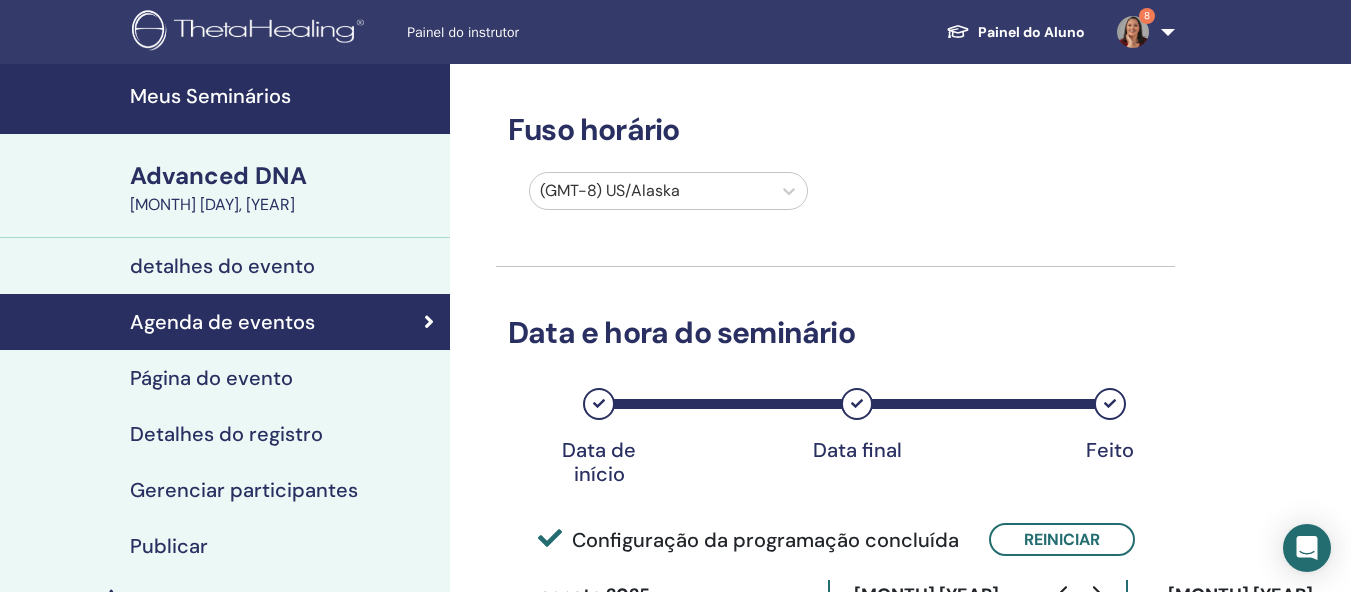 click on "detalhes do evento" at bounding box center (222, 266) 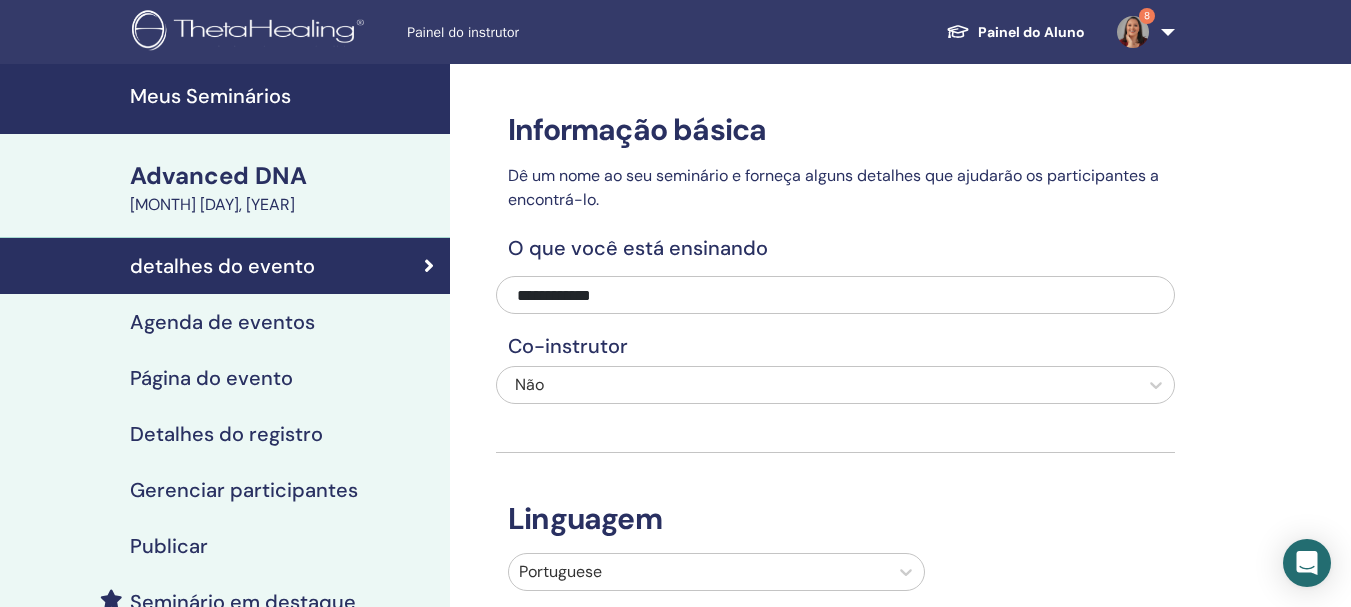 click on "Meus Seminários" at bounding box center [284, 96] 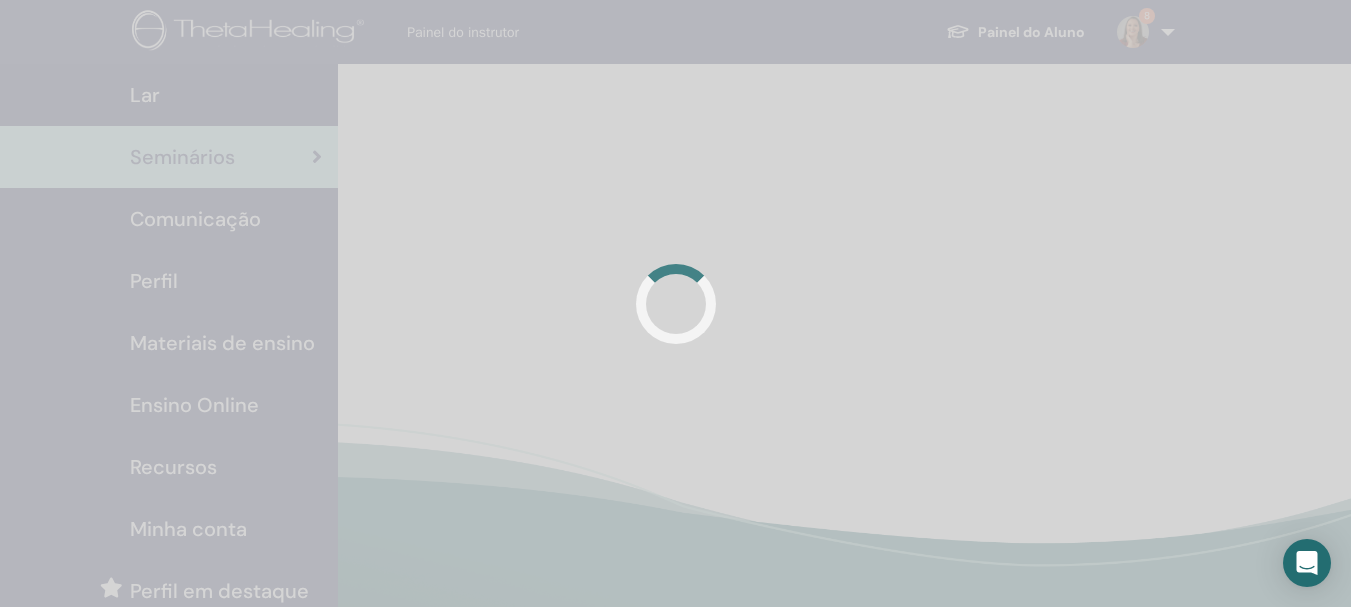 scroll, scrollTop: 0, scrollLeft: 0, axis: both 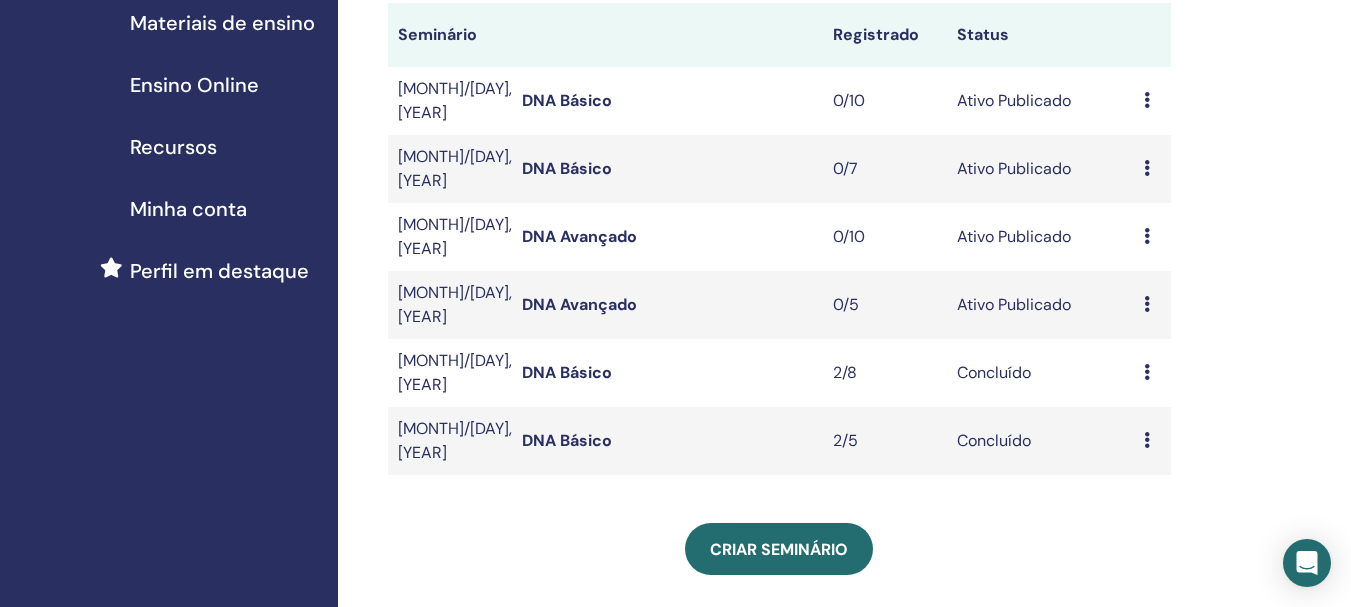 click at bounding box center (1147, 304) 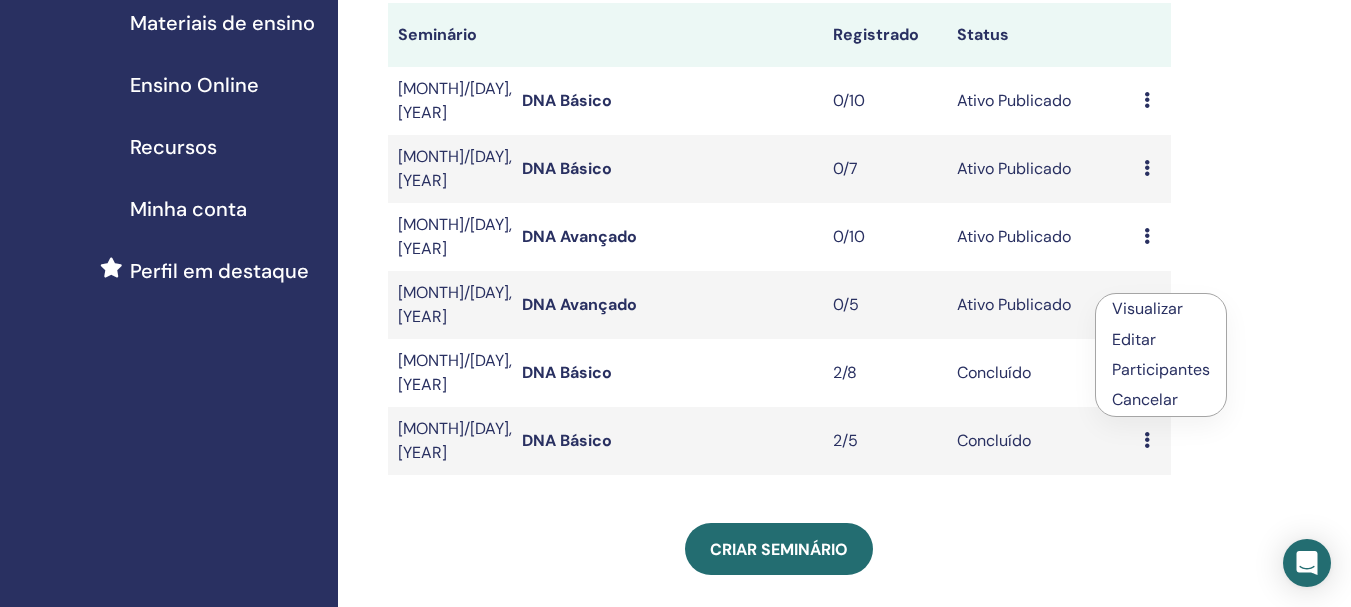 click on "Editar" at bounding box center [1134, 339] 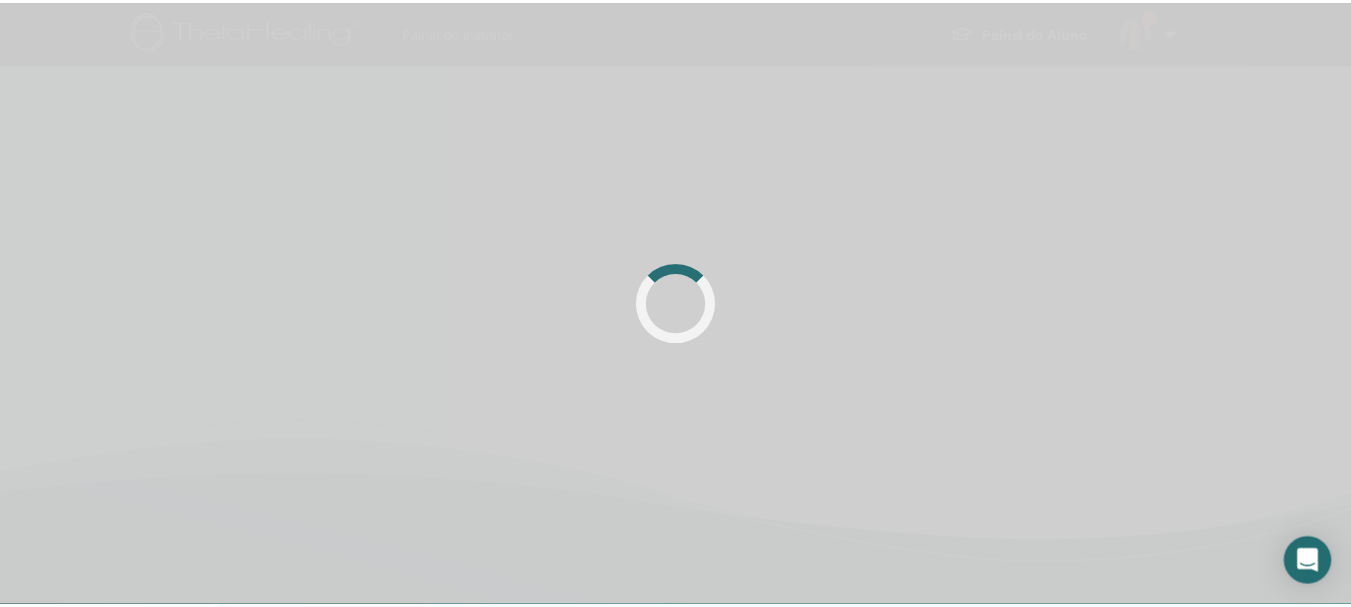 scroll, scrollTop: 0, scrollLeft: 0, axis: both 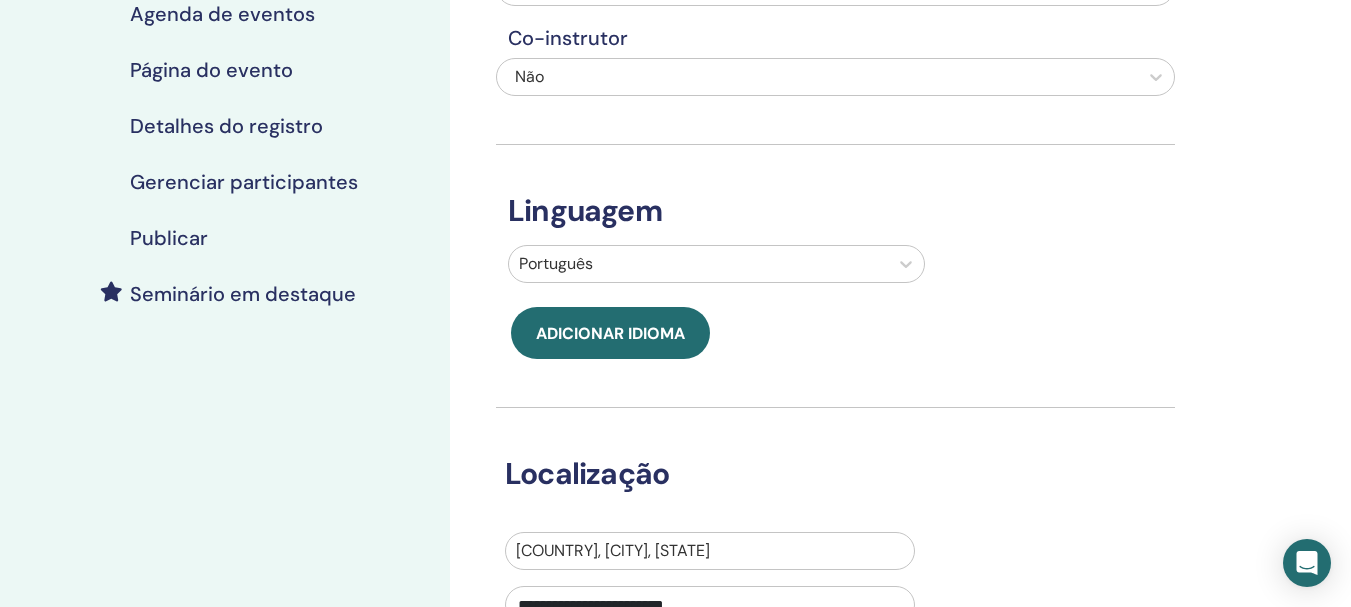 click on "Agenda de eventos" at bounding box center [222, 14] 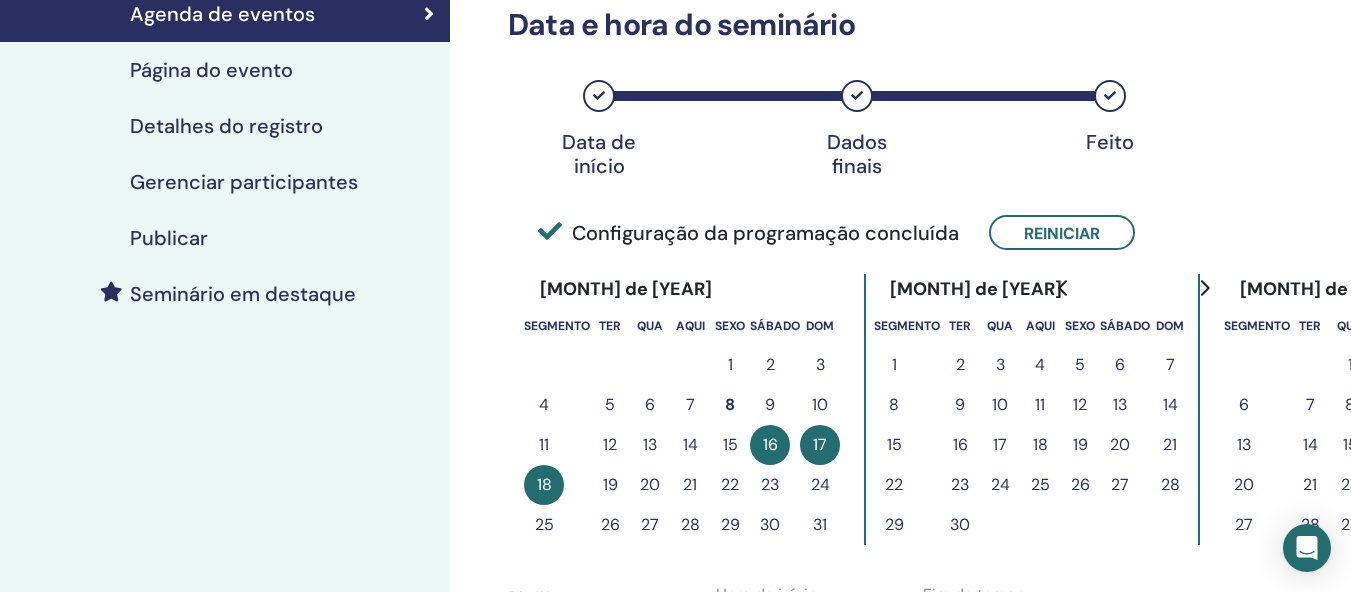 scroll, scrollTop: 23, scrollLeft: 0, axis: vertical 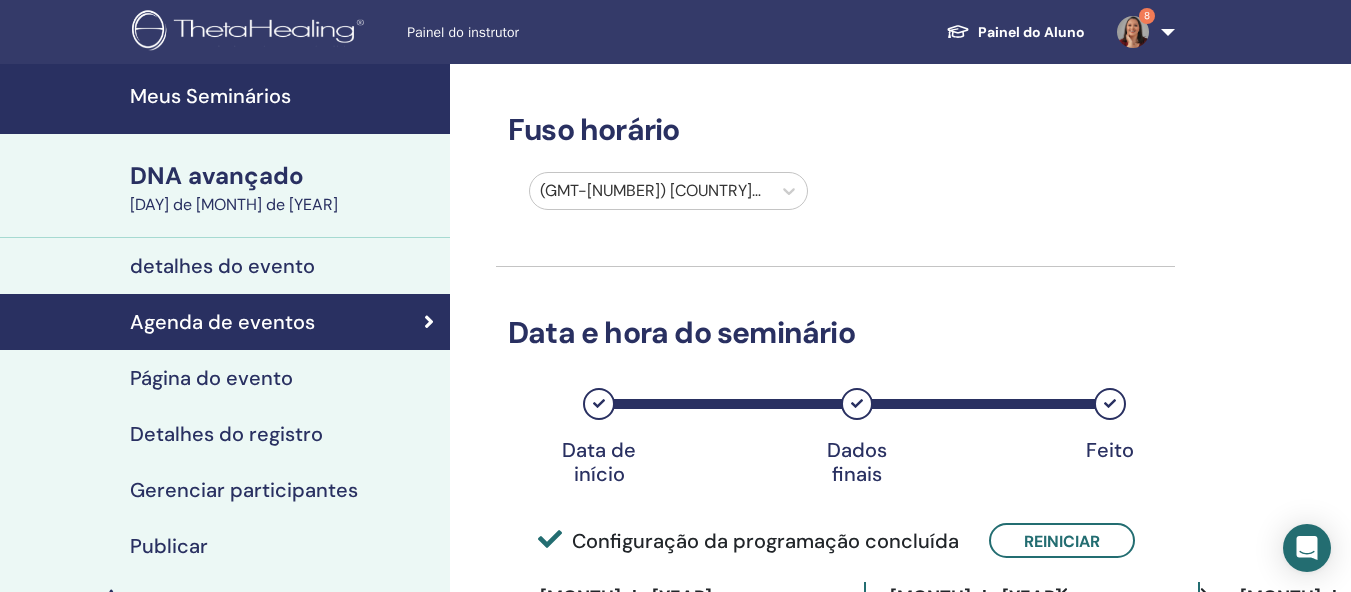 click on "detalhes do evento" at bounding box center (222, 266) 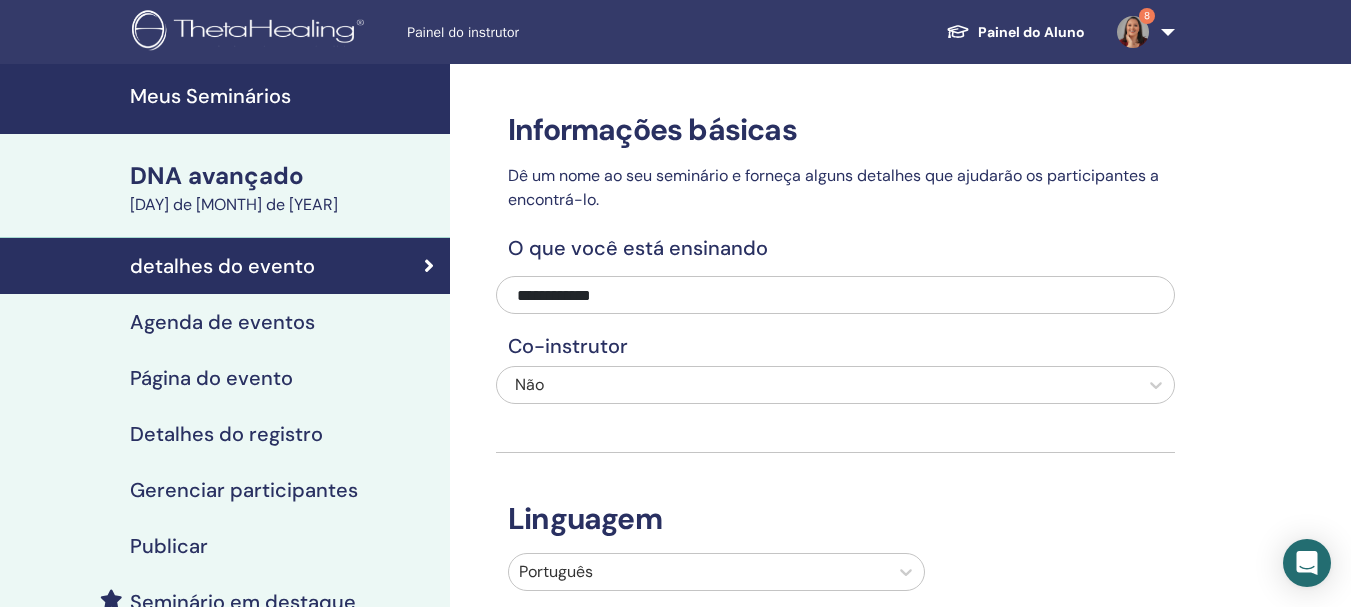 scroll, scrollTop: 531, scrollLeft: 0, axis: vertical 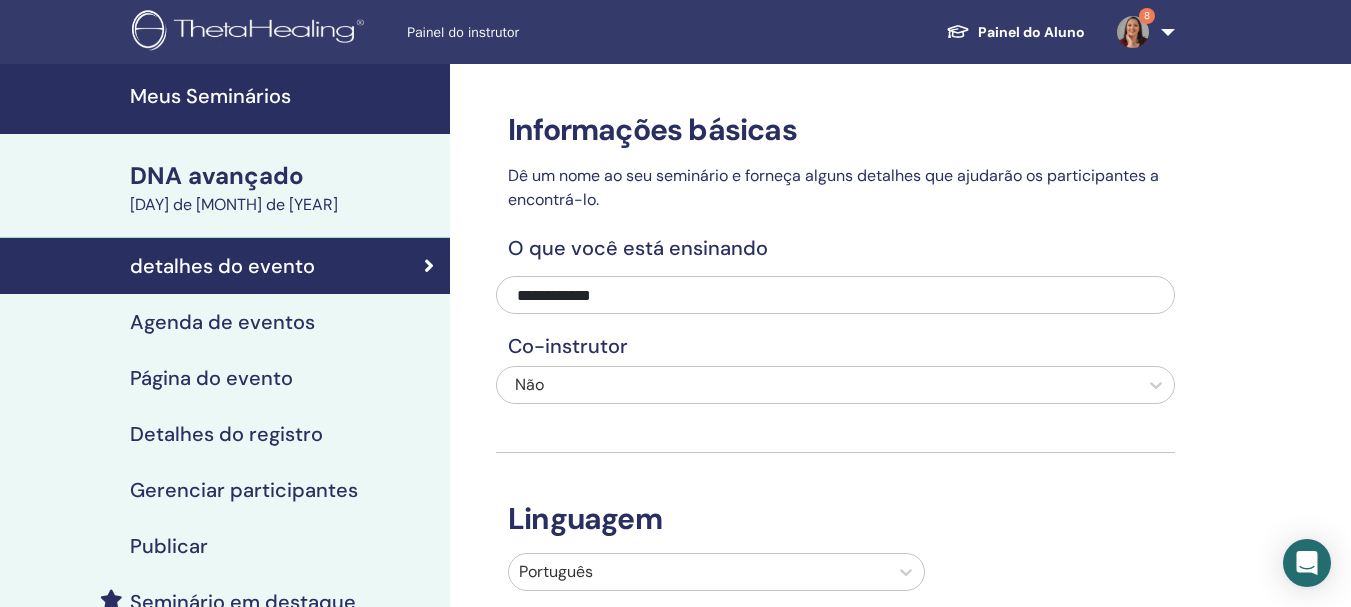 click on "Agenda de eventos" at bounding box center (222, 322) 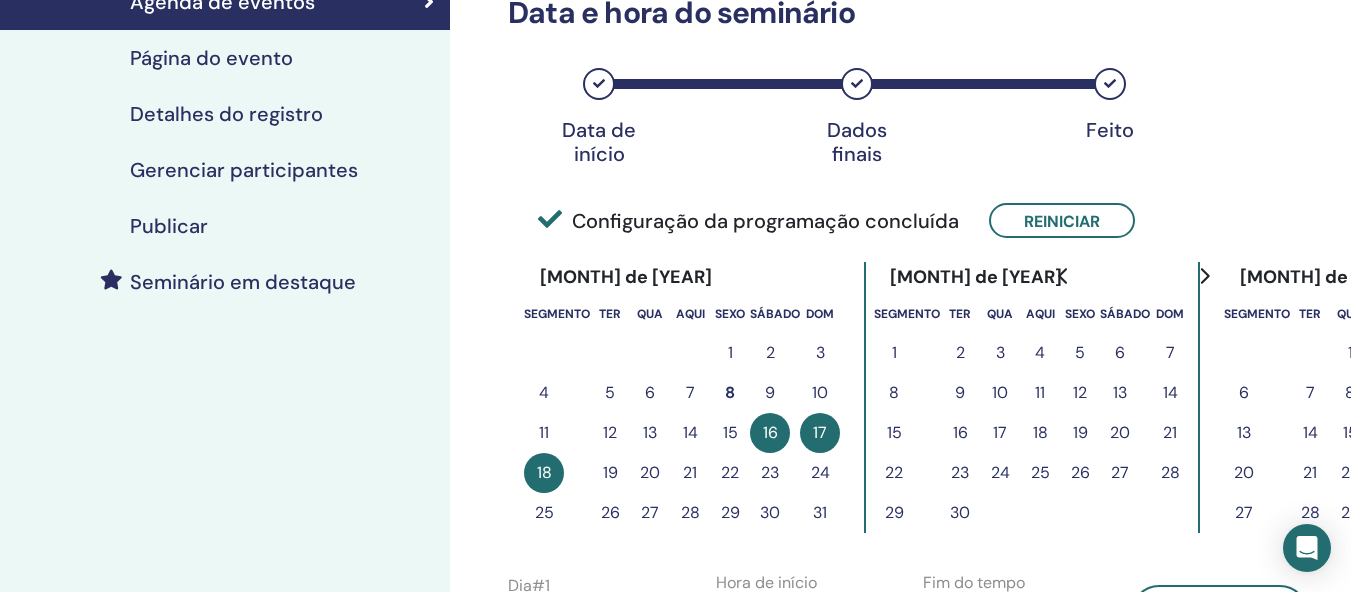 scroll, scrollTop: 373, scrollLeft: 0, axis: vertical 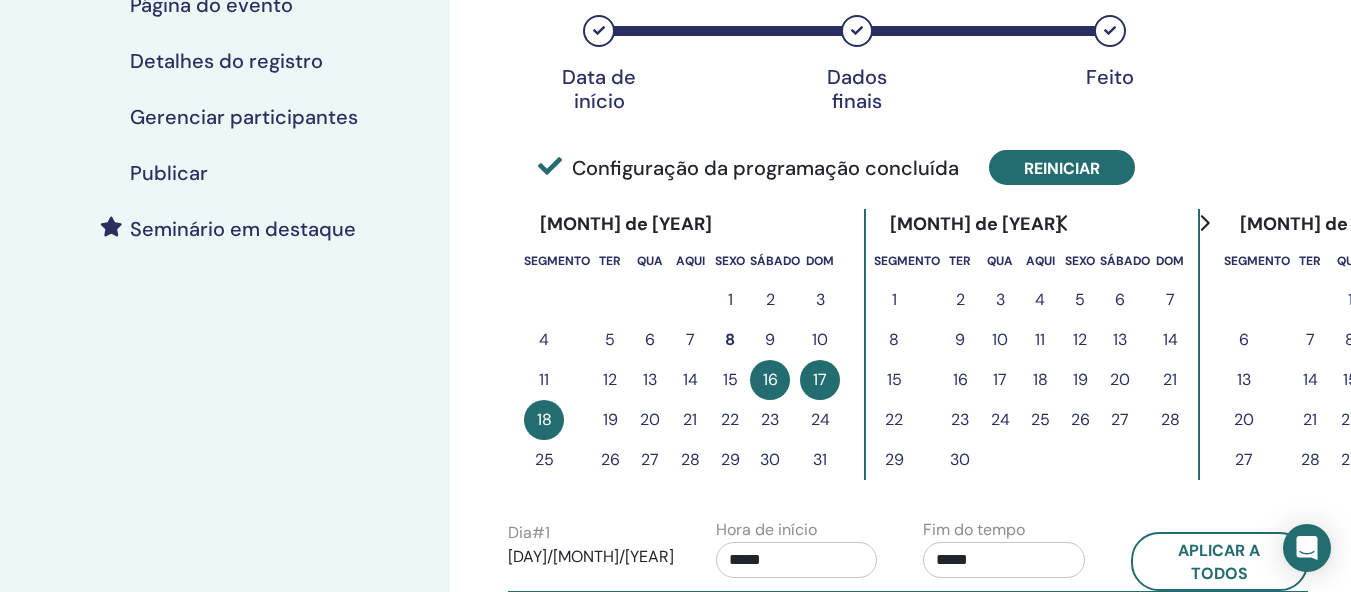click on "Reiniciar" at bounding box center [1062, 168] 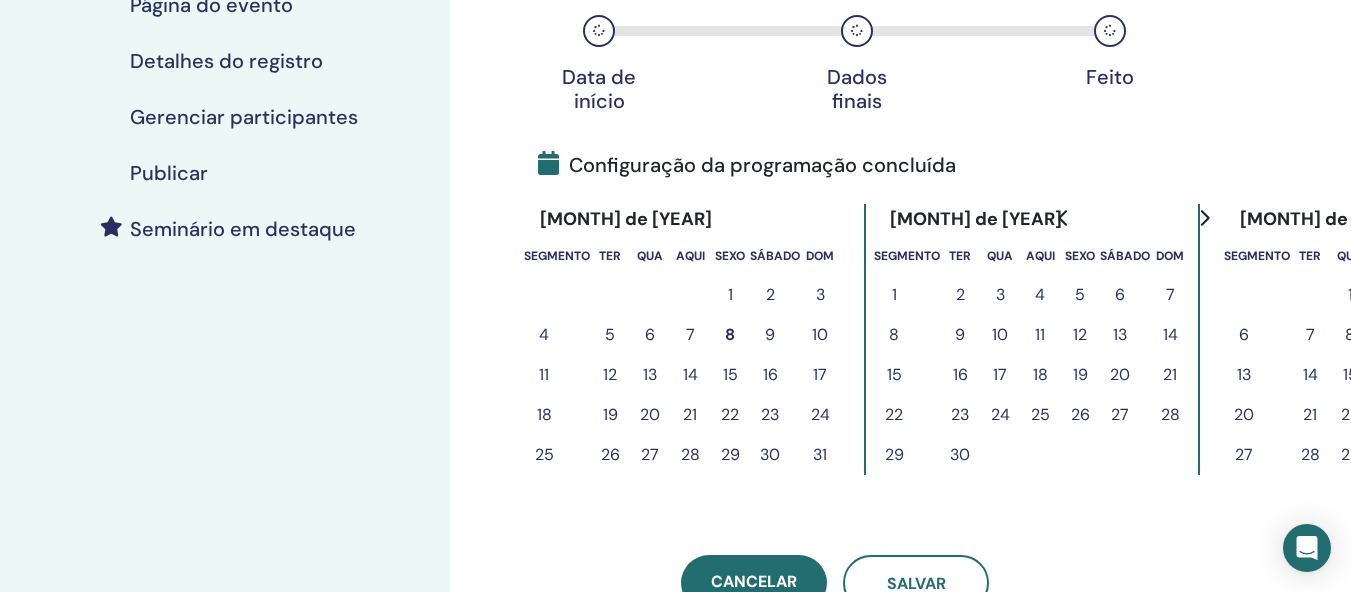 click 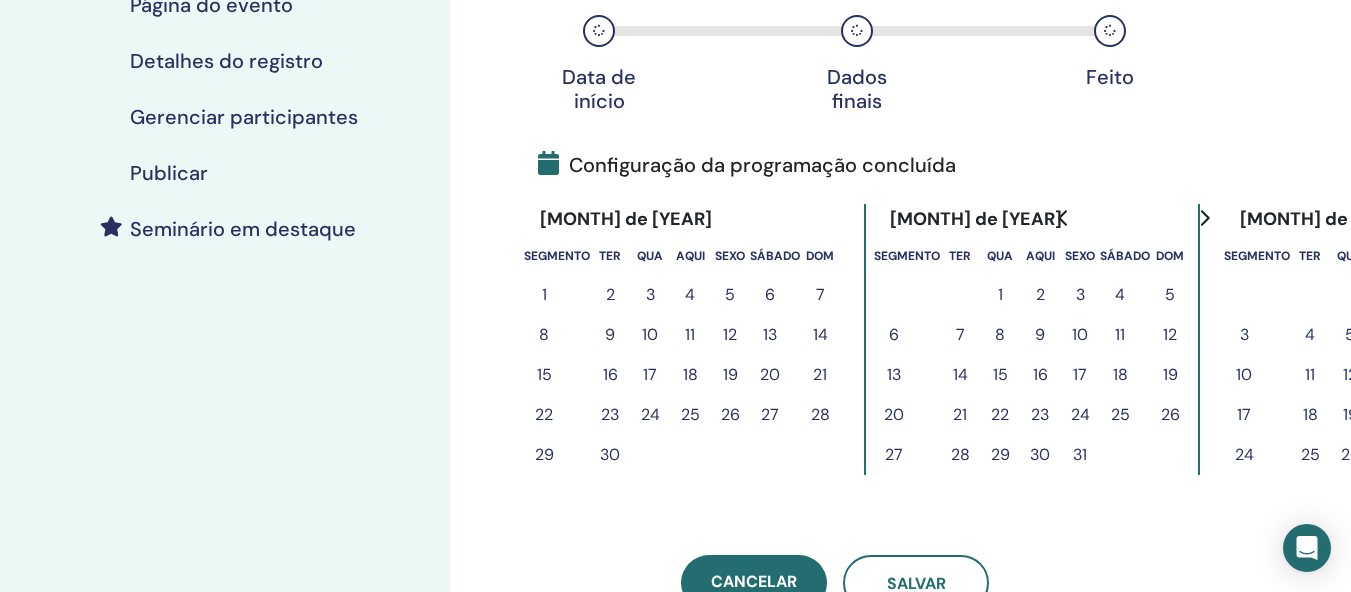 click on "17" at bounding box center (1080, 375) 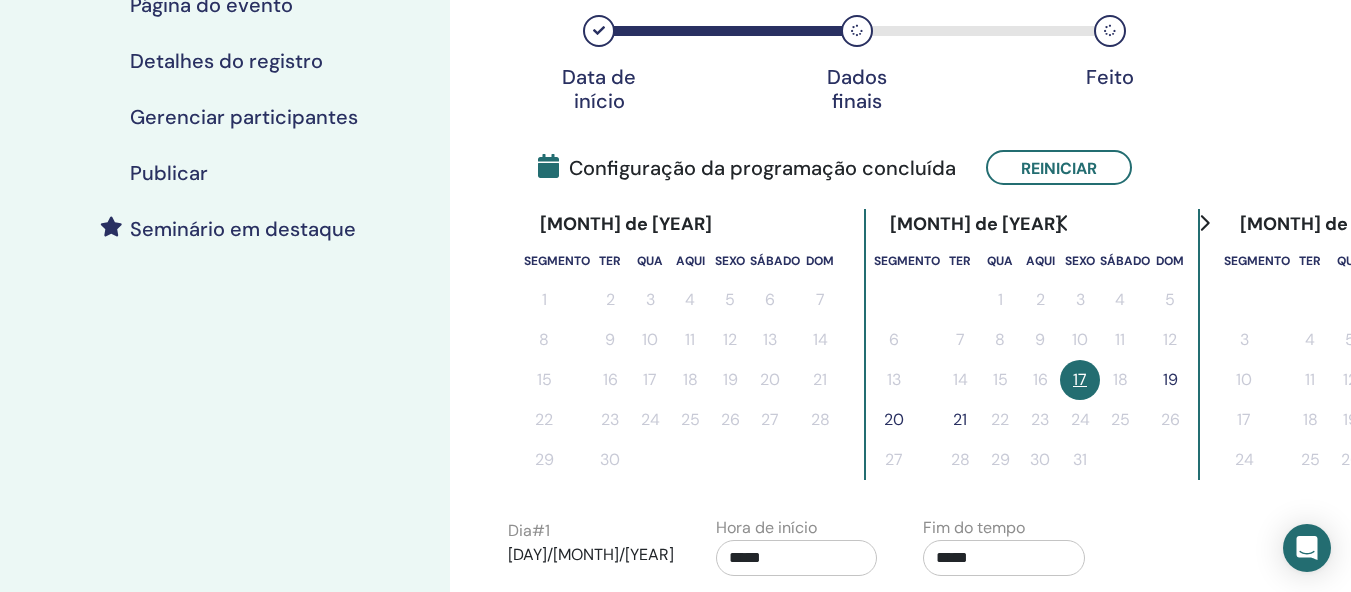 click on "19" at bounding box center (1170, 380) 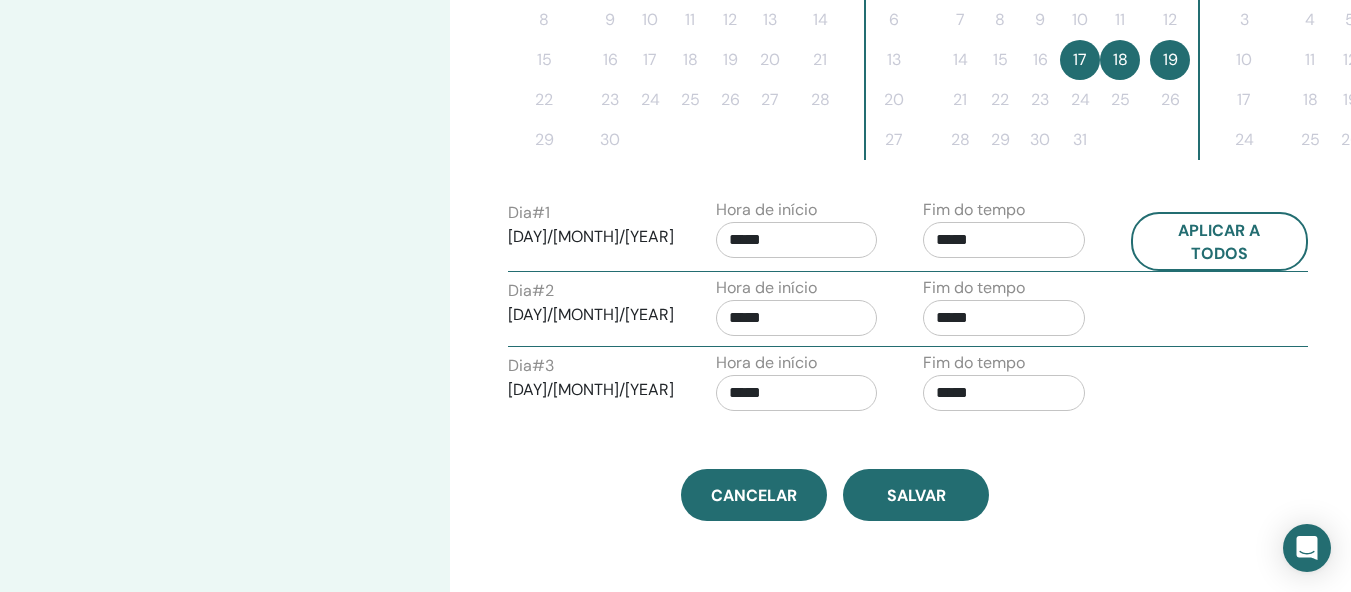 scroll, scrollTop: 733, scrollLeft: 0, axis: vertical 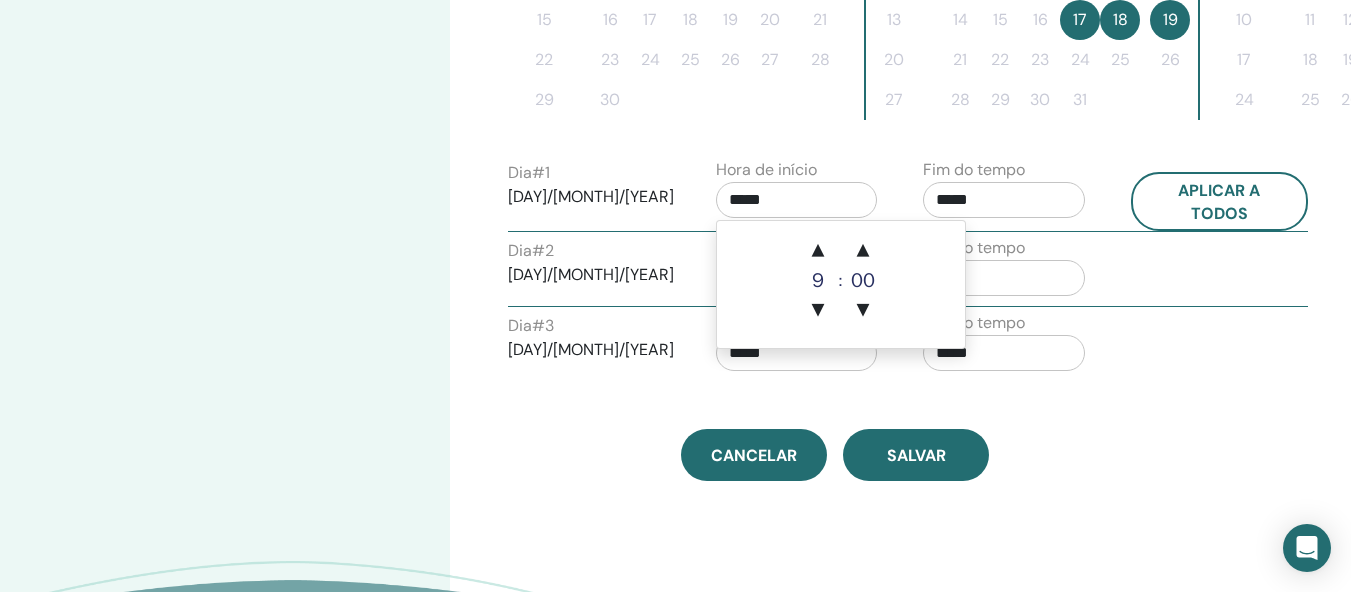 click on "*****" at bounding box center (797, 200) 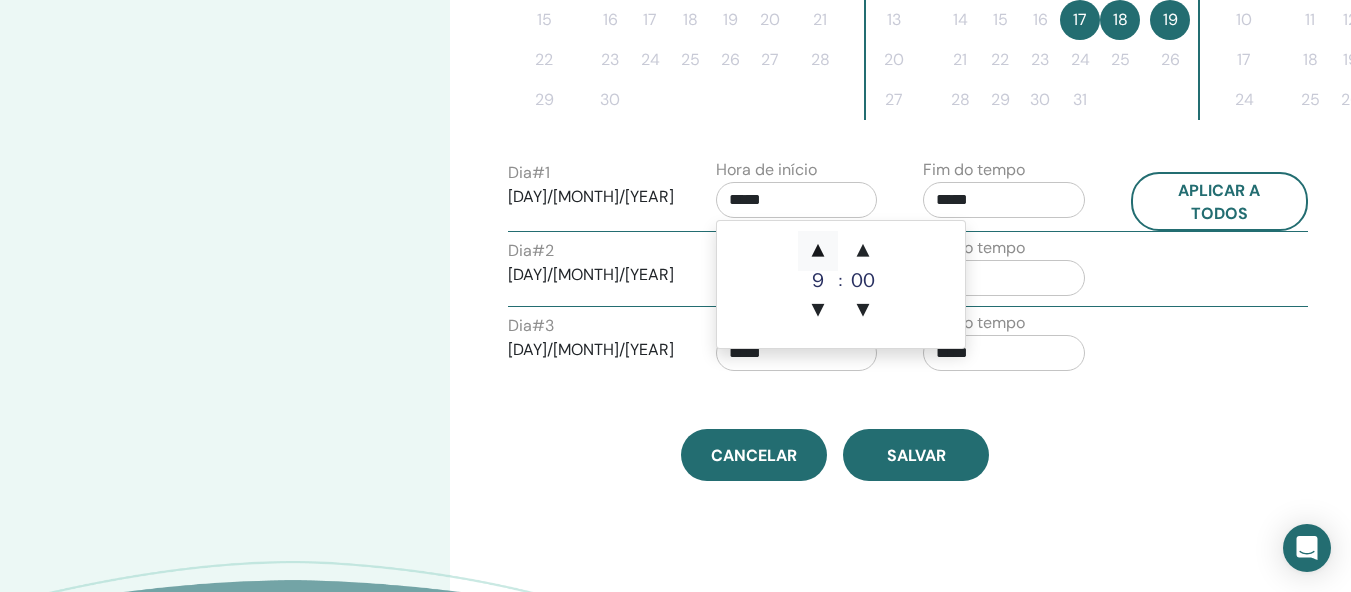 click on "▲" at bounding box center [818, 251] 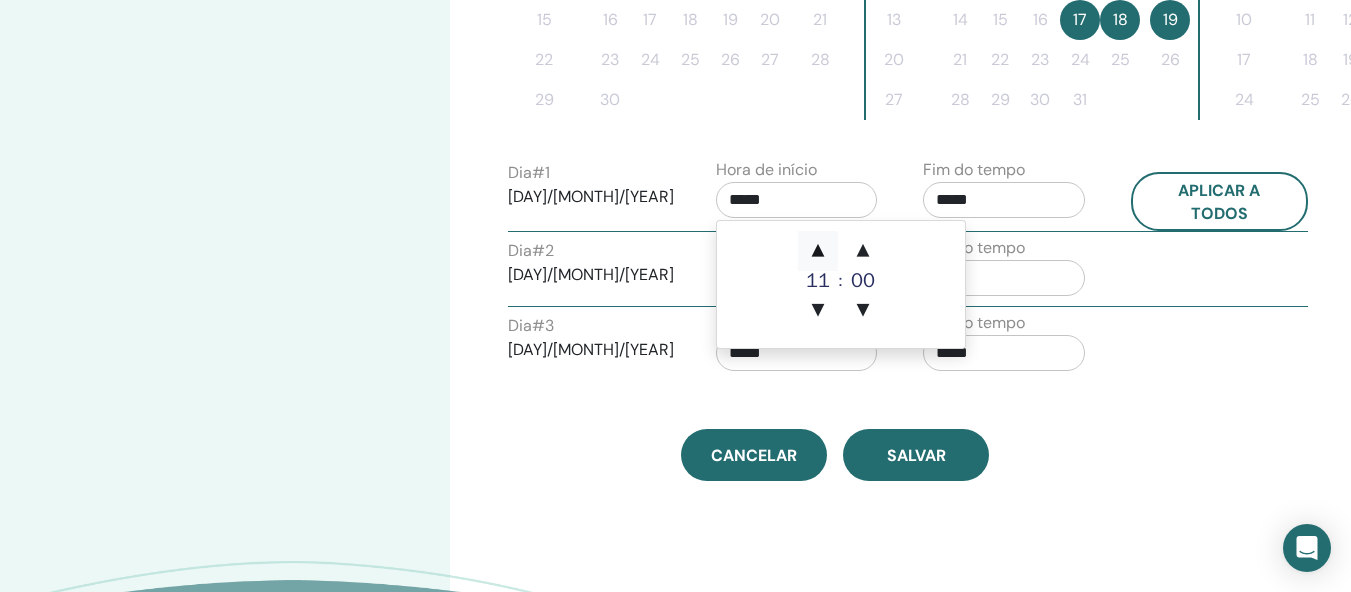 click on "▲" at bounding box center (818, 251) 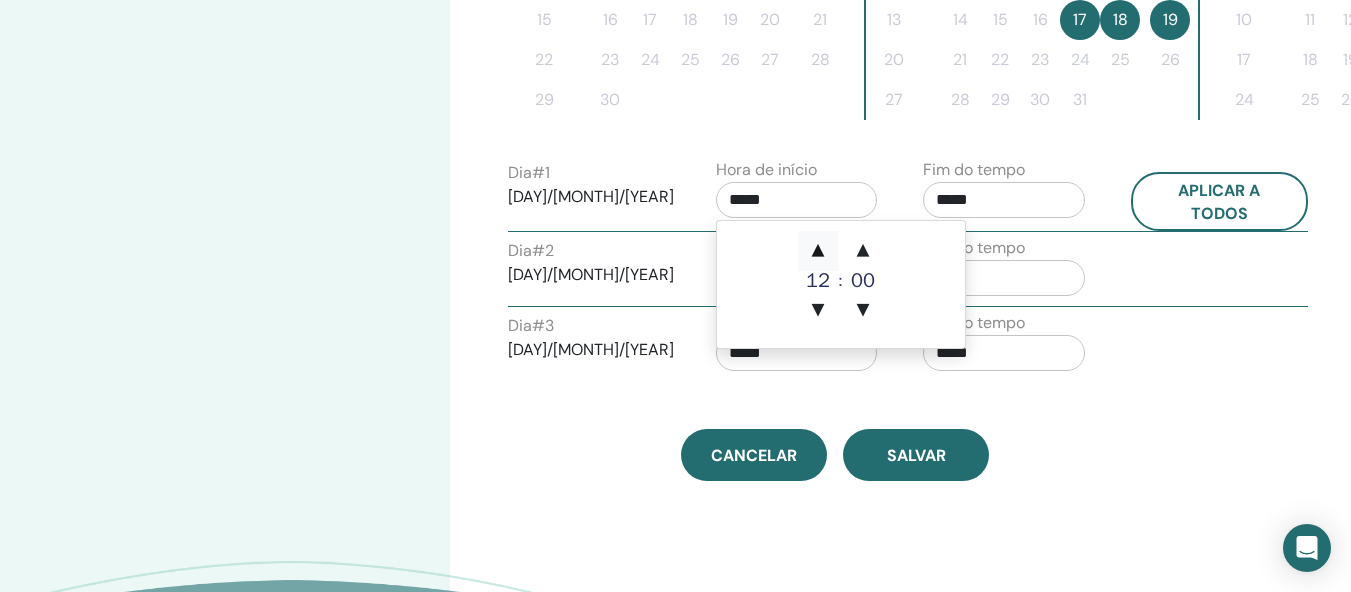click on "▲" at bounding box center (818, 251) 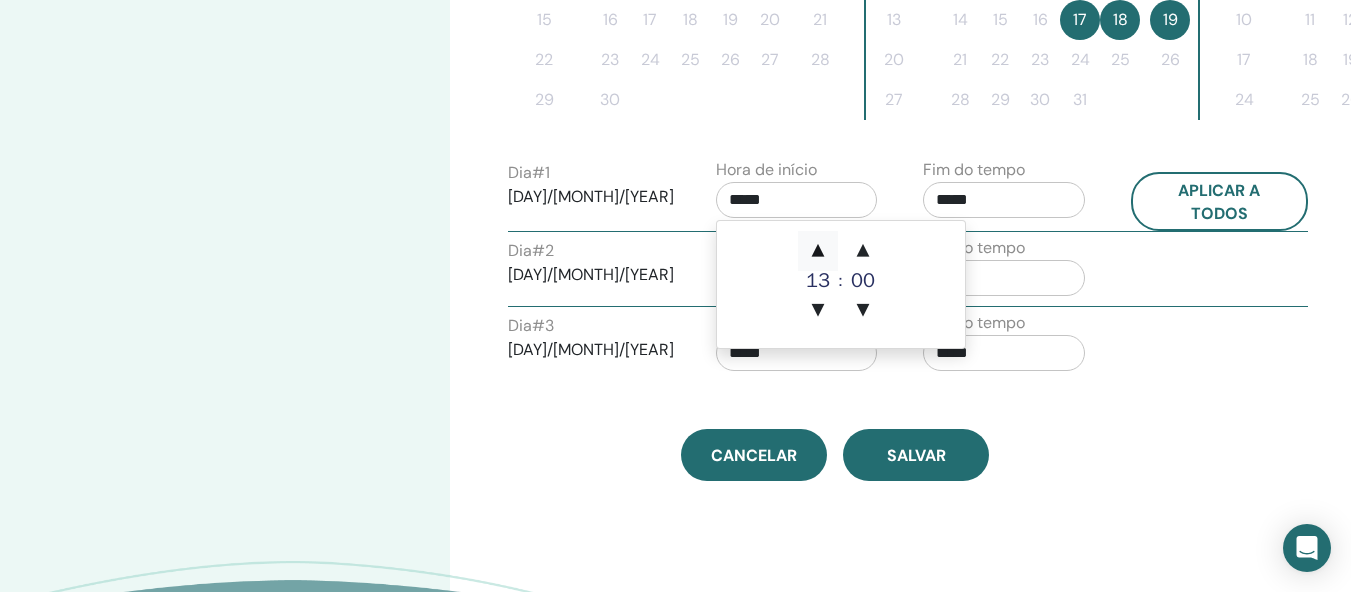 click on "▲" at bounding box center (818, 251) 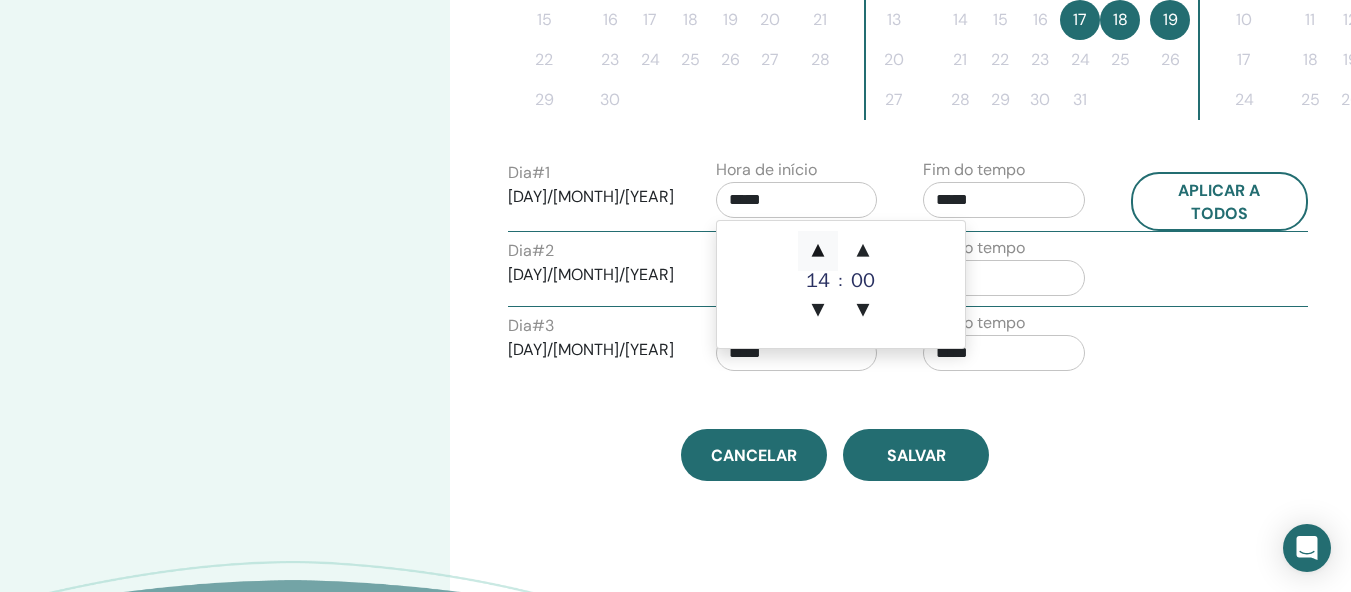 click on "▲" at bounding box center [818, 251] 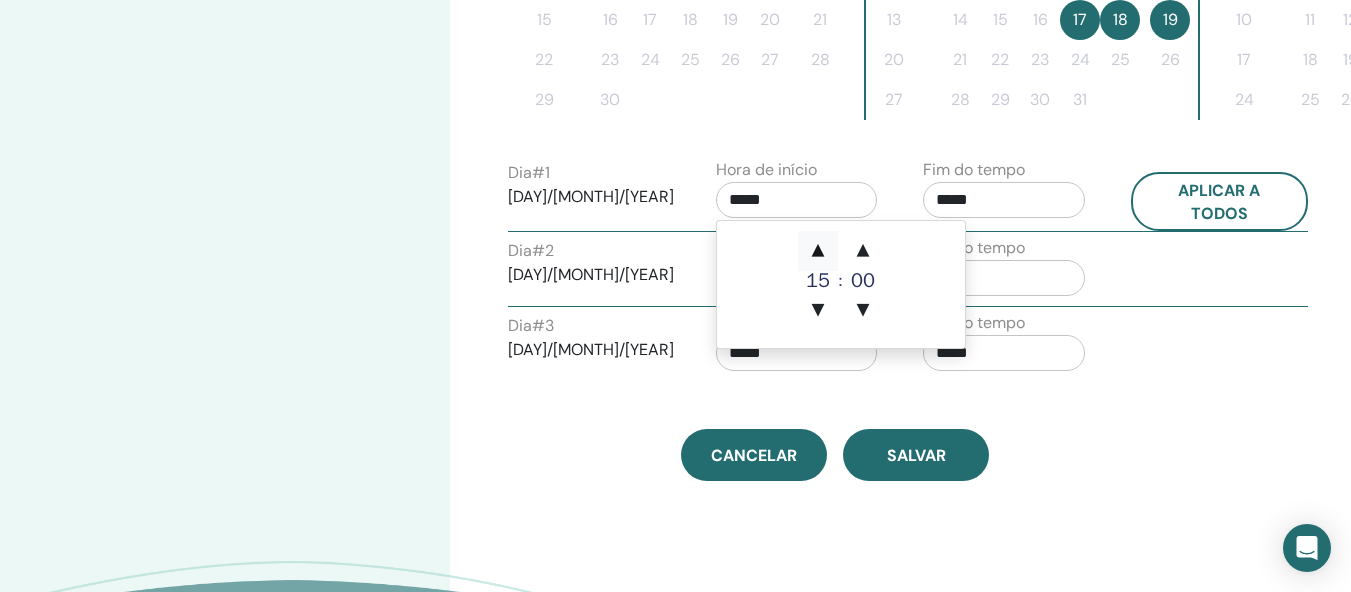 click on "▲" at bounding box center [818, 251] 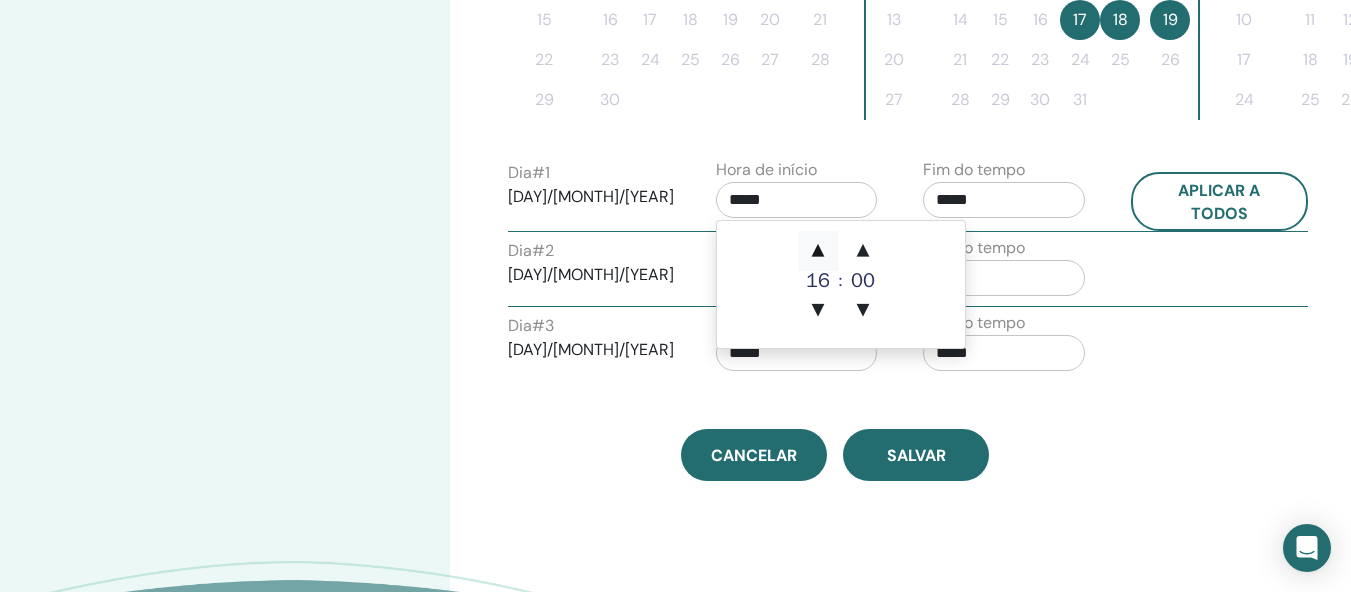 click on "▲" at bounding box center [818, 251] 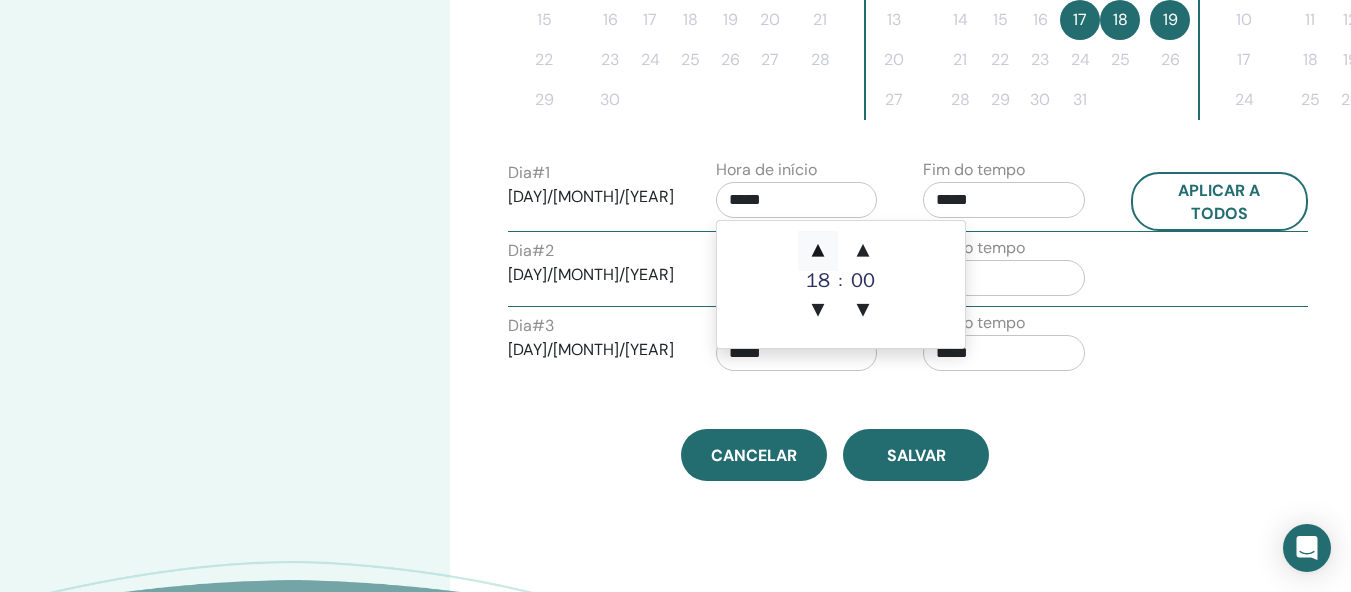 click on "▲" at bounding box center (818, 251) 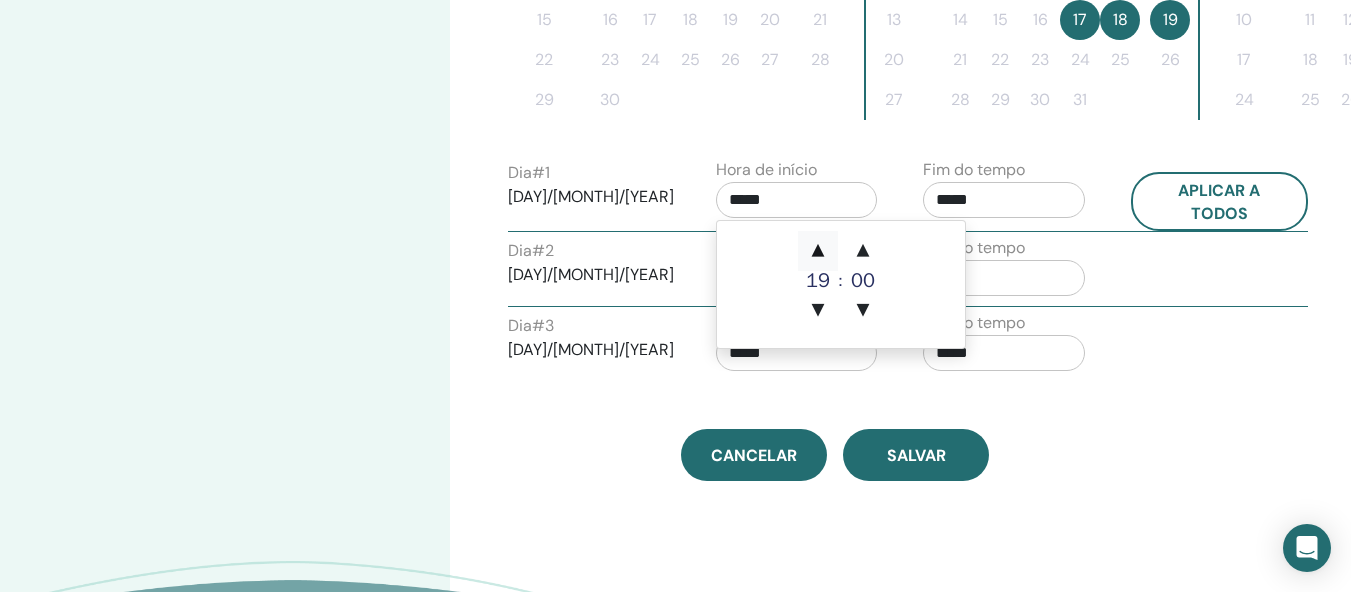 click on "▲" at bounding box center (818, 251) 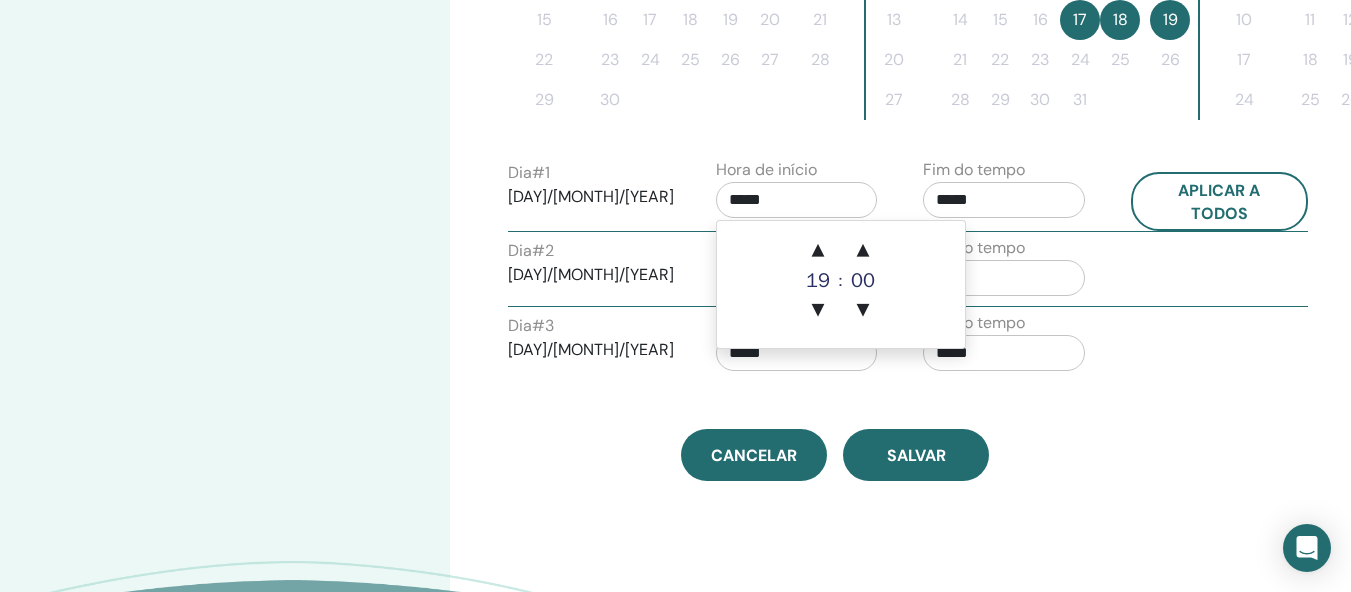 click on "*****" at bounding box center (1004, 200) 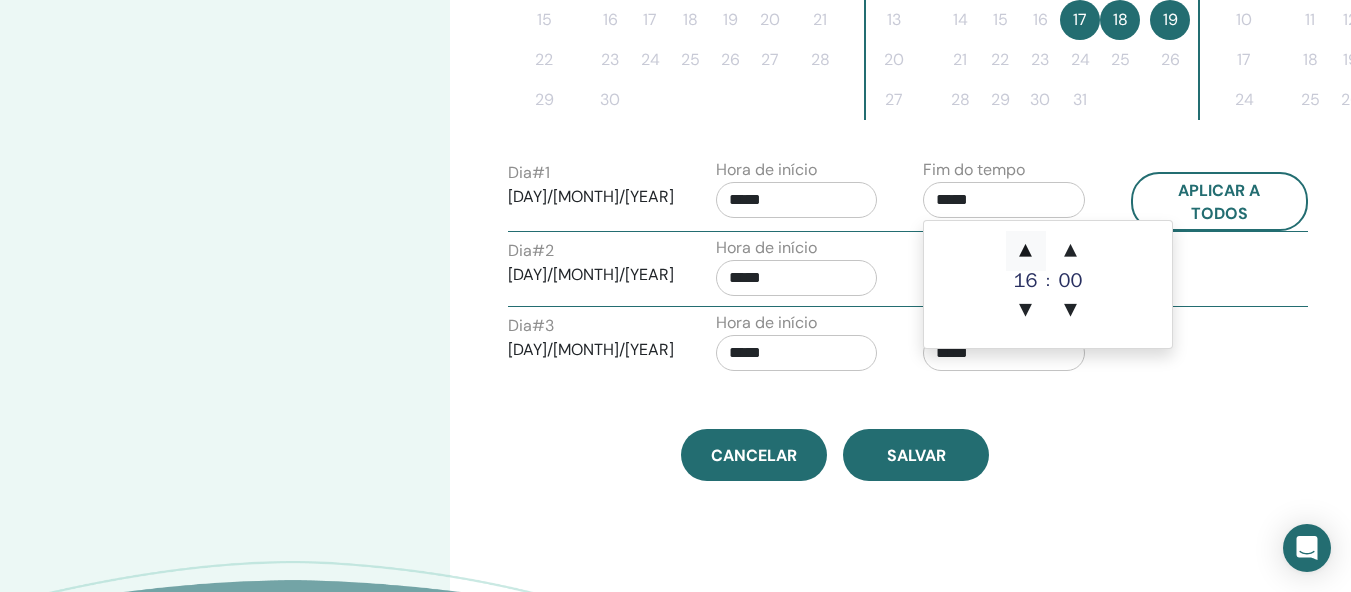 click on "▲" at bounding box center (1026, 251) 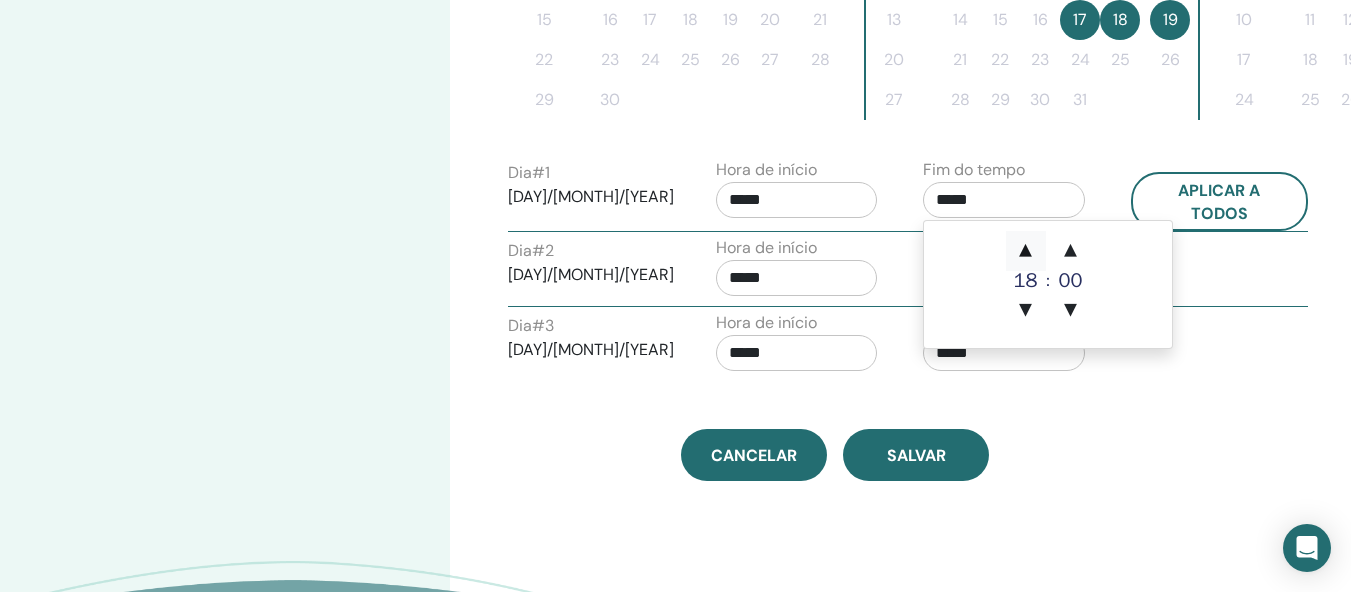 click on "▲" at bounding box center (1026, 251) 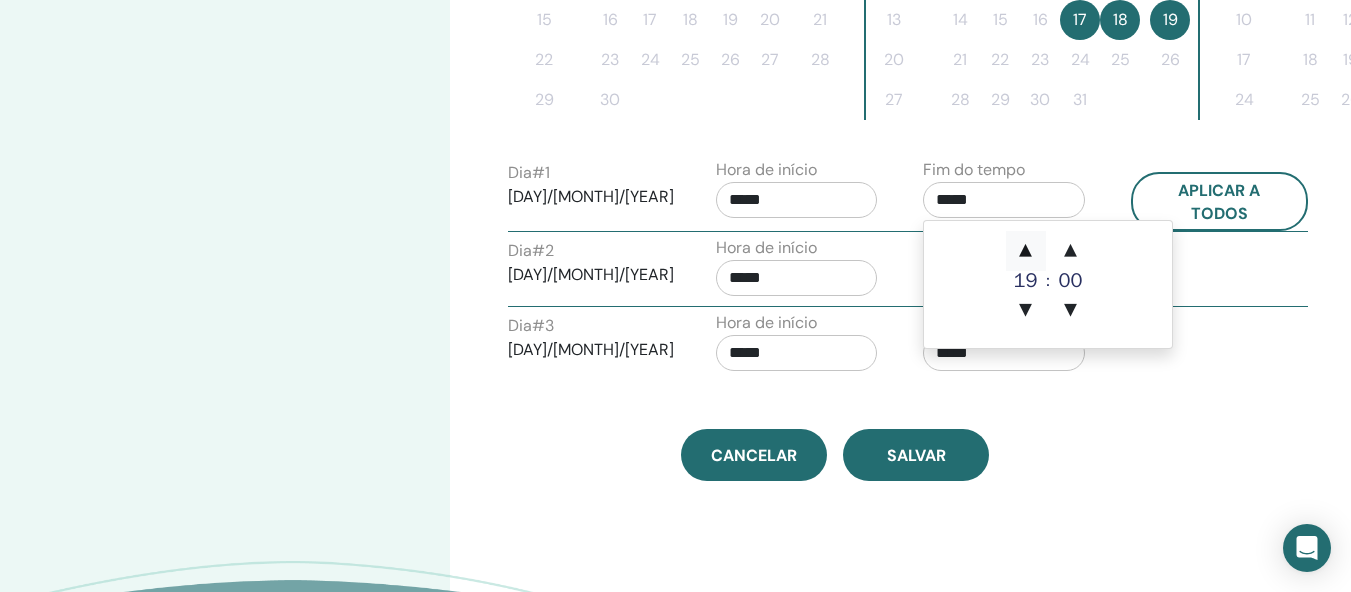 click on "▲" at bounding box center (1026, 251) 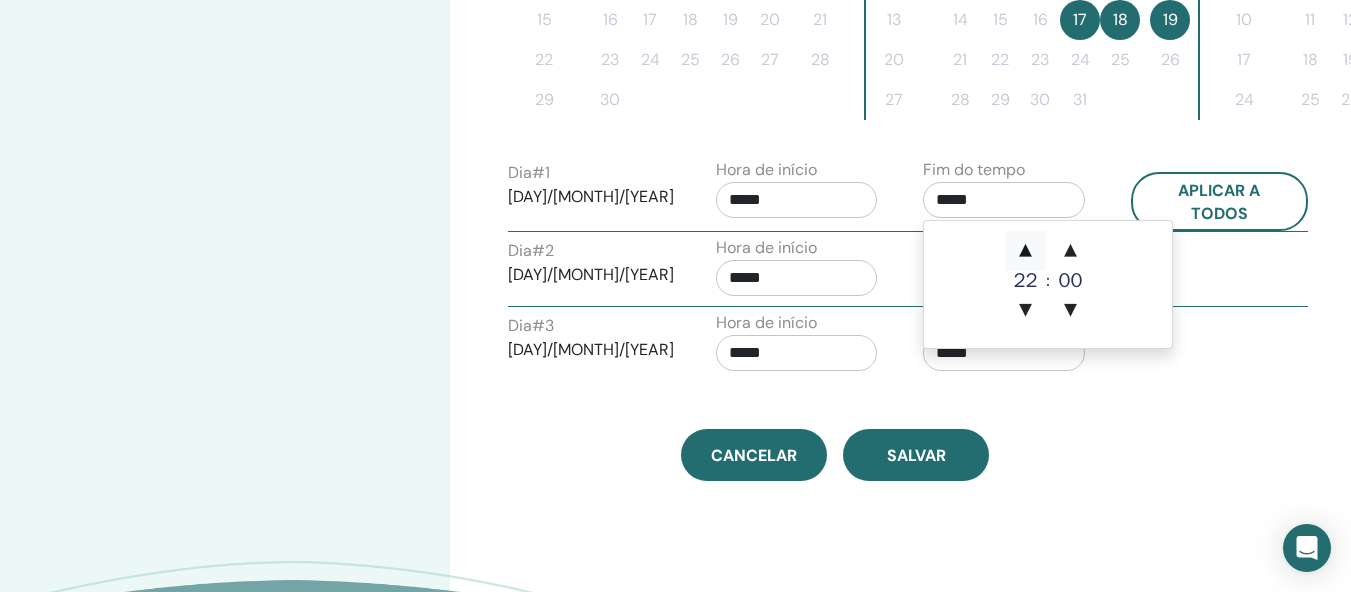 click on "▲" at bounding box center (1026, 251) 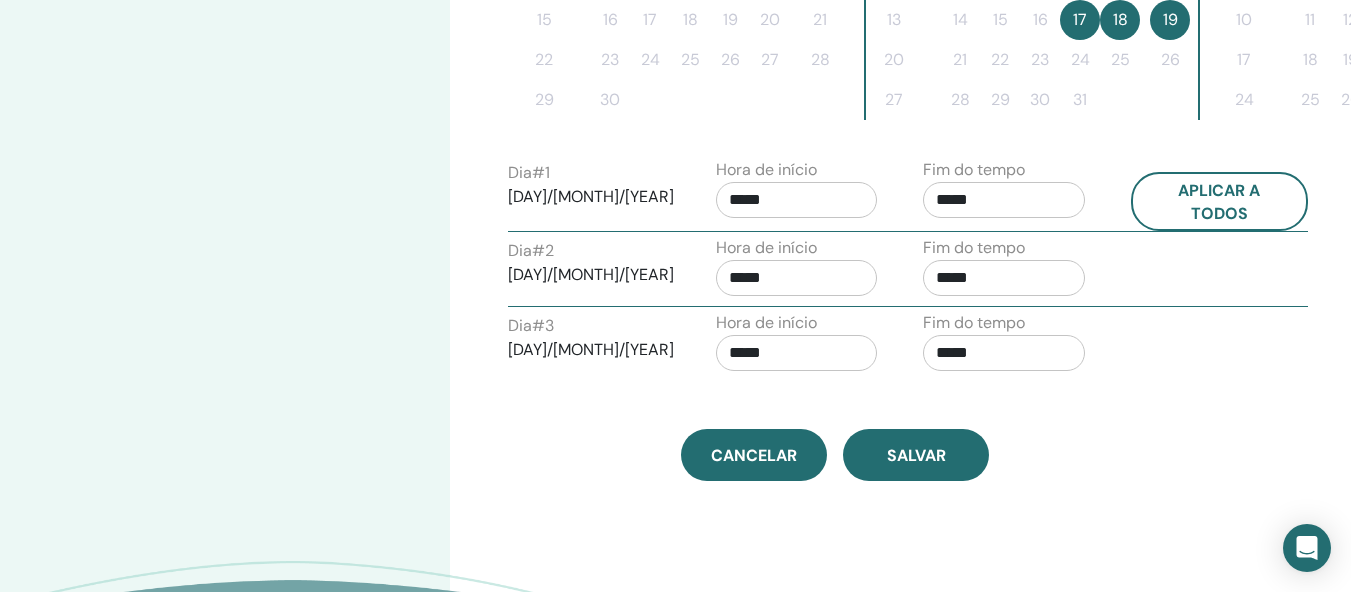 click on "Hora de início *****" at bounding box center (805, 193) 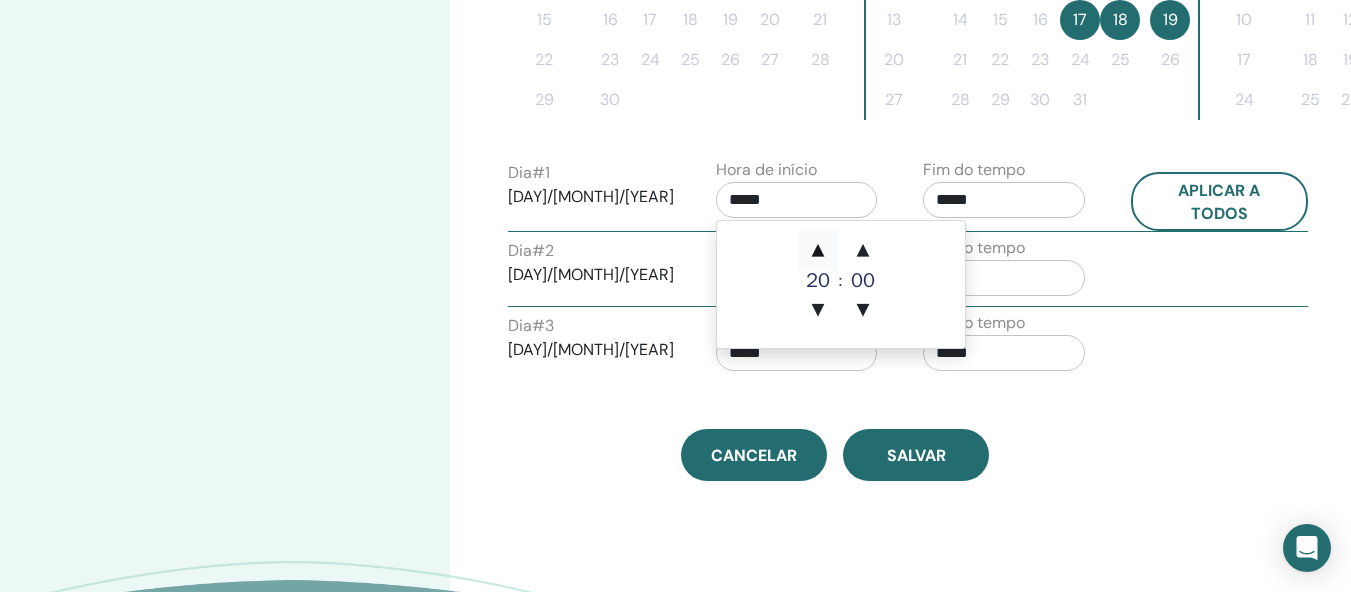 click on "▲" at bounding box center [818, 251] 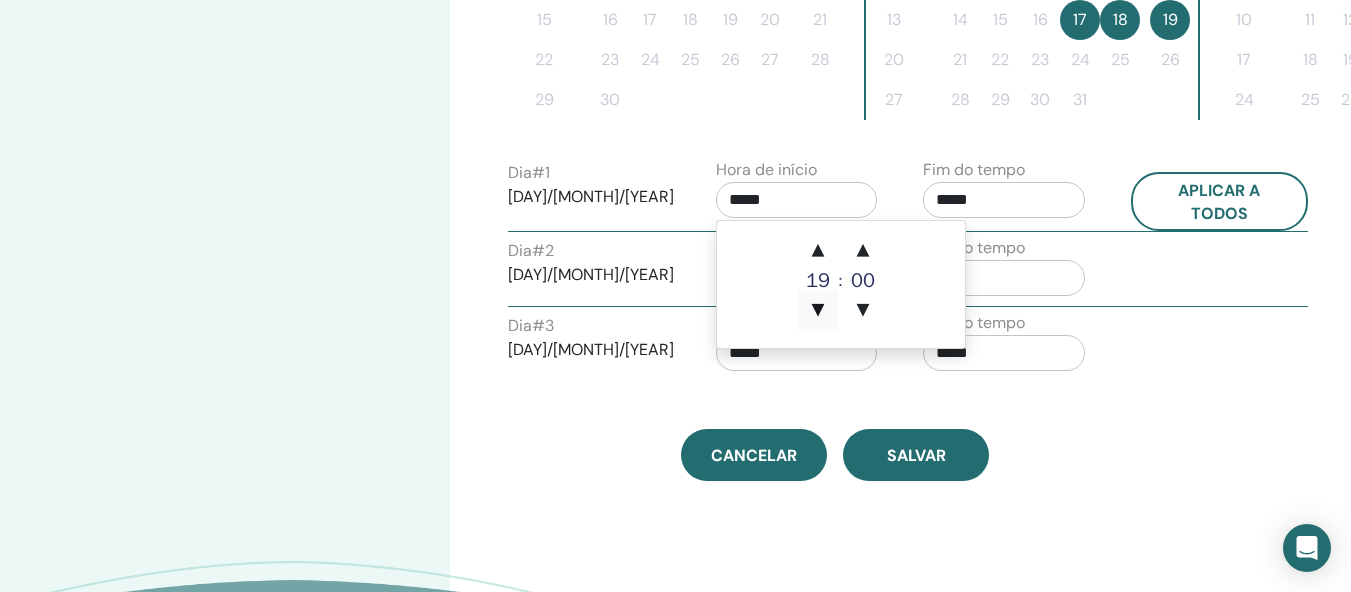 click on "▼" at bounding box center [818, 311] 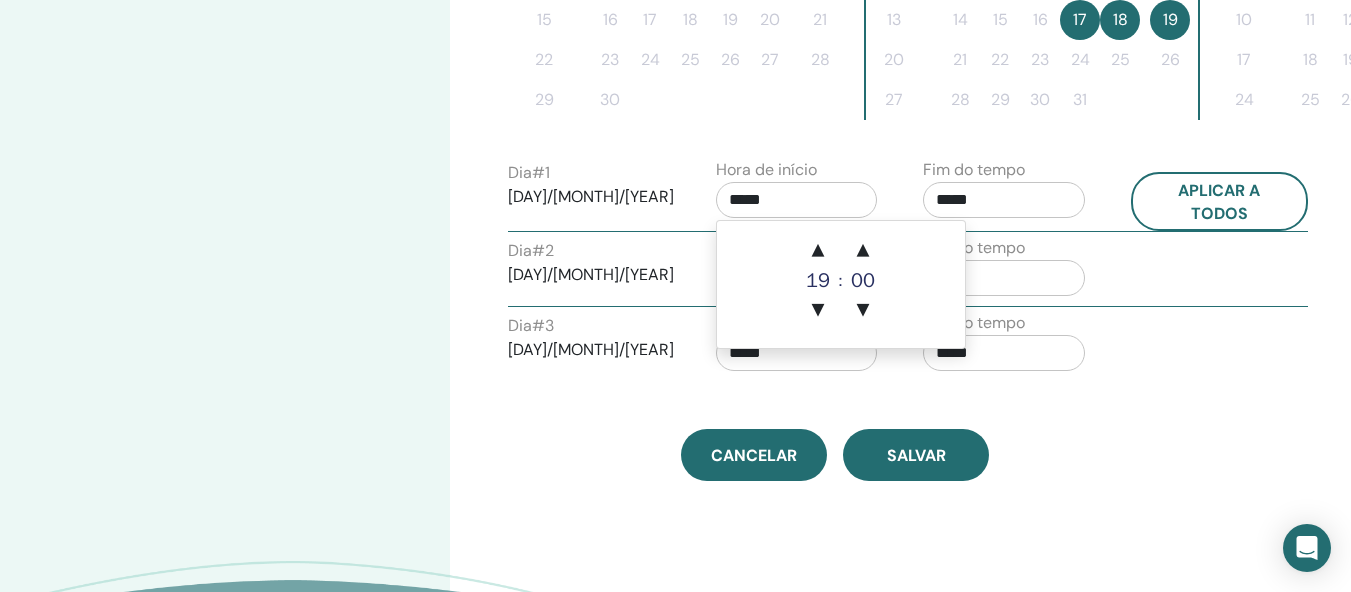 click on "Dia  #  1 17/10/2025 Hora de início ***** Fim do tempo ***** Aplicar a todos" at bounding box center (908, 193) 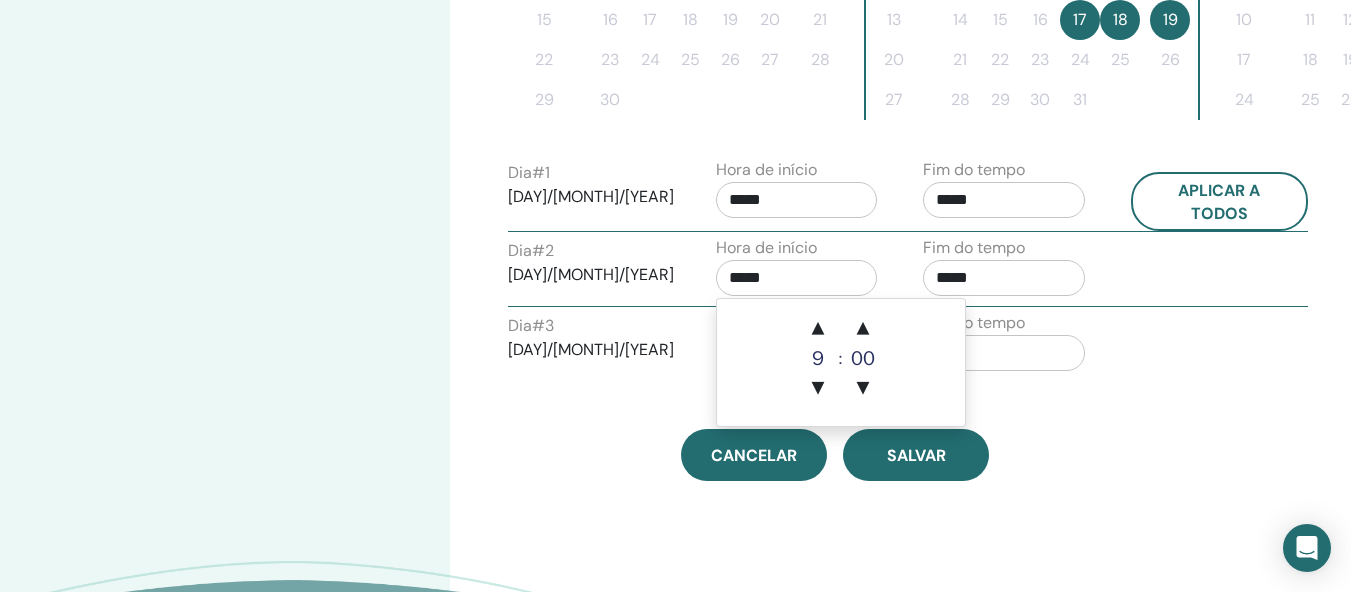 click on "*****" at bounding box center [797, 278] 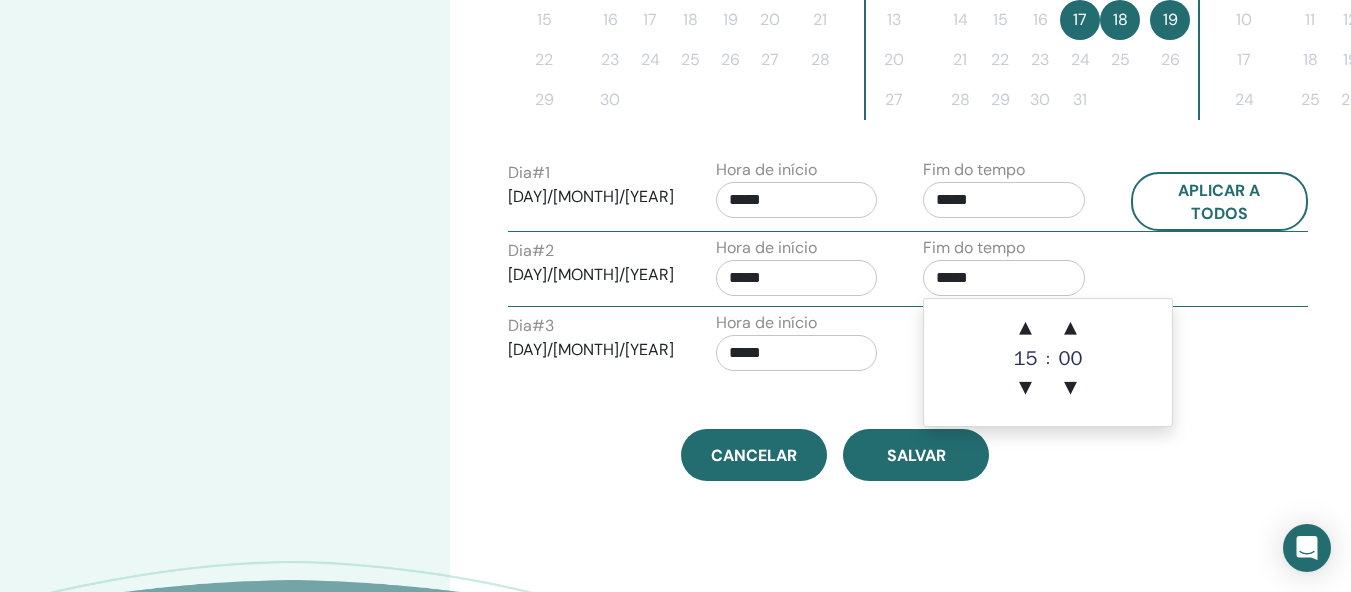 click on "*****" at bounding box center (1004, 278) 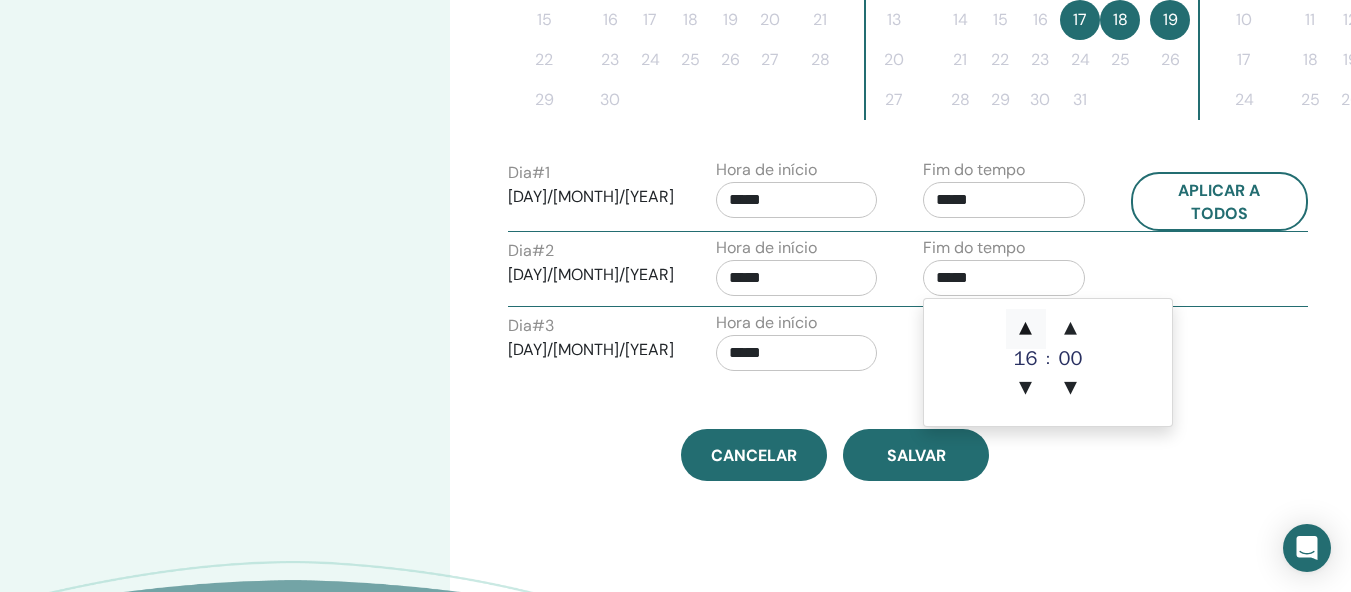 click on "▲" at bounding box center (1026, 329) 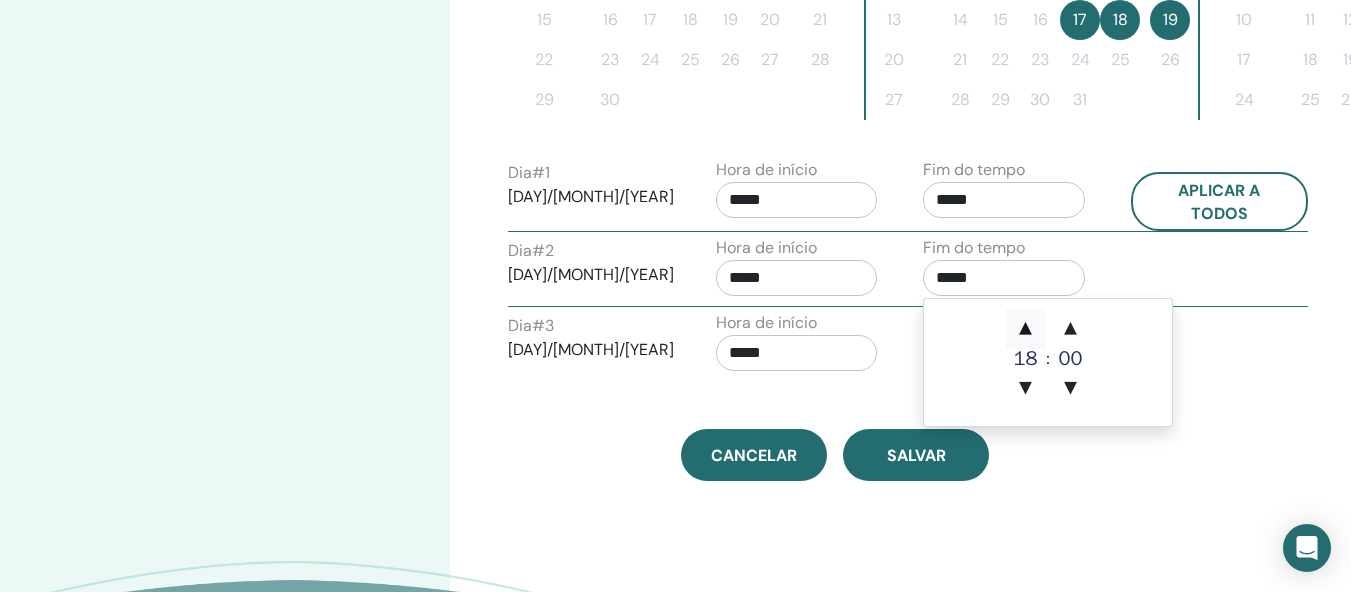 click on "▲" at bounding box center [1026, 329] 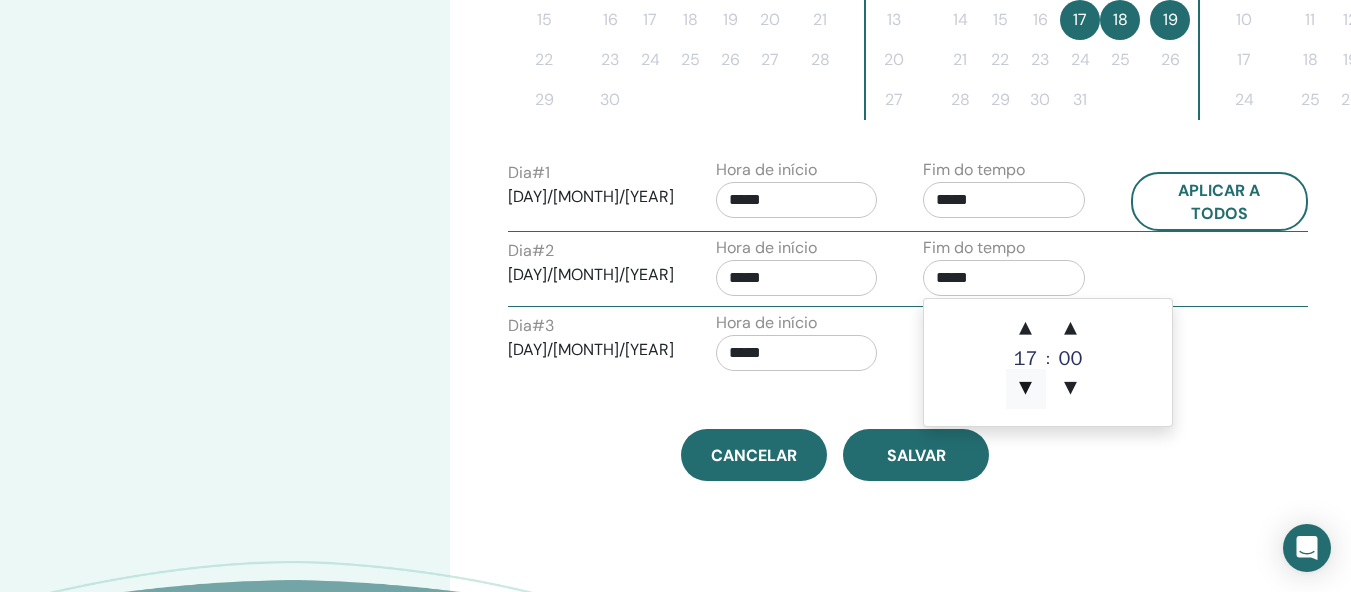 click on "▼" at bounding box center (1026, 389) 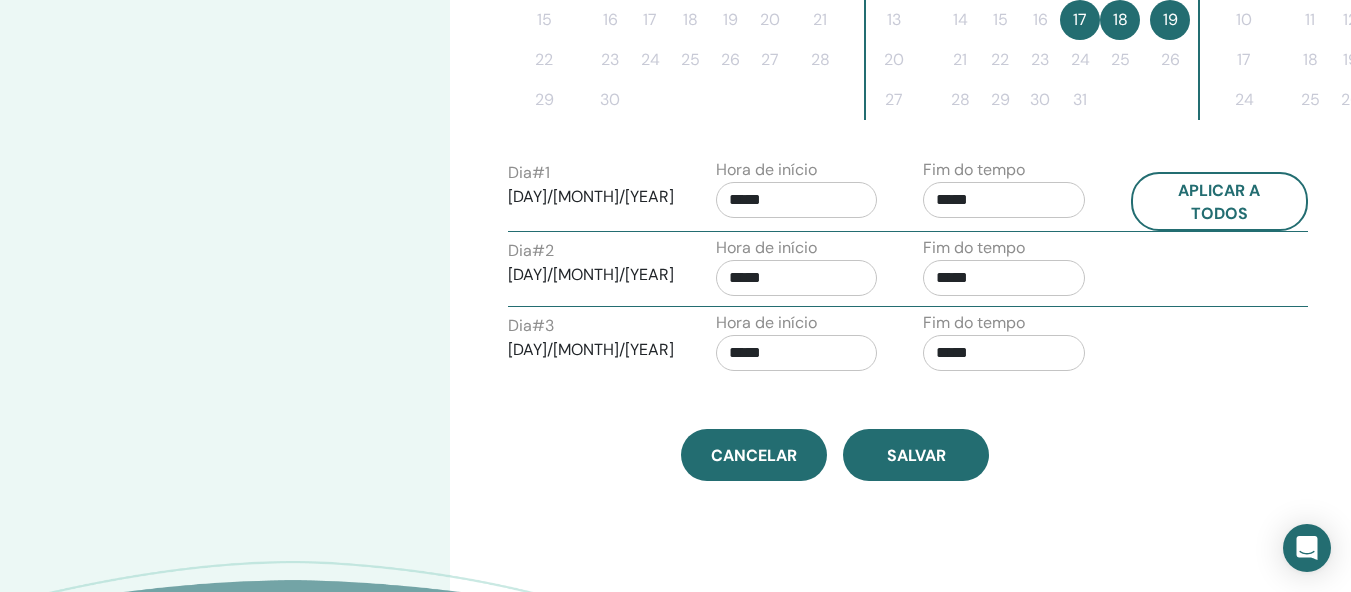 click on "Hora de início *****" at bounding box center [805, 346] 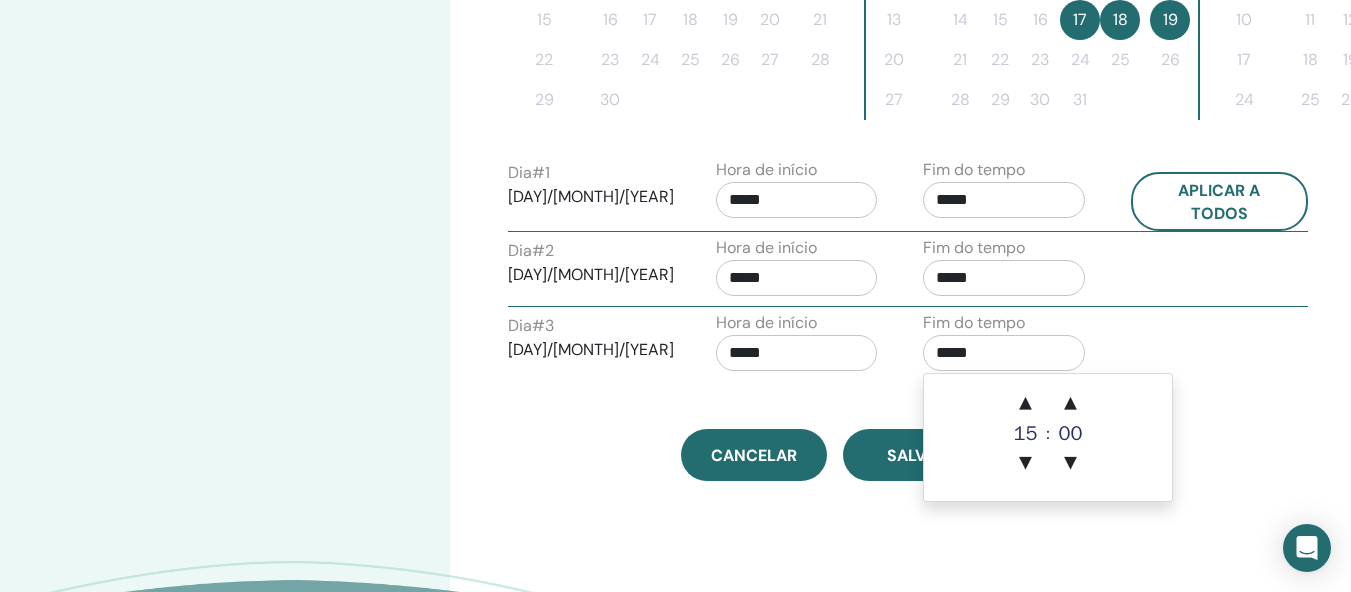 click on "*****" at bounding box center (1004, 353) 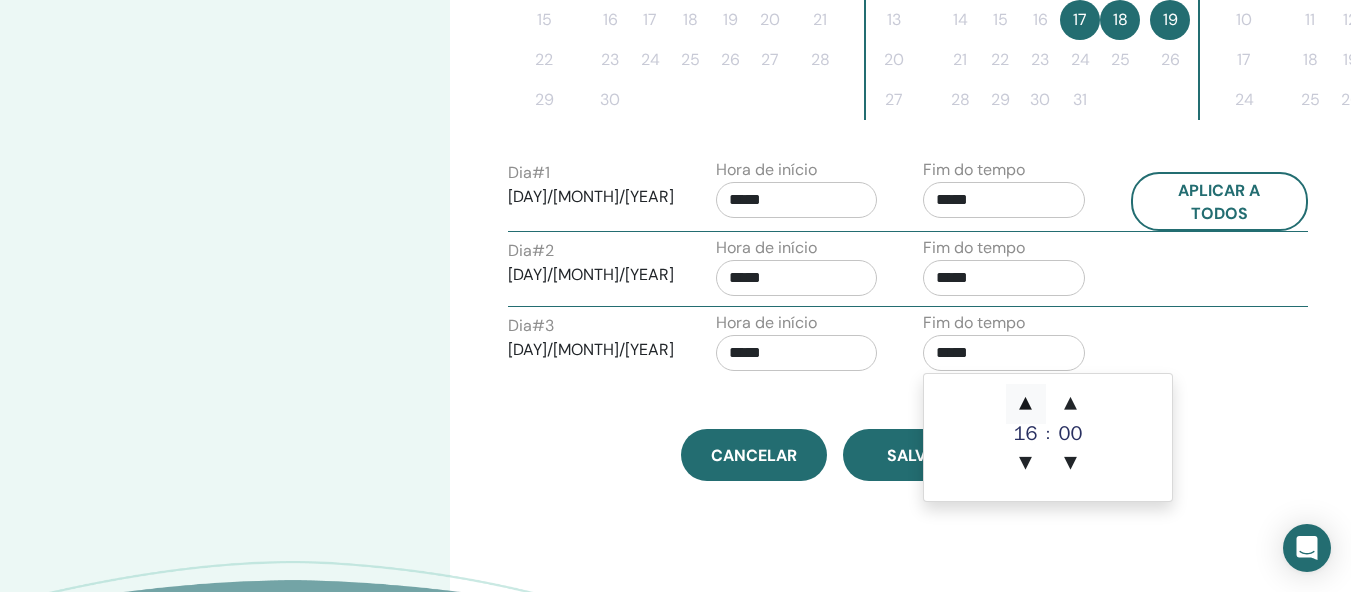 click on "▲" at bounding box center (1026, 404) 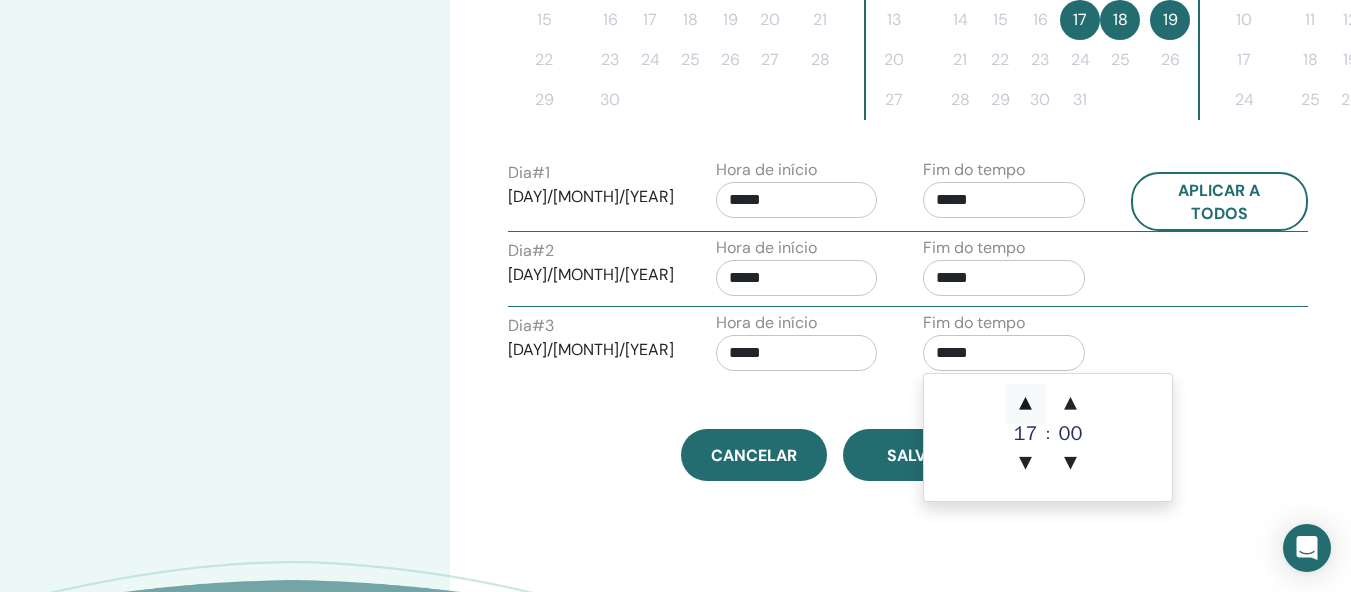 click on "▲" at bounding box center [1026, 404] 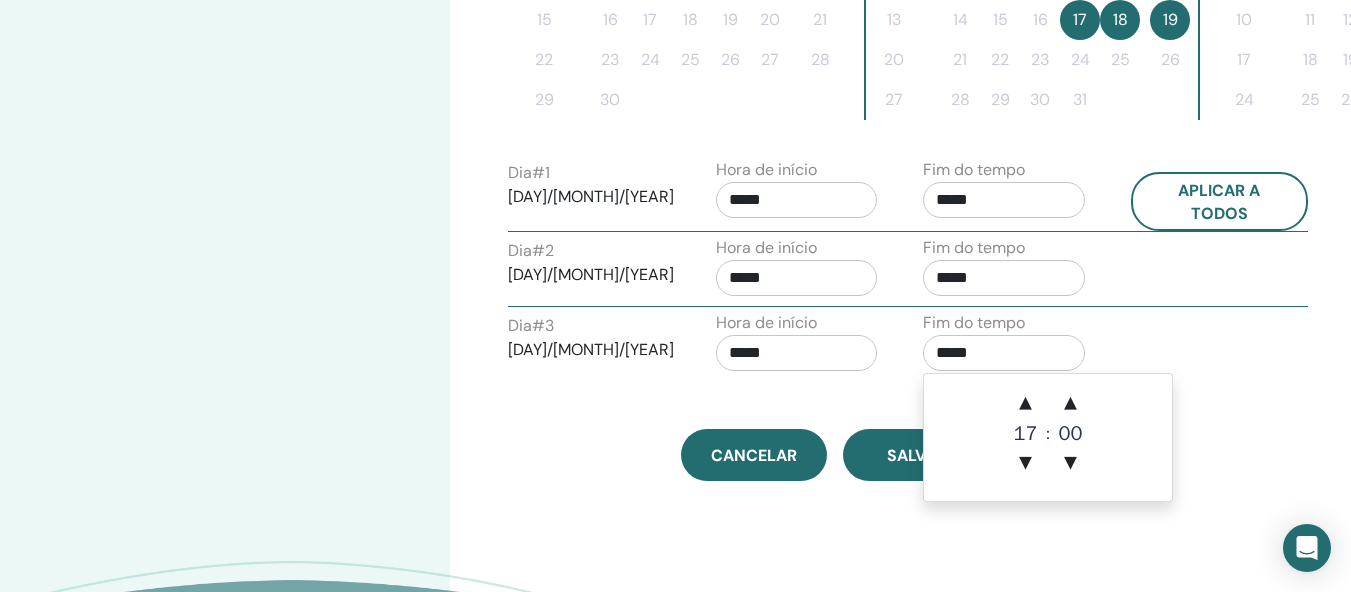 click on "Fim do tempo *****" at bounding box center [1012, 346] 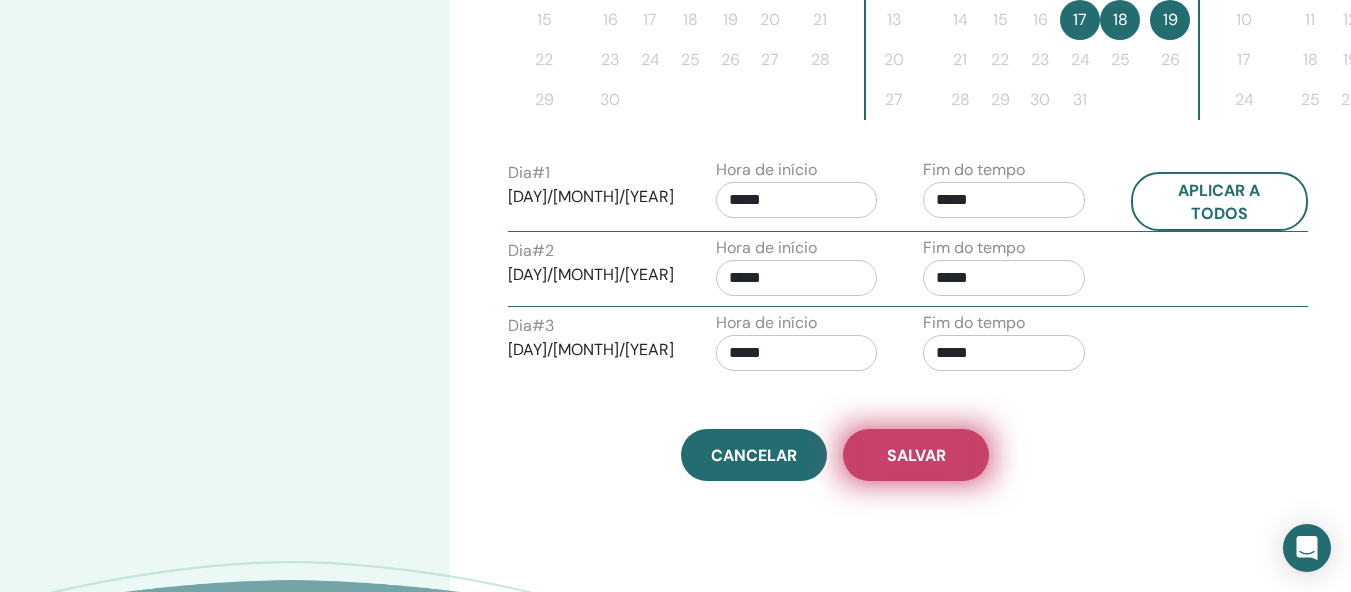 click on "Salvar" at bounding box center [916, 455] 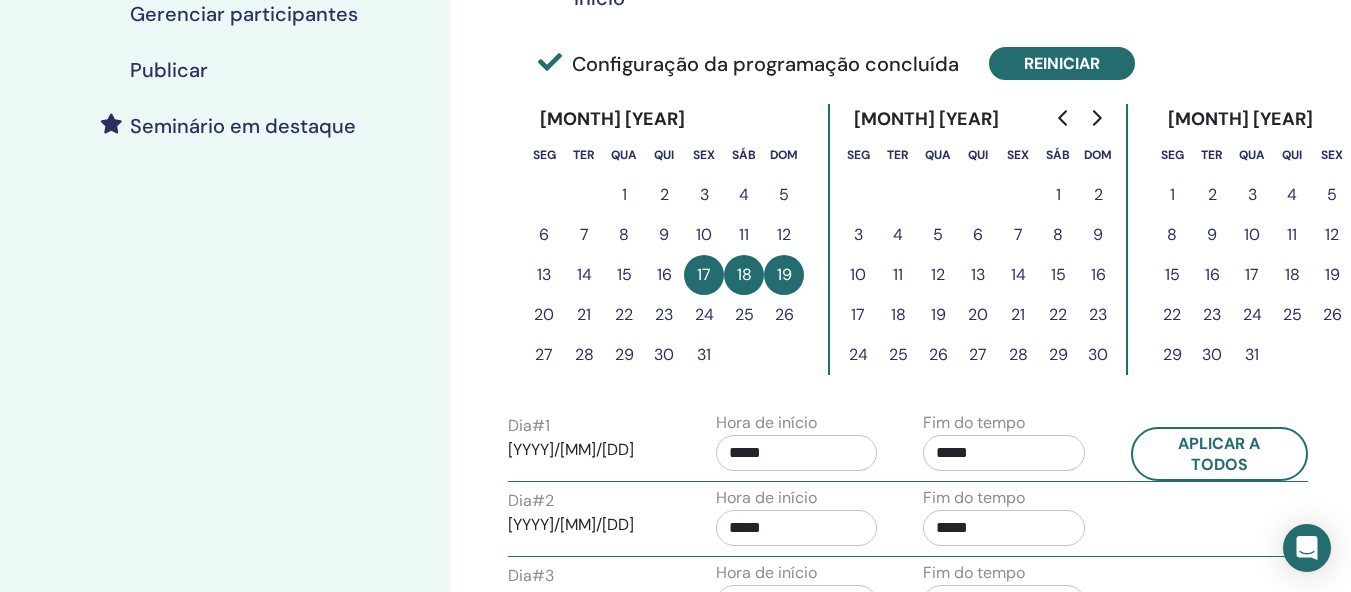 scroll, scrollTop: 476, scrollLeft: 0, axis: vertical 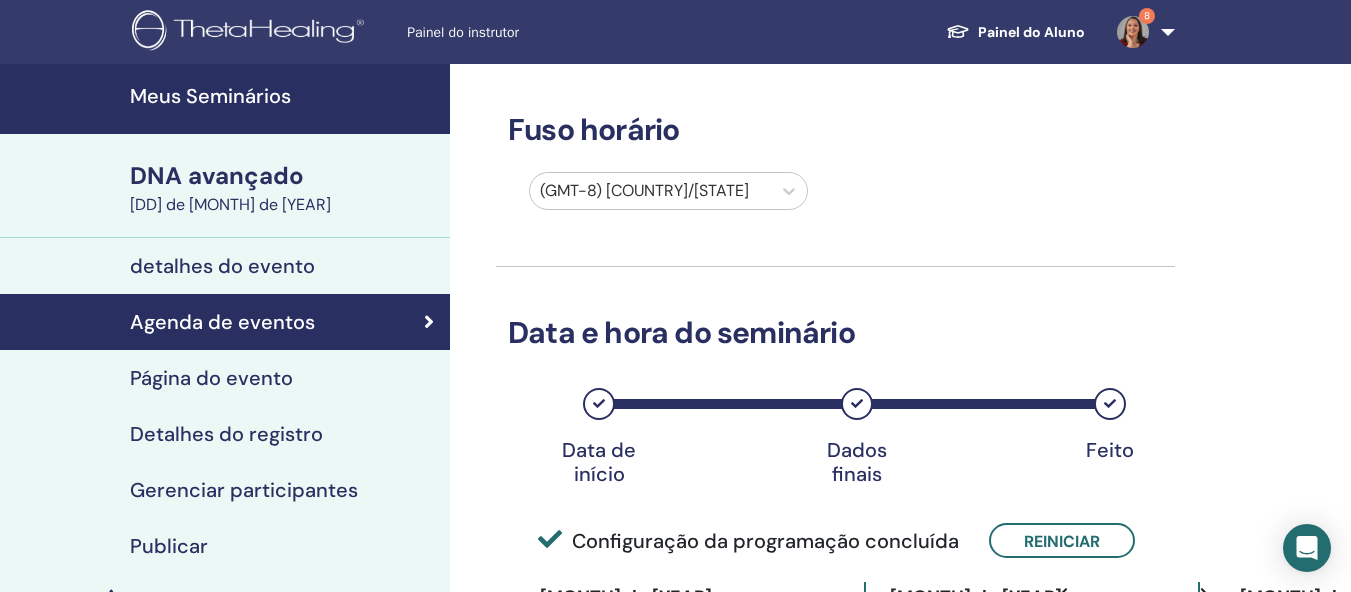 click on "Publicar" at bounding box center (169, 546) 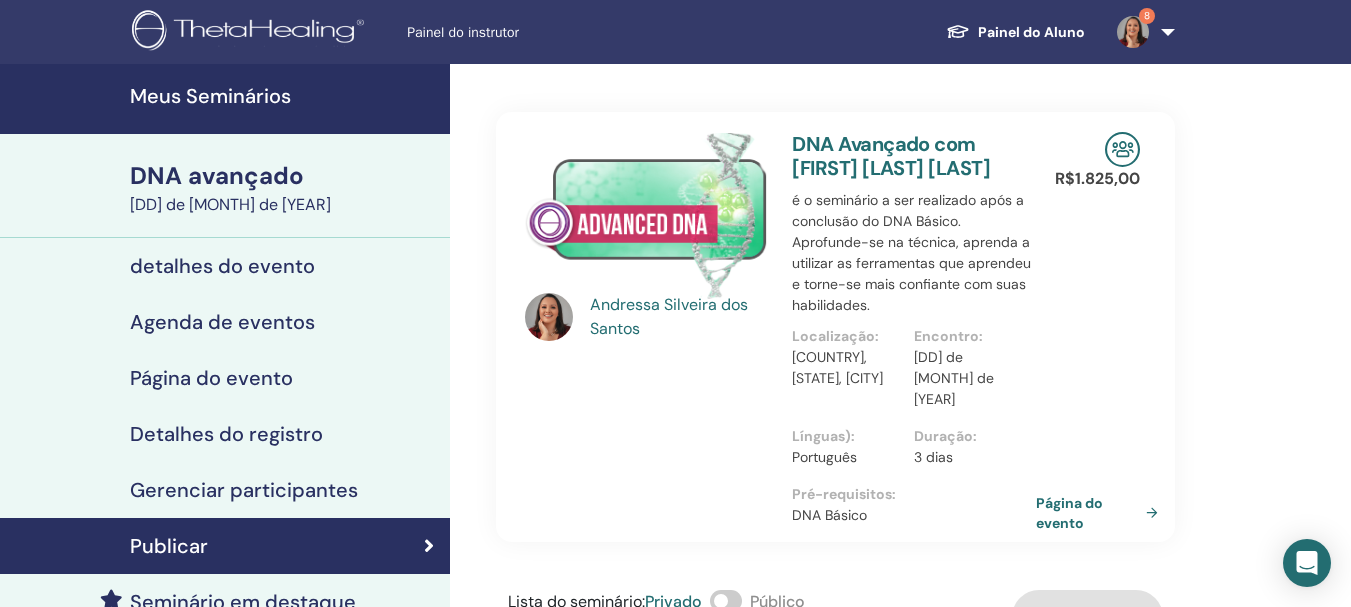 scroll, scrollTop: 531, scrollLeft: 0, axis: vertical 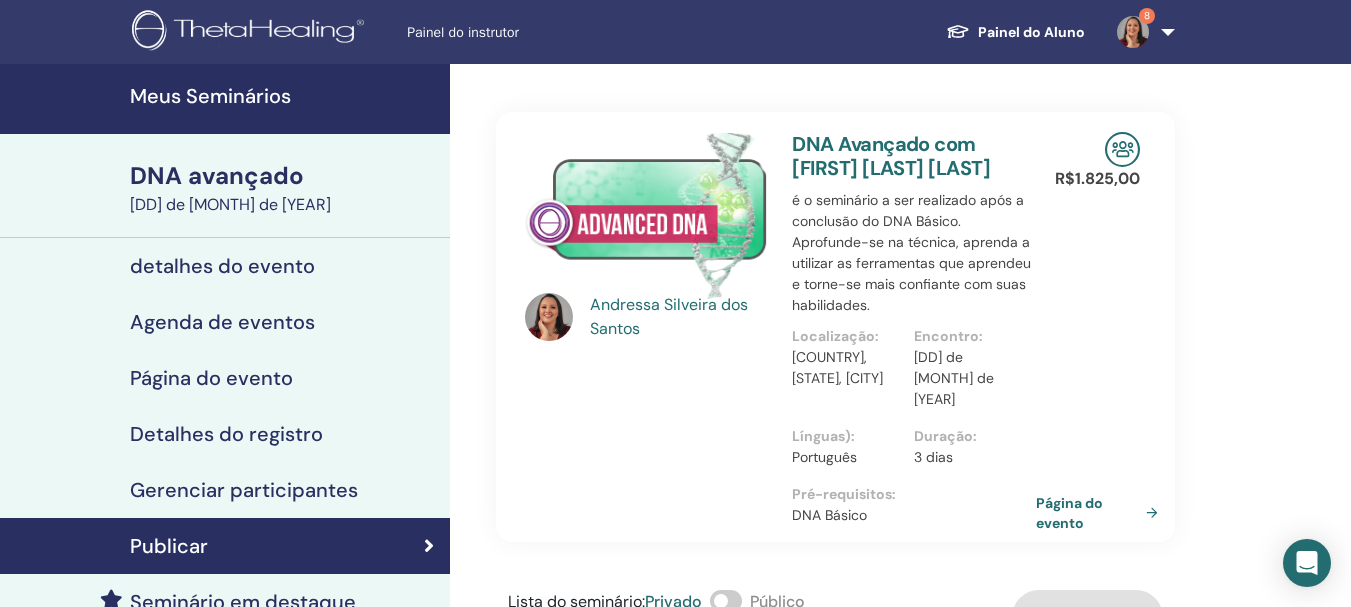 click on "Meus Seminários" at bounding box center [210, 96] 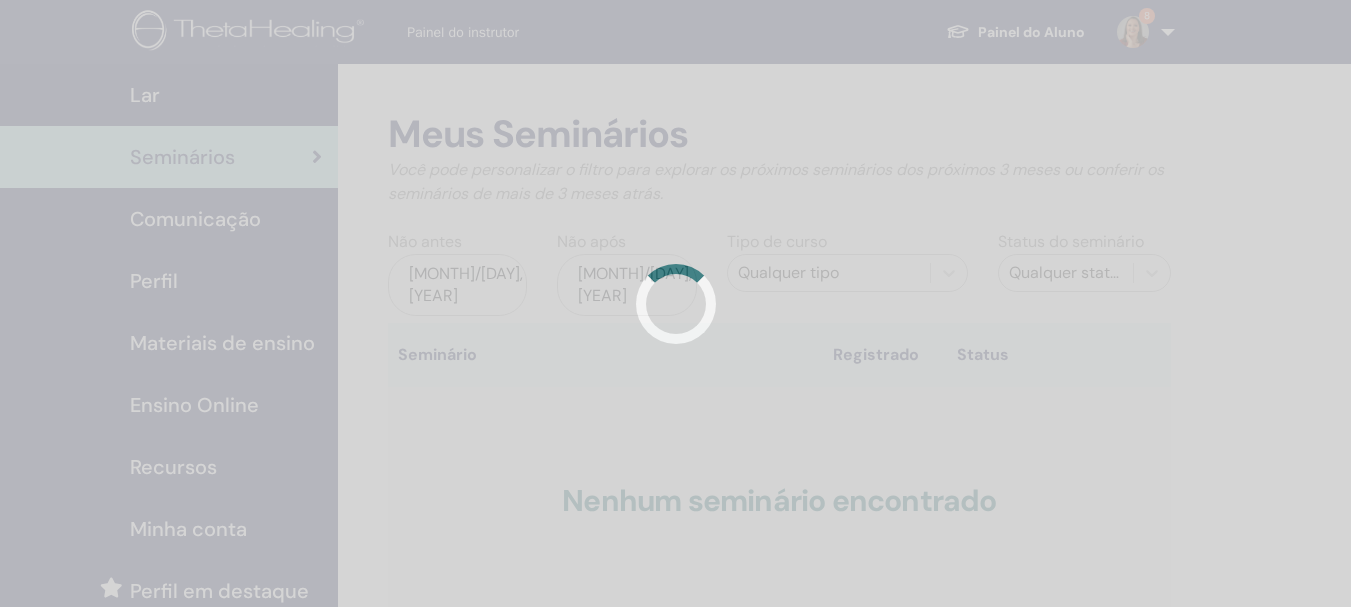 scroll, scrollTop: 0, scrollLeft: 0, axis: both 